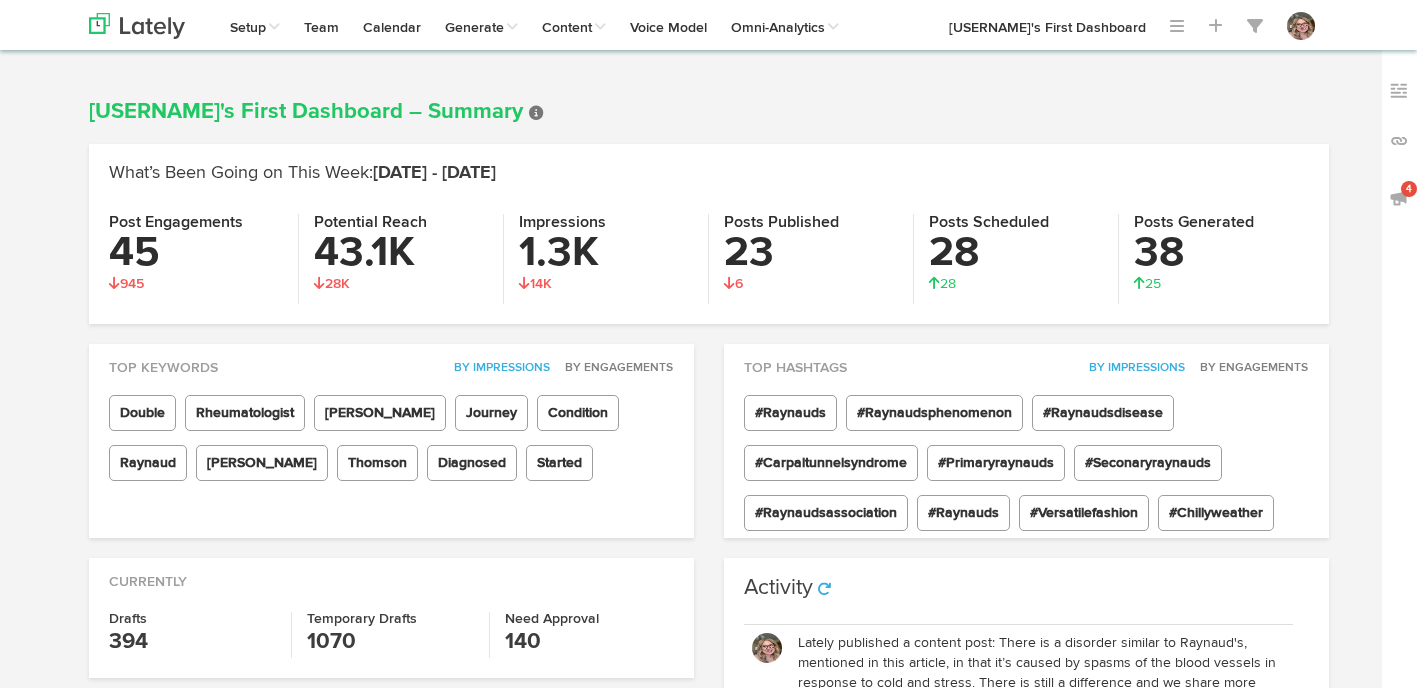 scroll, scrollTop: 0, scrollLeft: 0, axis: both 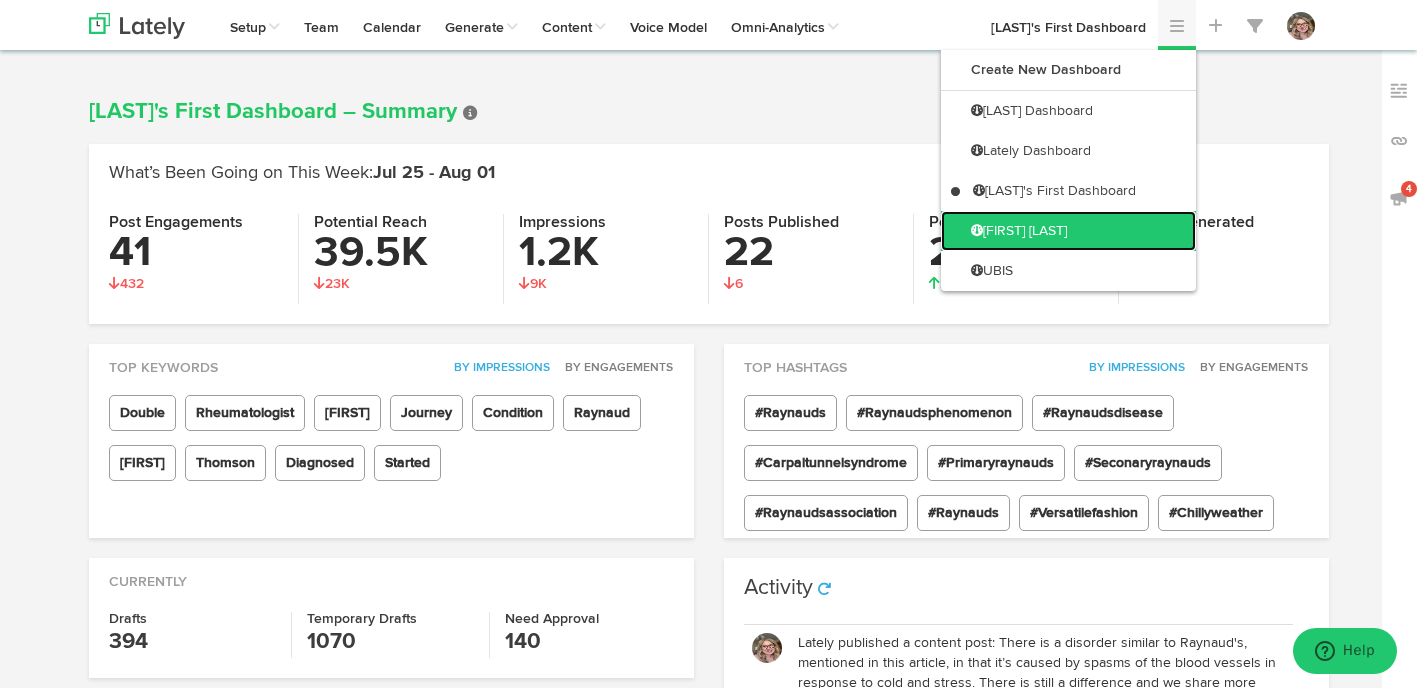 click on "[FIRST] [LAST]" at bounding box center (1068, 231) 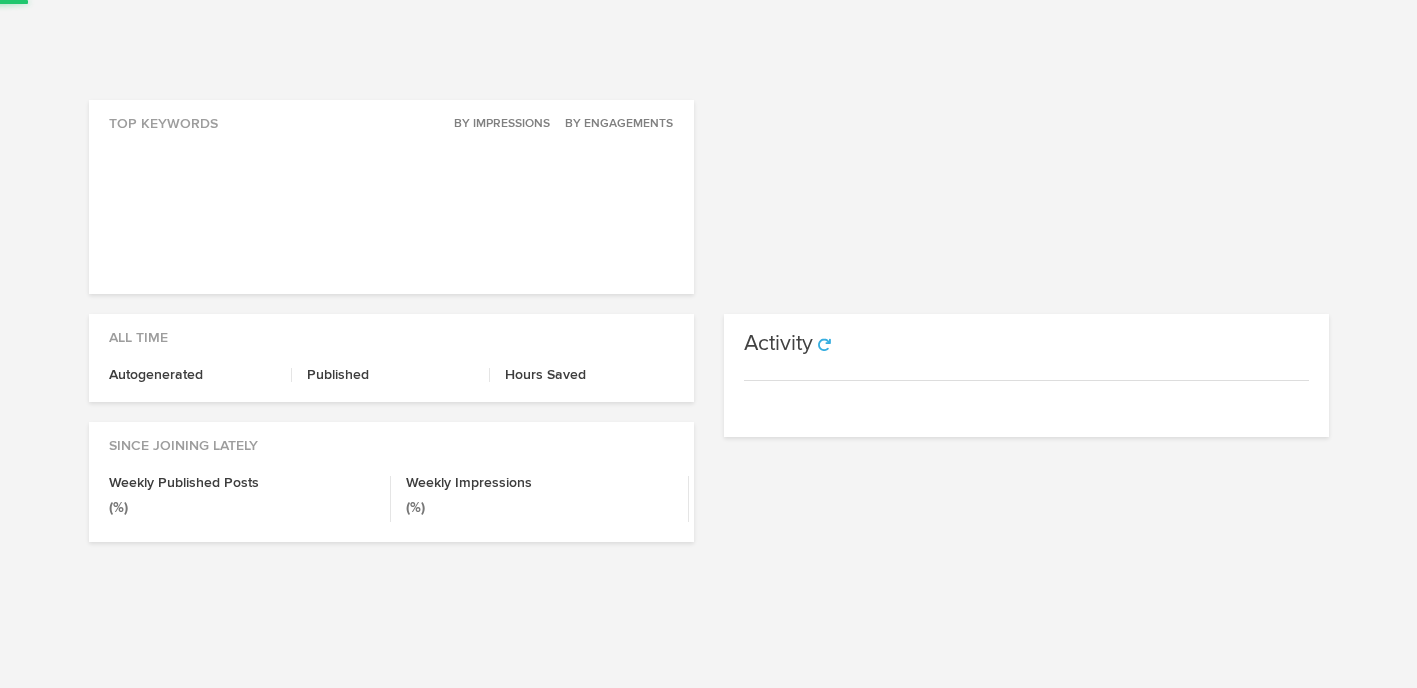 scroll, scrollTop: 0, scrollLeft: 0, axis: both 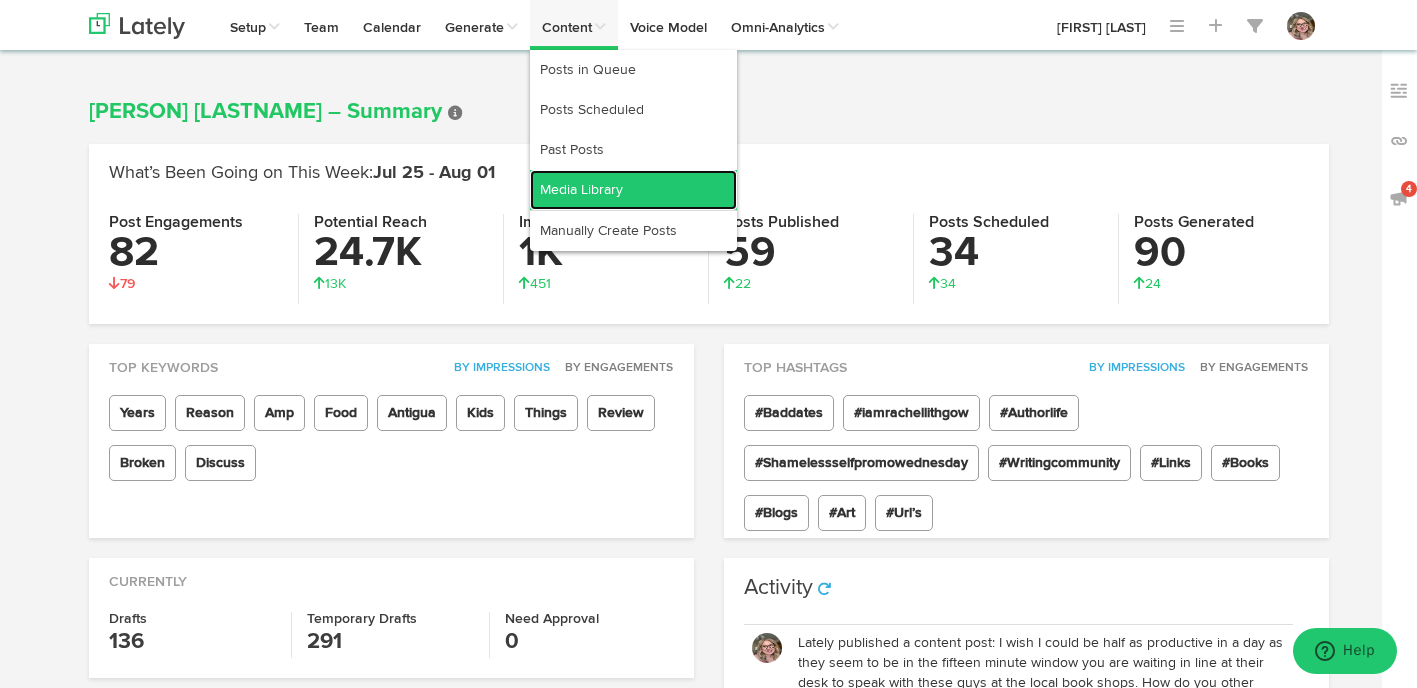 click on "Media Library" at bounding box center [633, 190] 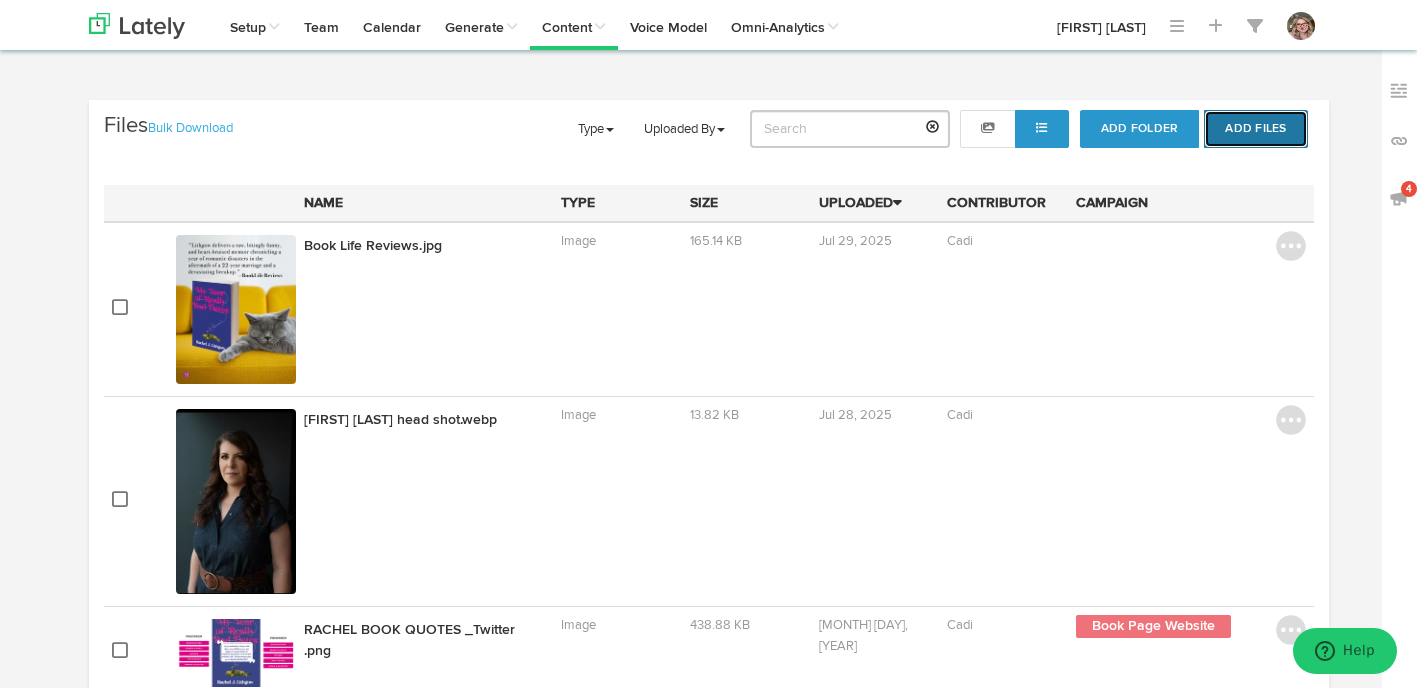 click on "Add Files" at bounding box center (1255, 129) 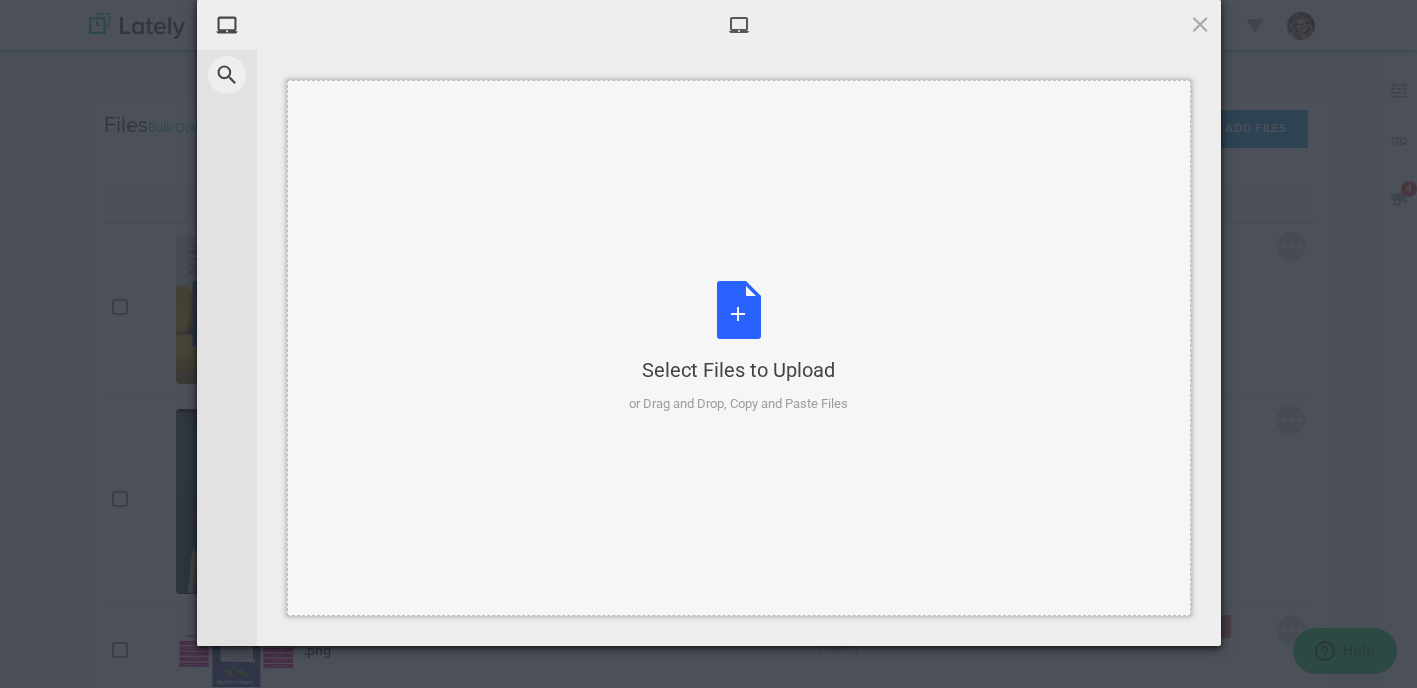 click on "Select Files to Upload
or Drag and Drop, Copy and Paste Files" at bounding box center (738, 347) 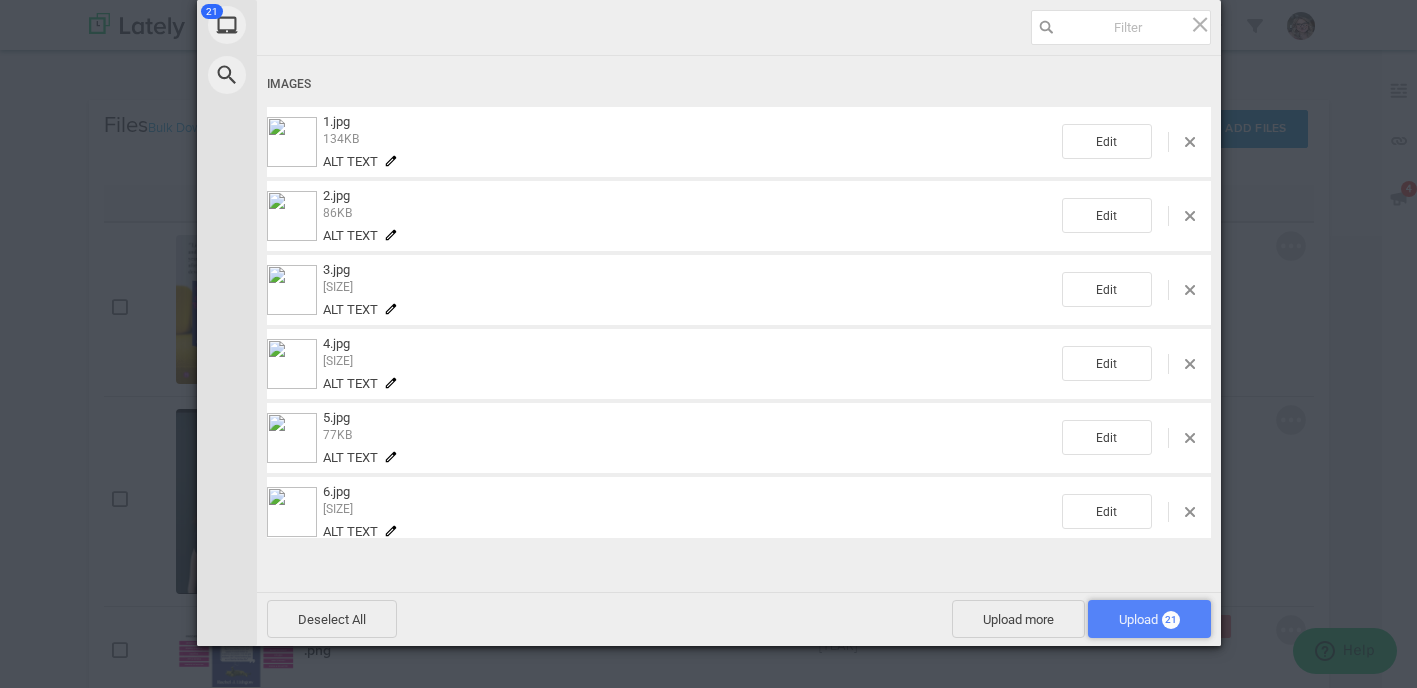 click on "Upload
21" at bounding box center [1149, 619] 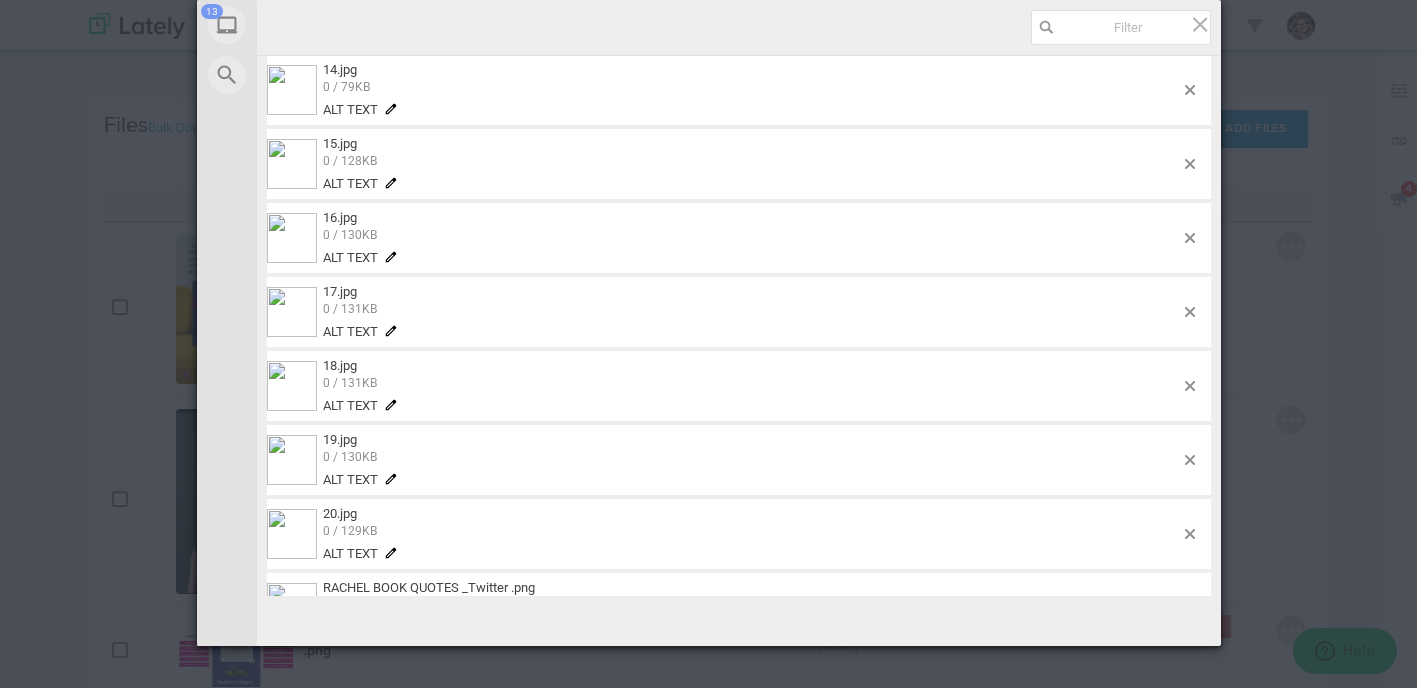 scroll, scrollTop: 1109, scrollLeft: 0, axis: vertical 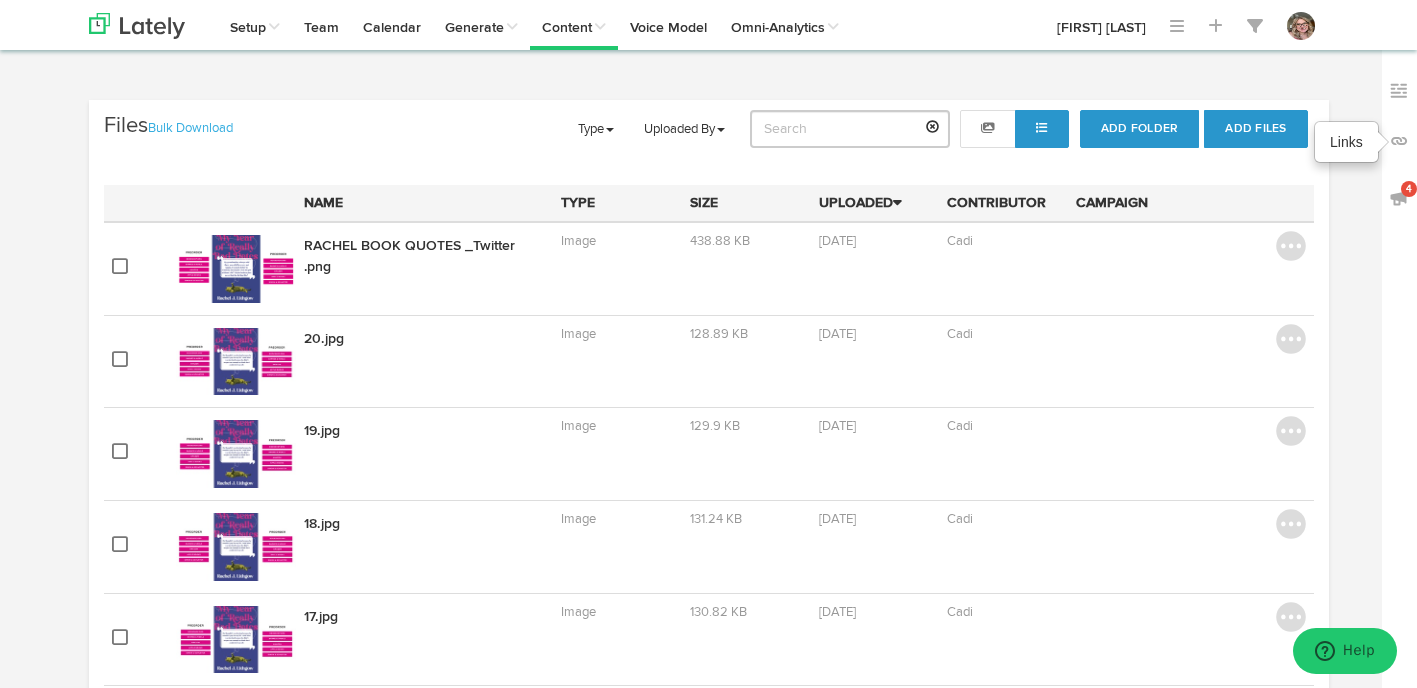 click at bounding box center (1403, 141) 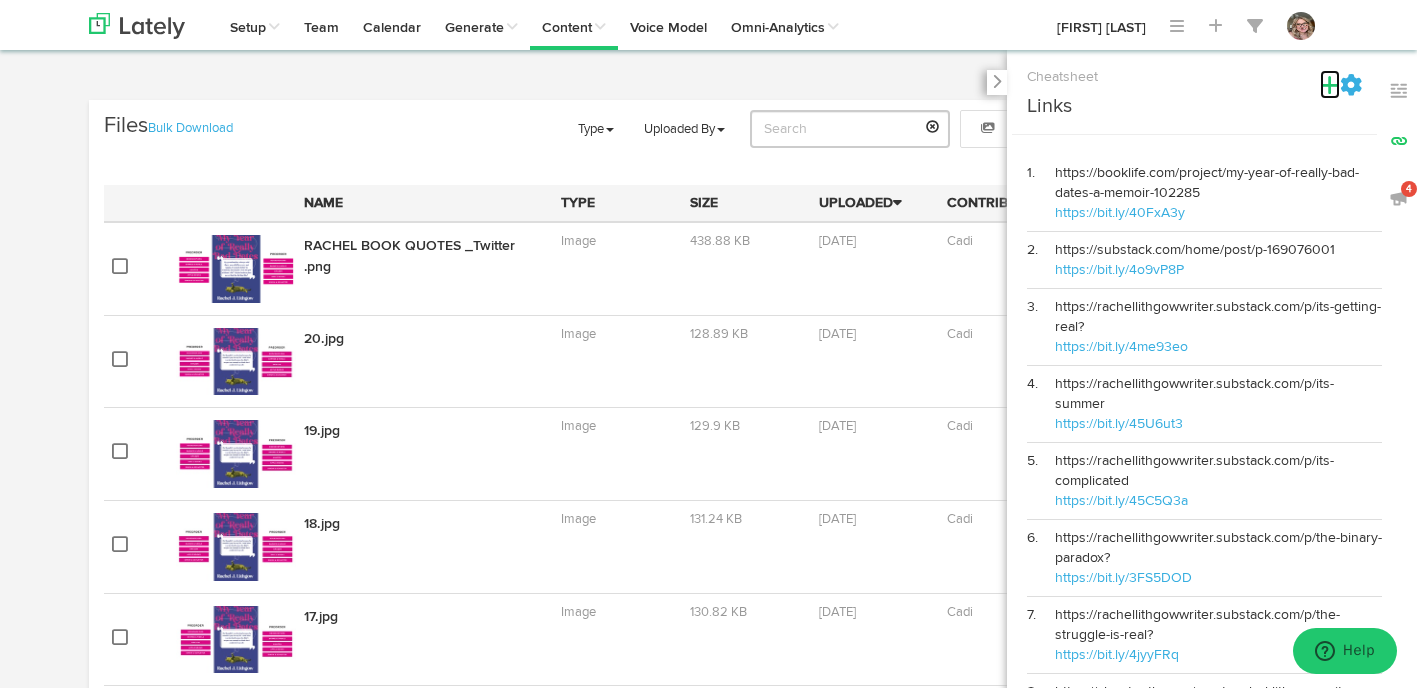 click at bounding box center (1330, 85) 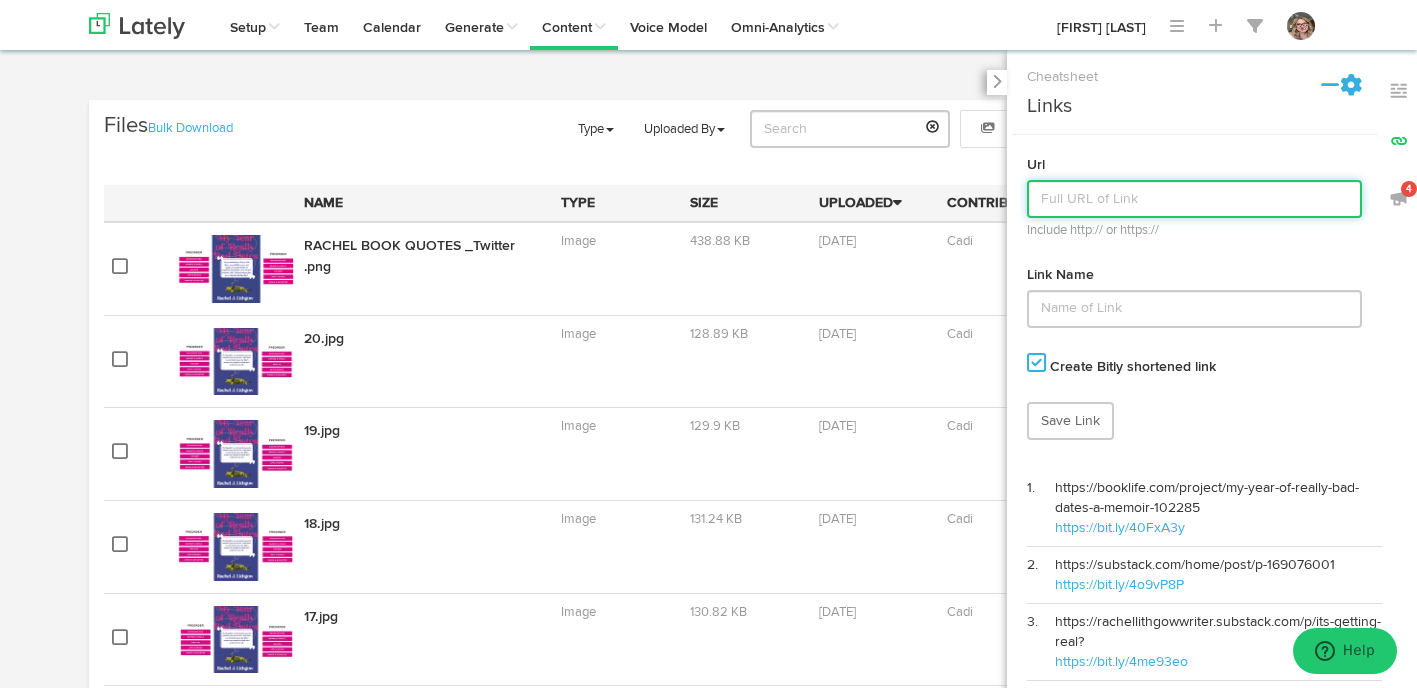click at bounding box center [1194, 199] 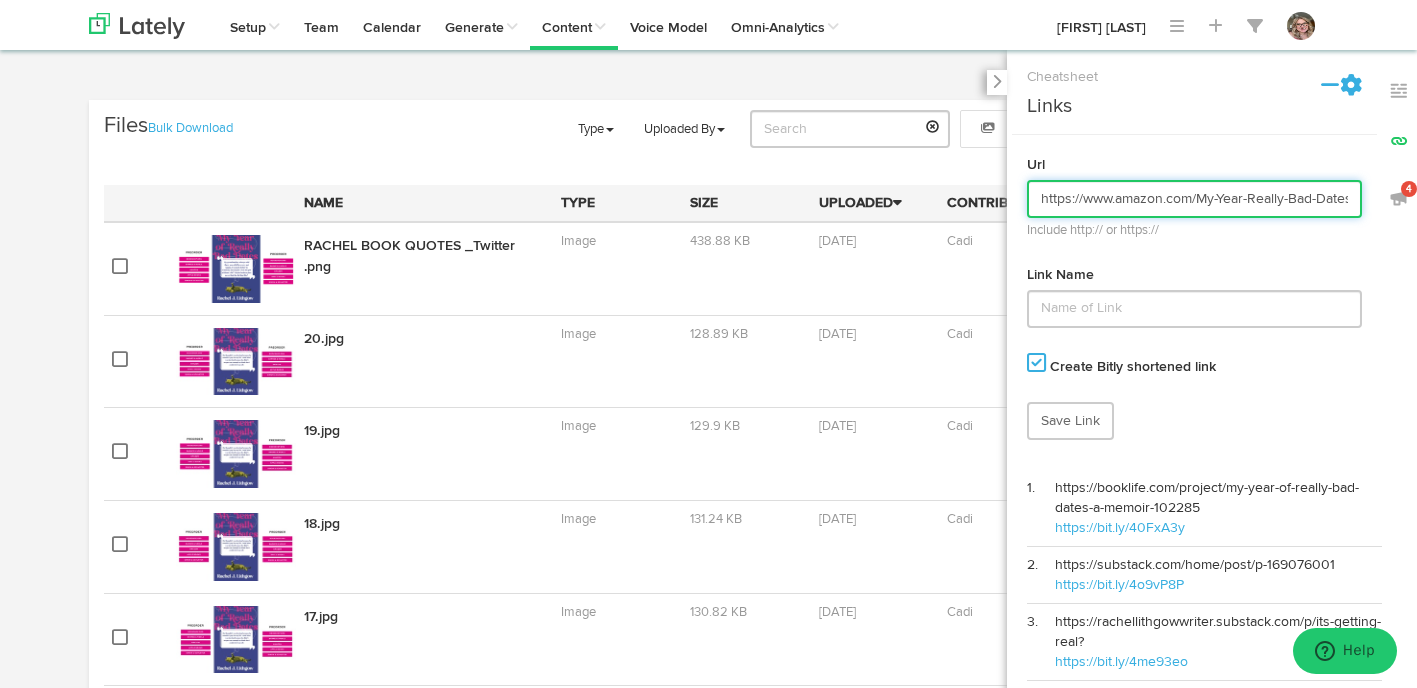 scroll, scrollTop: 0, scrollLeft: 118, axis: horizontal 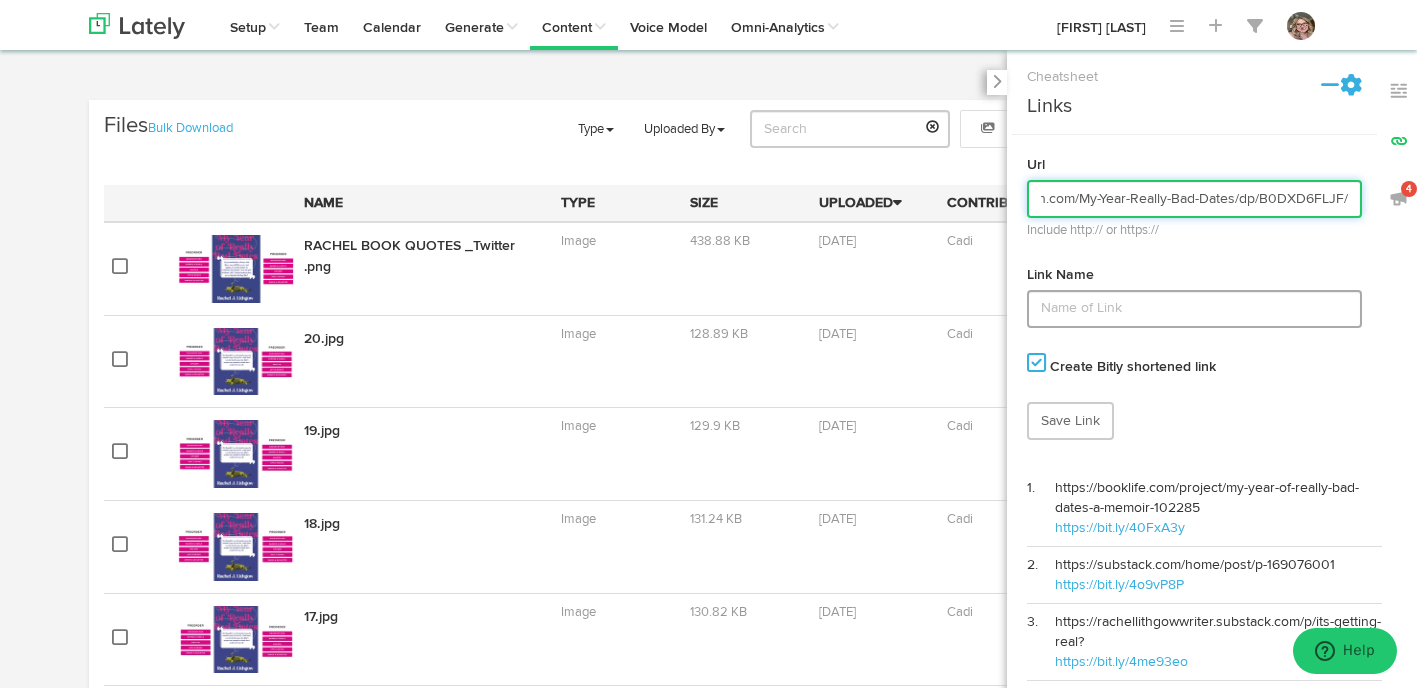type on "https://www.amazon.com/My-Year-Really-Bad-Dates/dp/B0DXD6FLJF/" 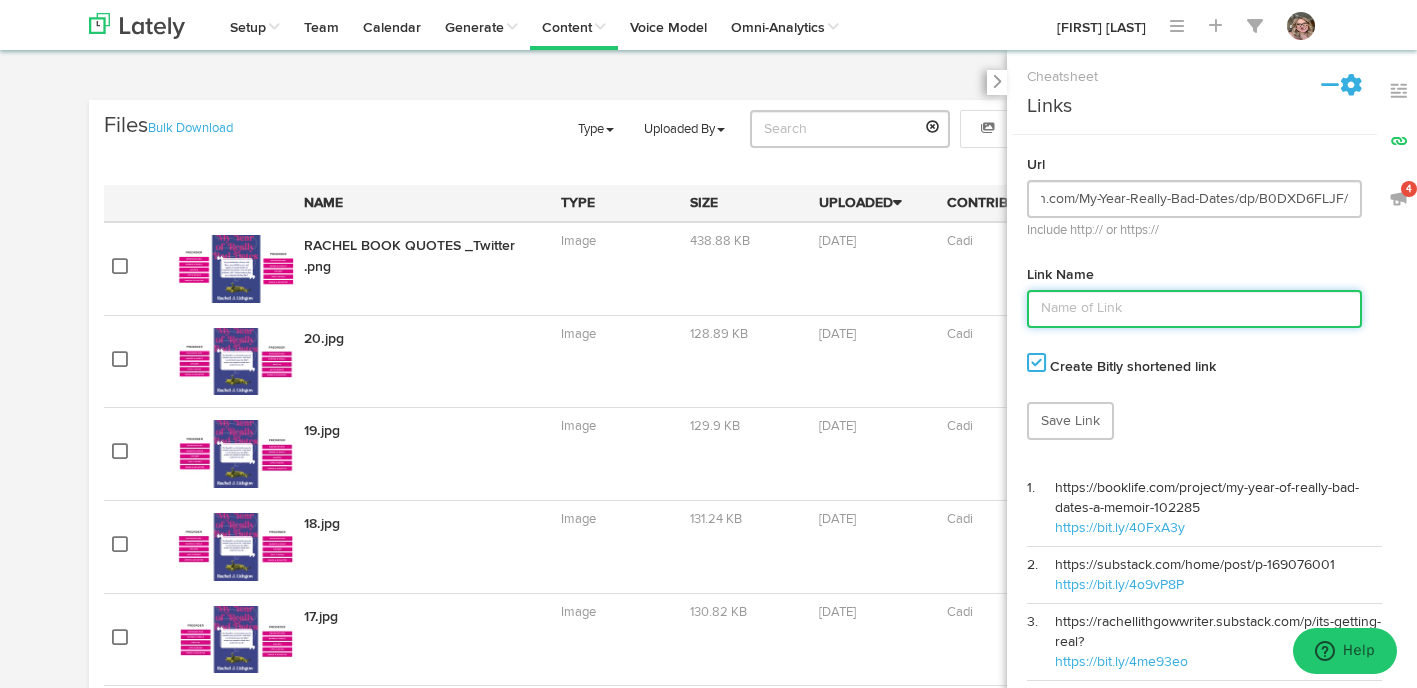 click at bounding box center [1194, 309] 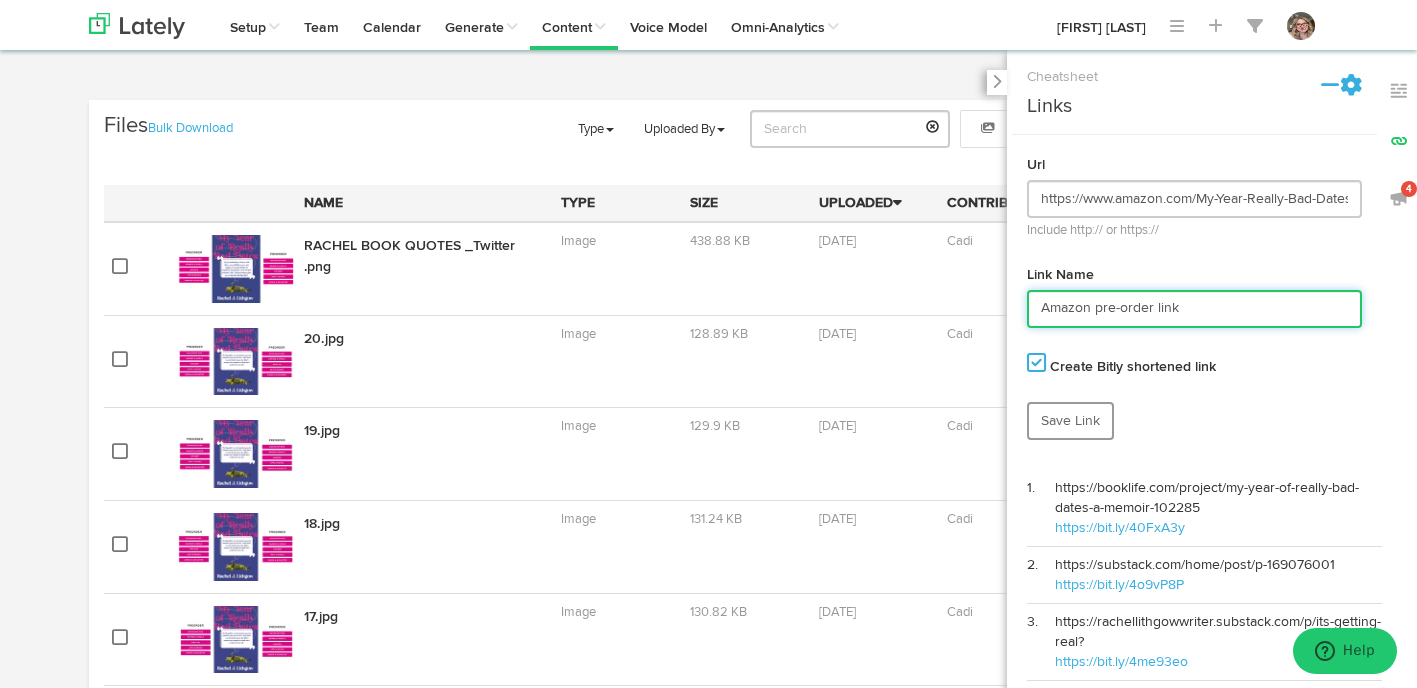 type on "Amazon pre-order link" 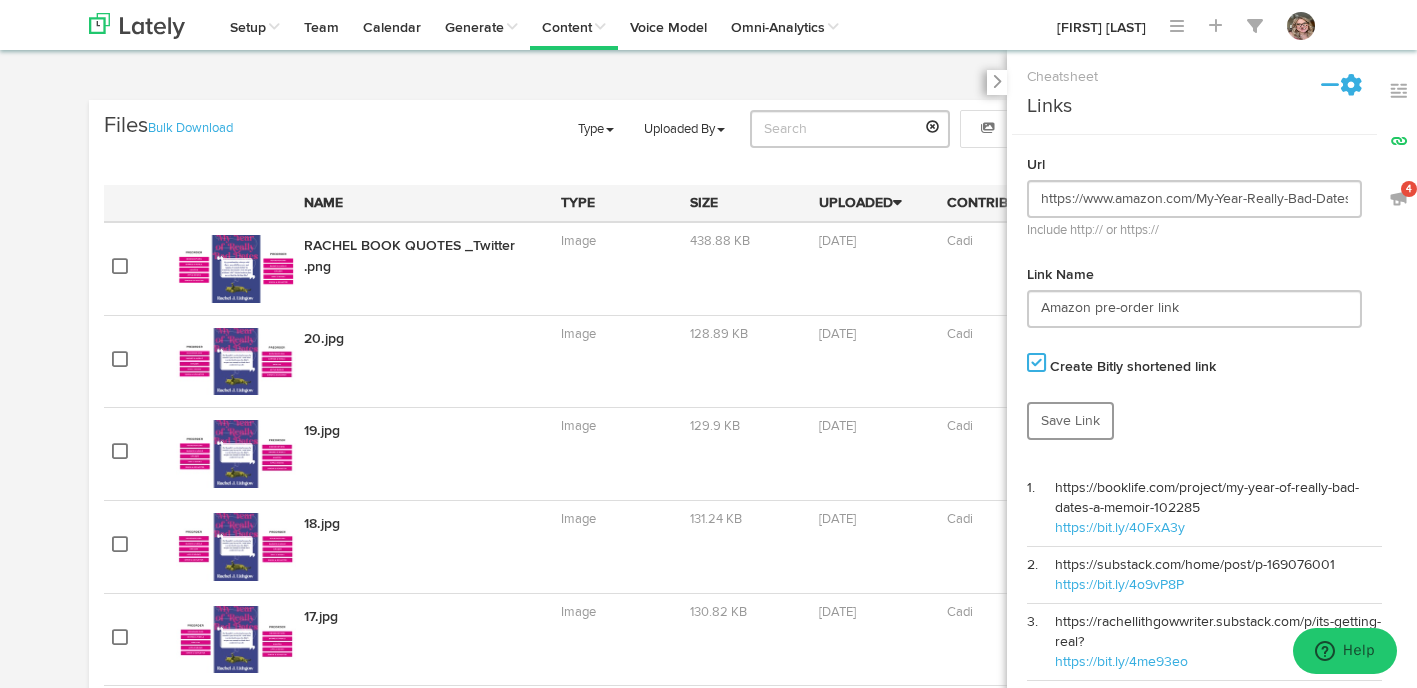 click on "Save Link" at bounding box center (1070, 421) 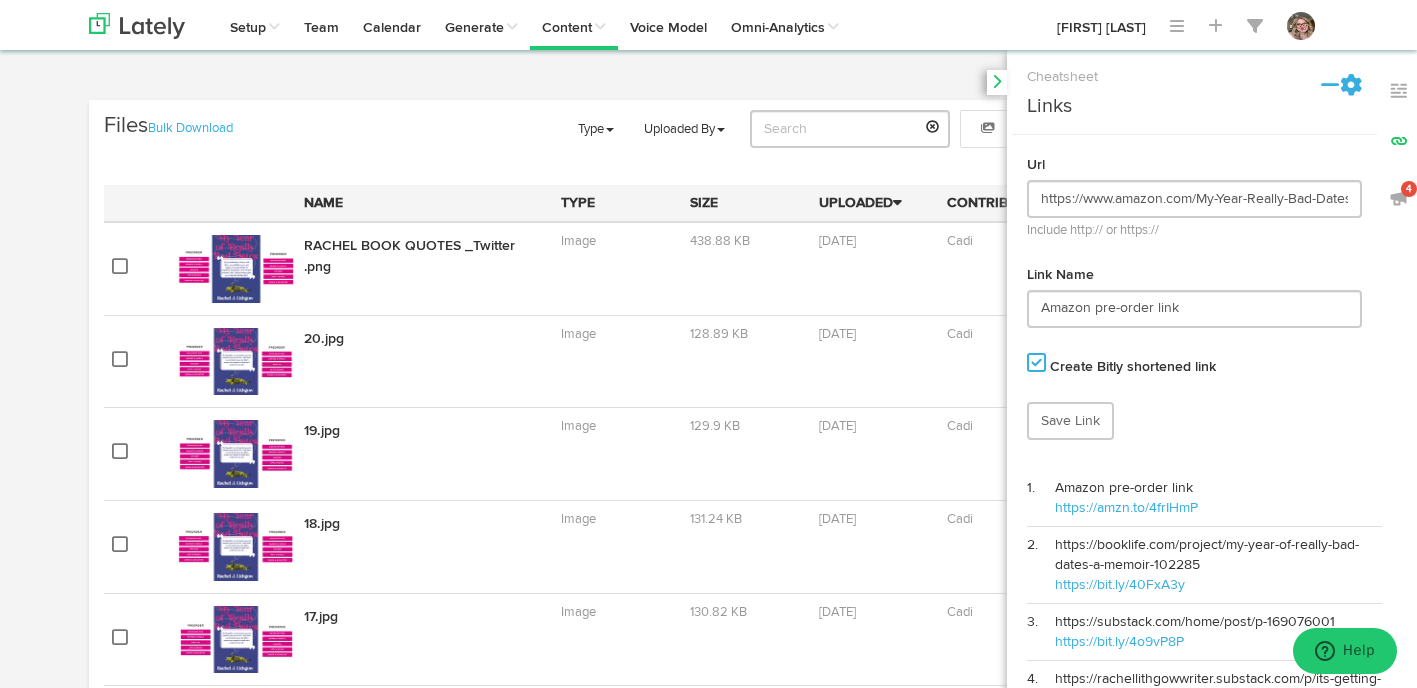 click at bounding box center [996, 81] 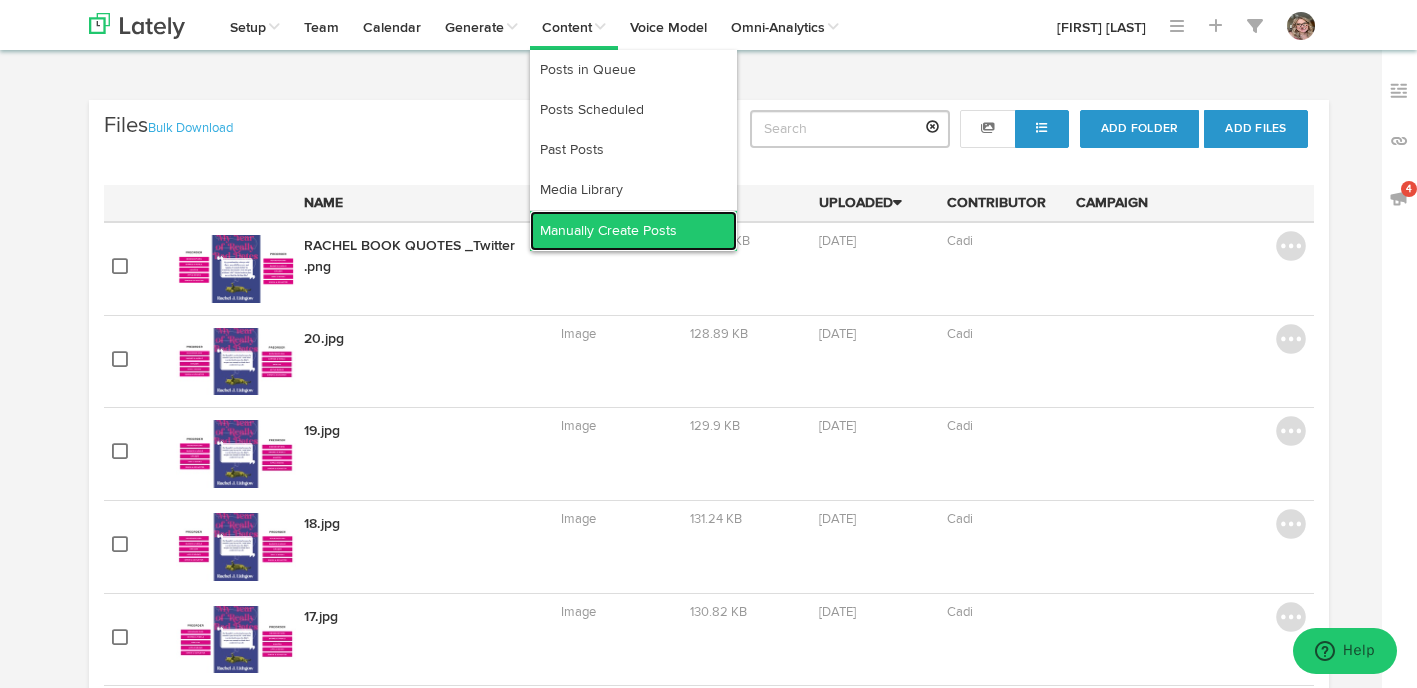 click on "Manually Create Posts" at bounding box center (633, 231) 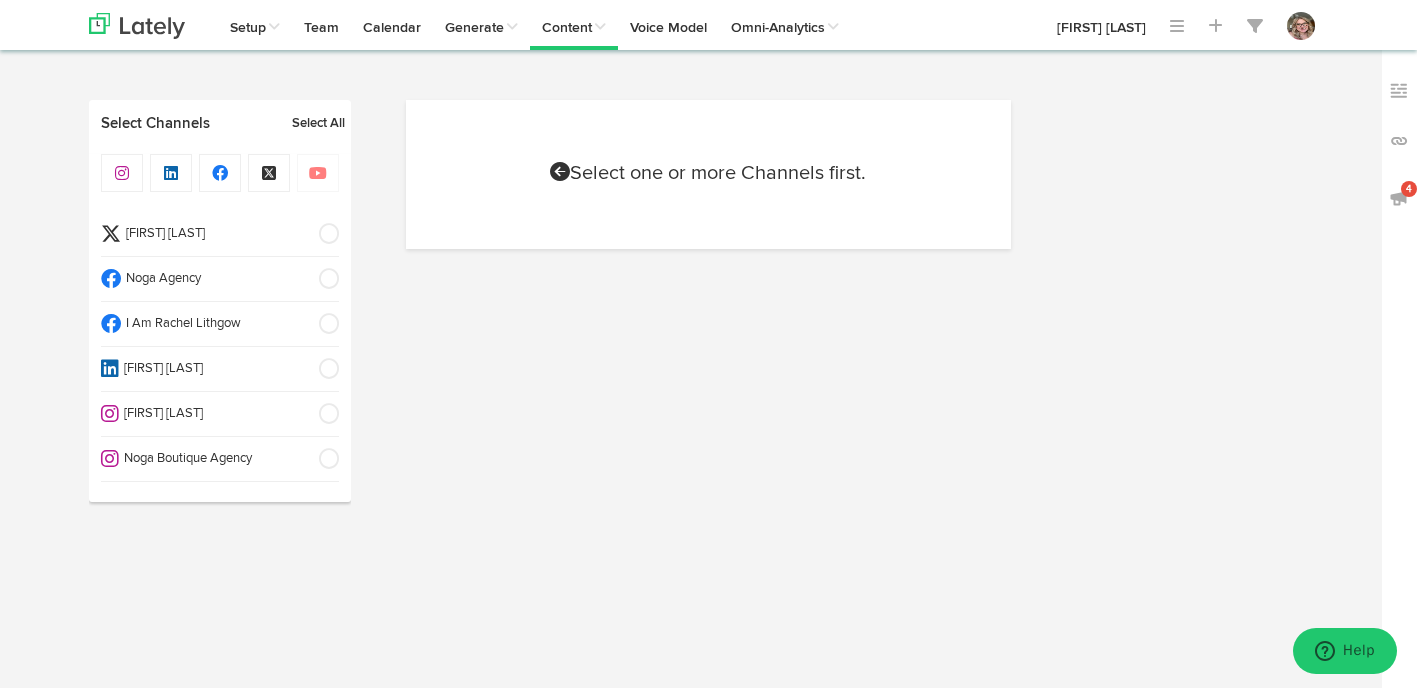 click at bounding box center [322, 234] 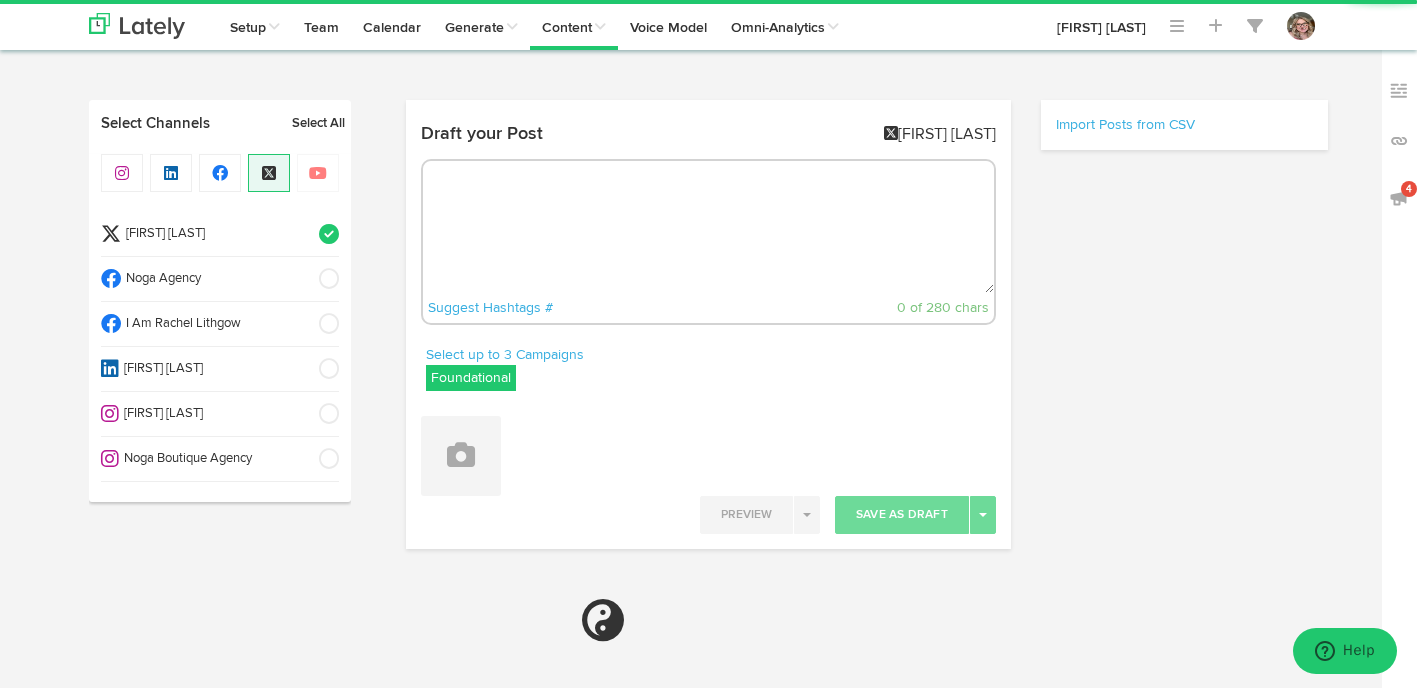 radio on "true" 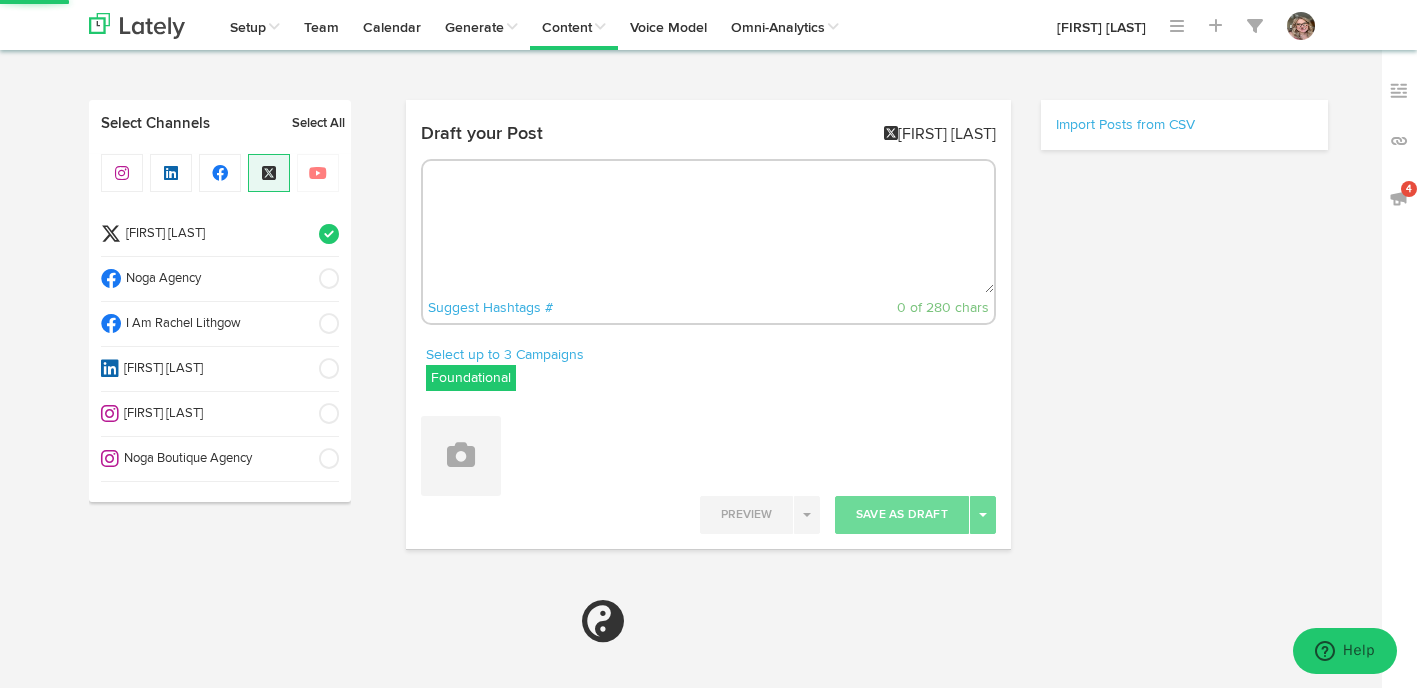 select on "11" 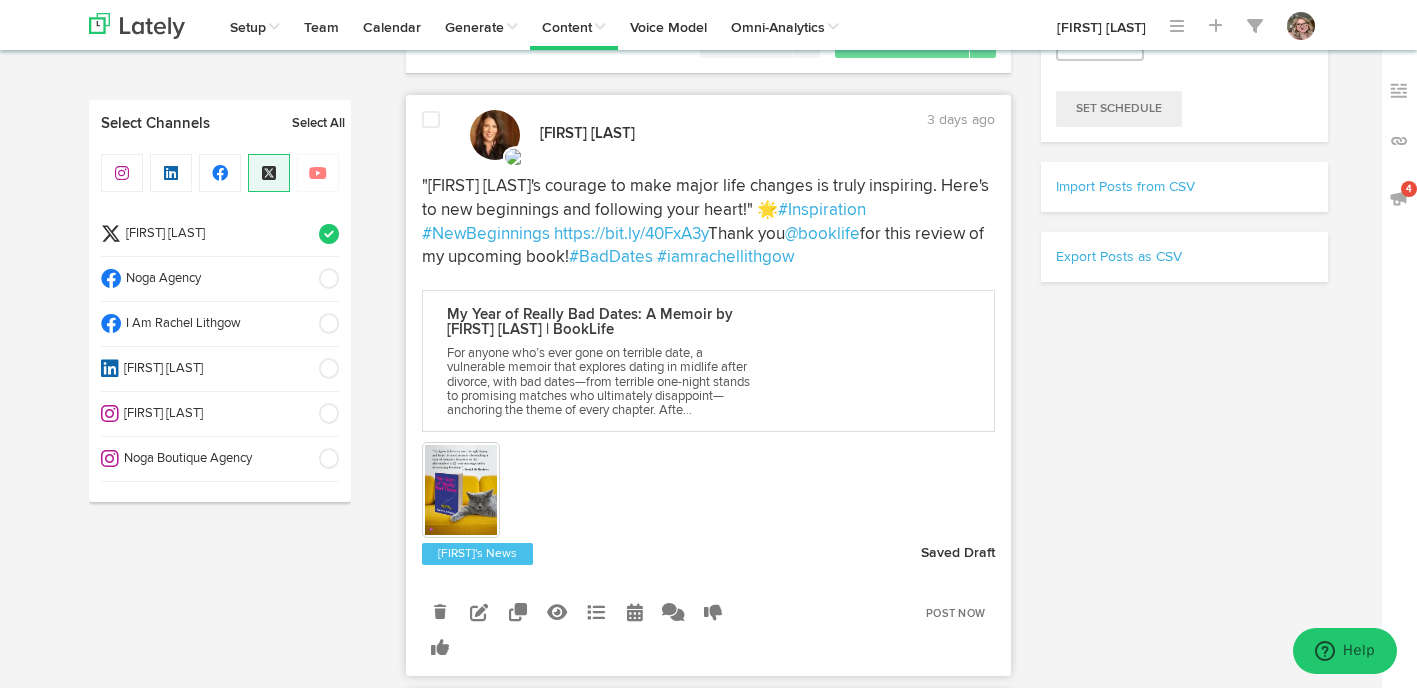 scroll, scrollTop: 499, scrollLeft: 0, axis: vertical 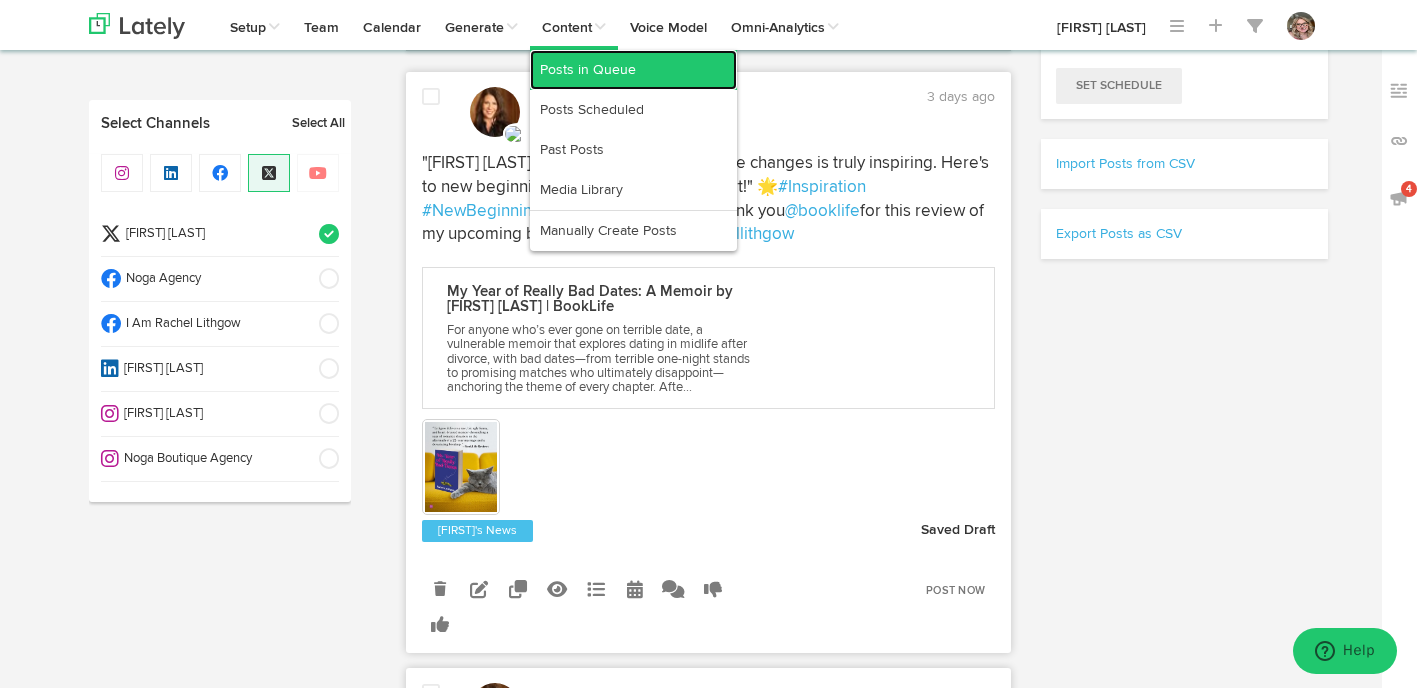 click on "Posts in Queue" at bounding box center (633, 70) 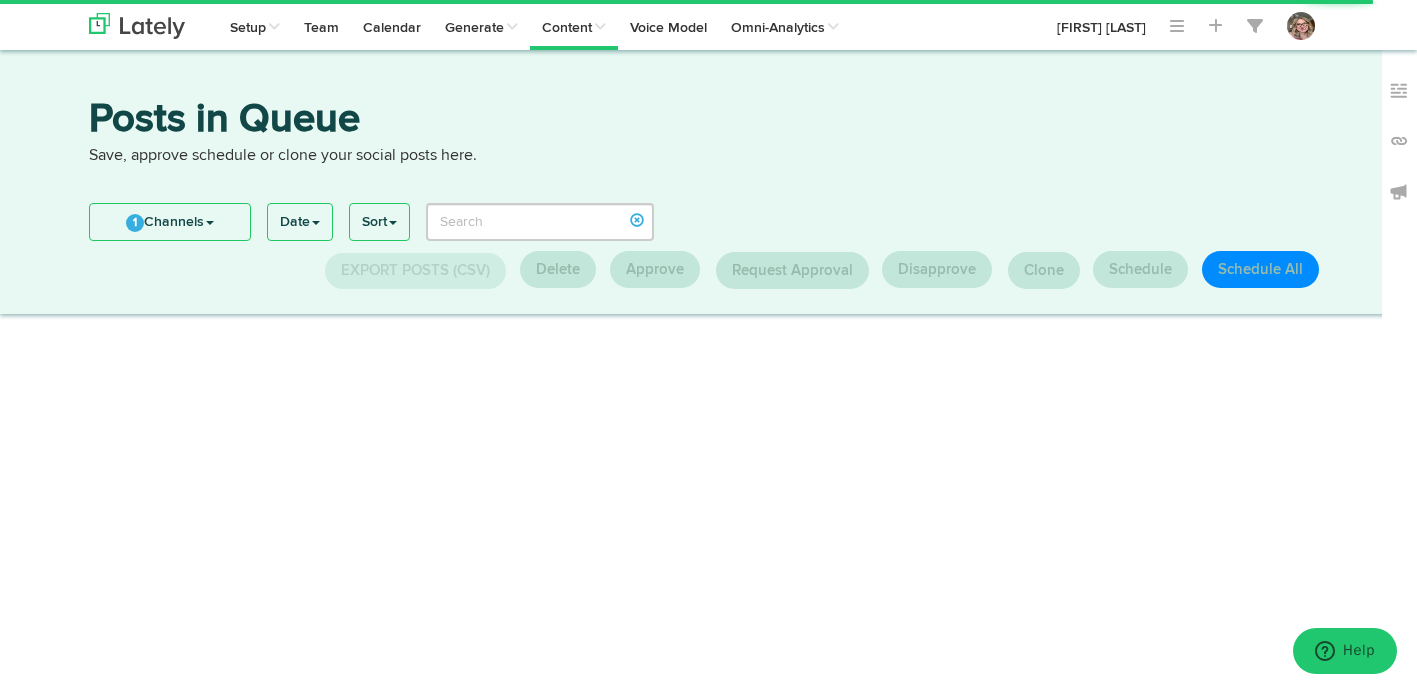 scroll, scrollTop: 0, scrollLeft: 0, axis: both 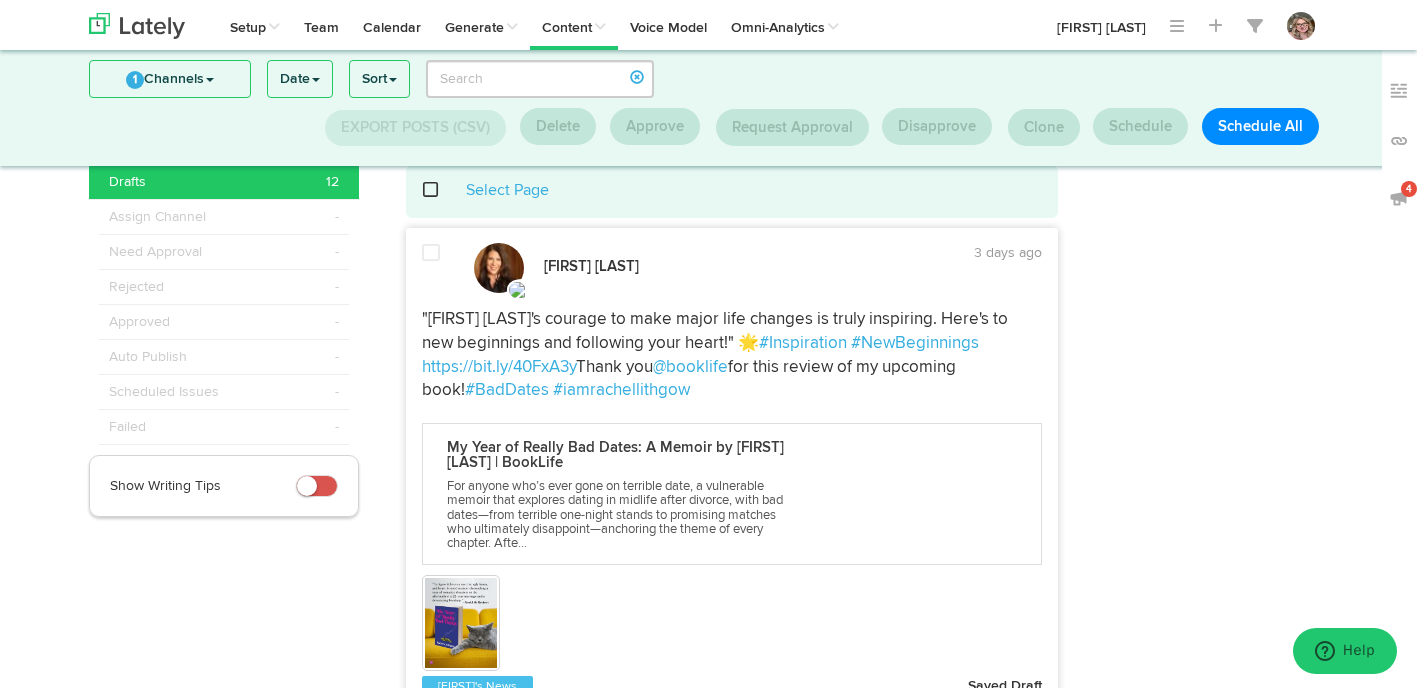 click at bounding box center (433, 268) 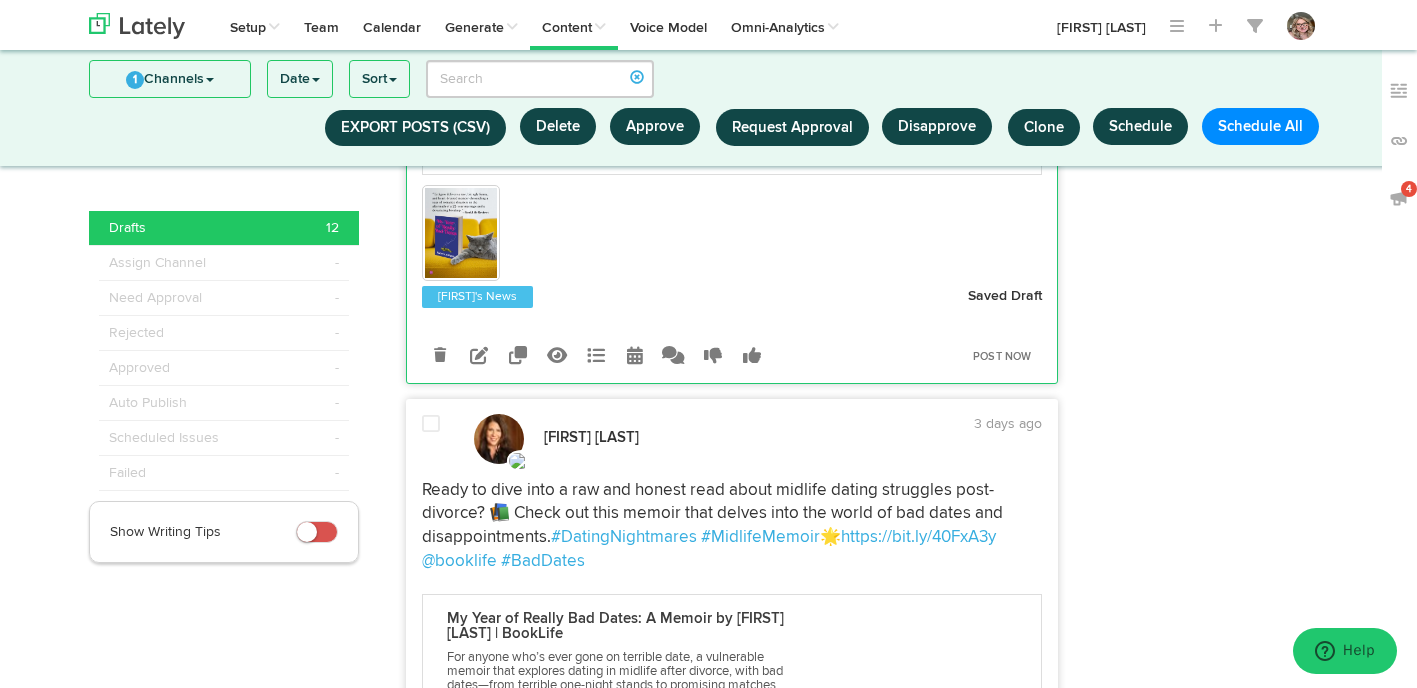 click at bounding box center (433, 439) 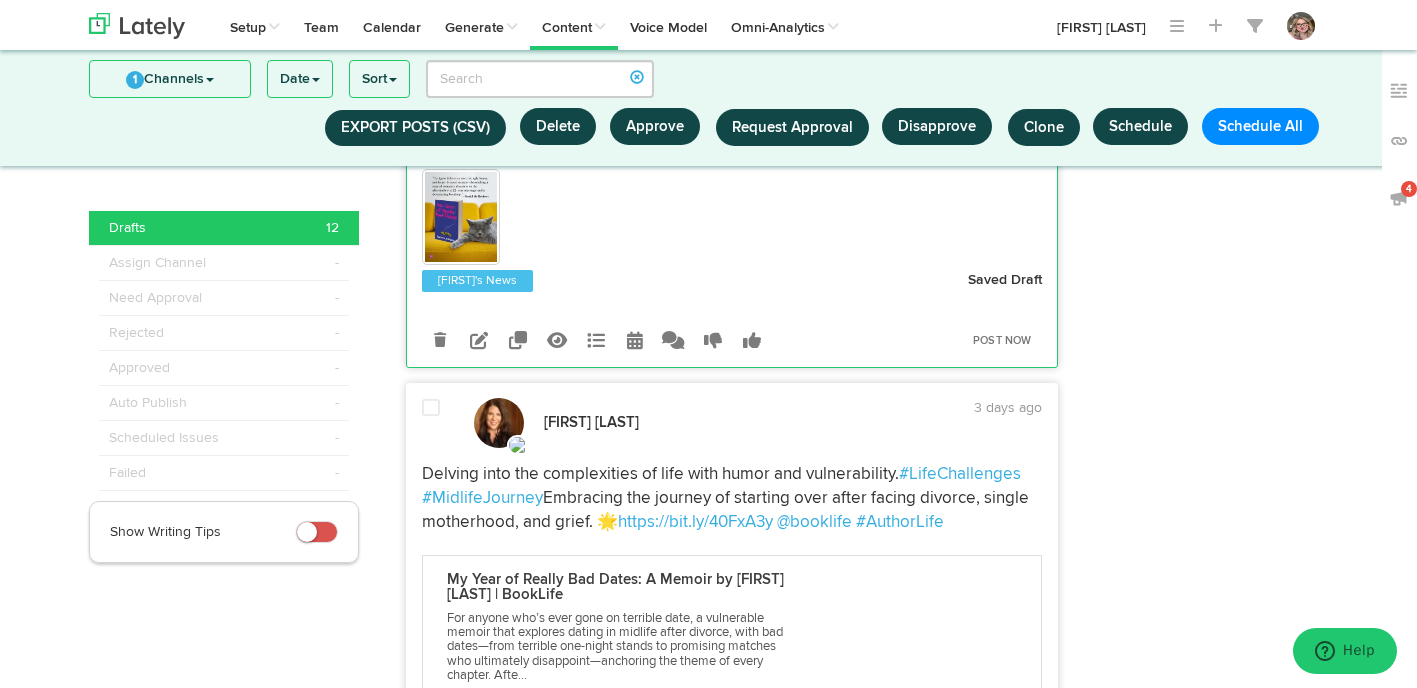 click at bounding box center (433, 423) 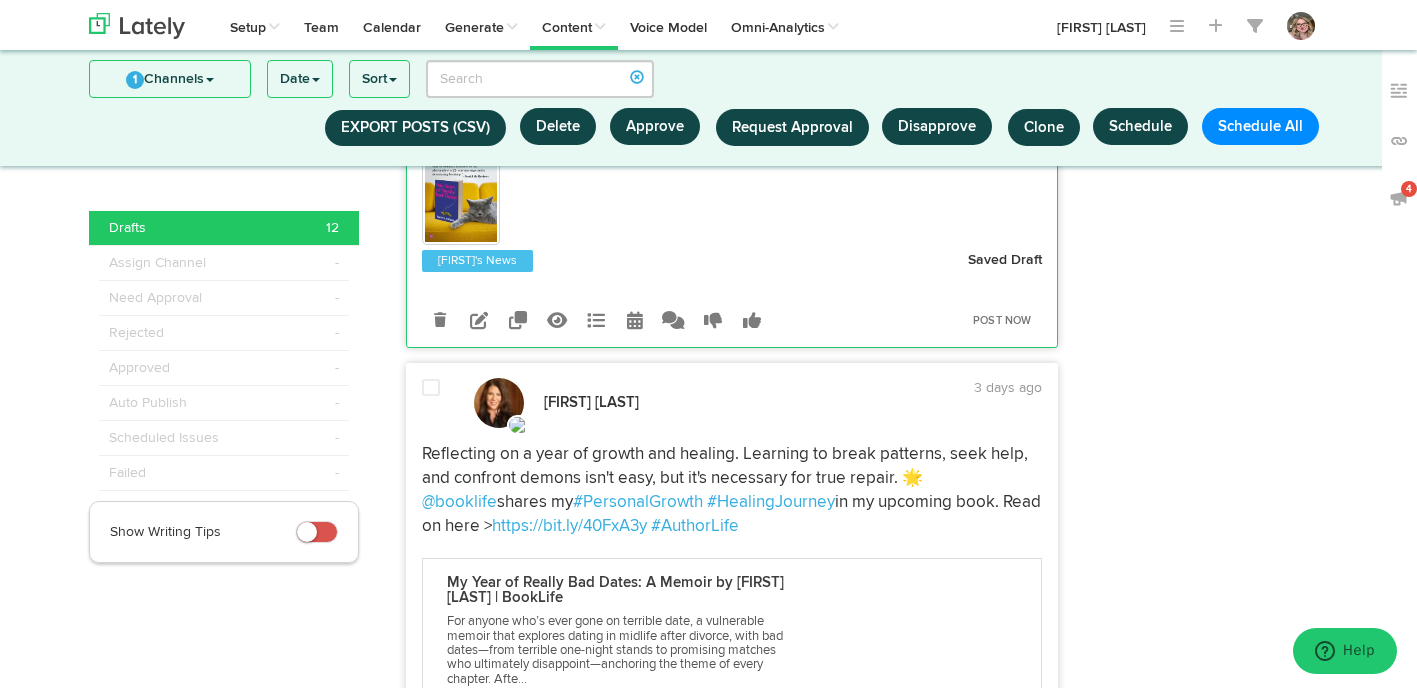 click at bounding box center (433, 403) 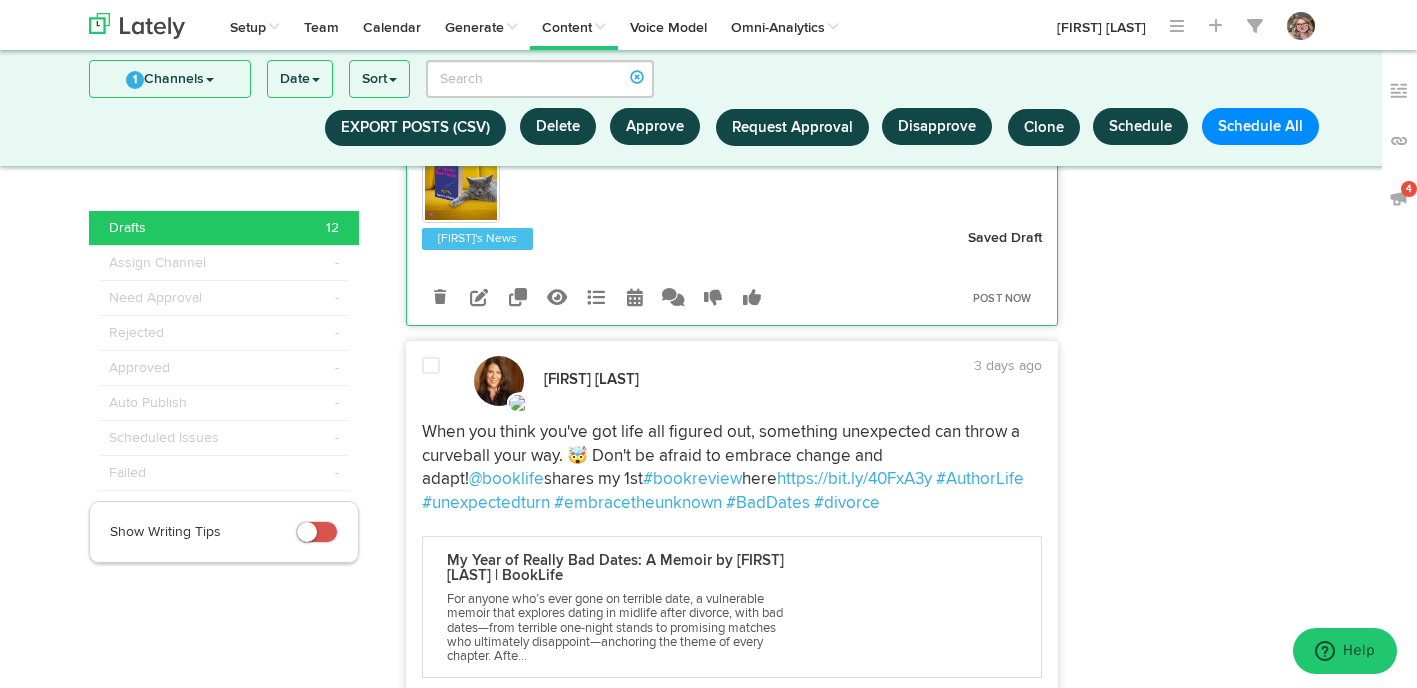 click at bounding box center (433, 381) 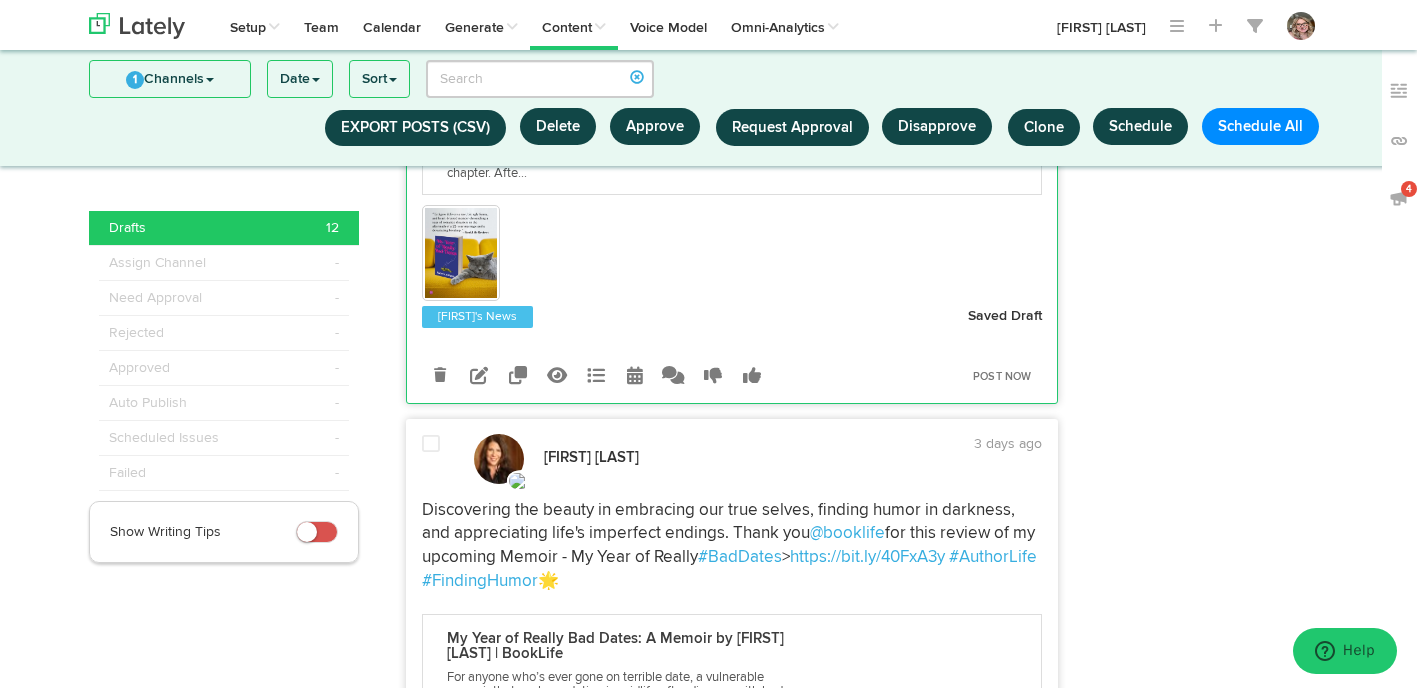 click at bounding box center [433, 459] 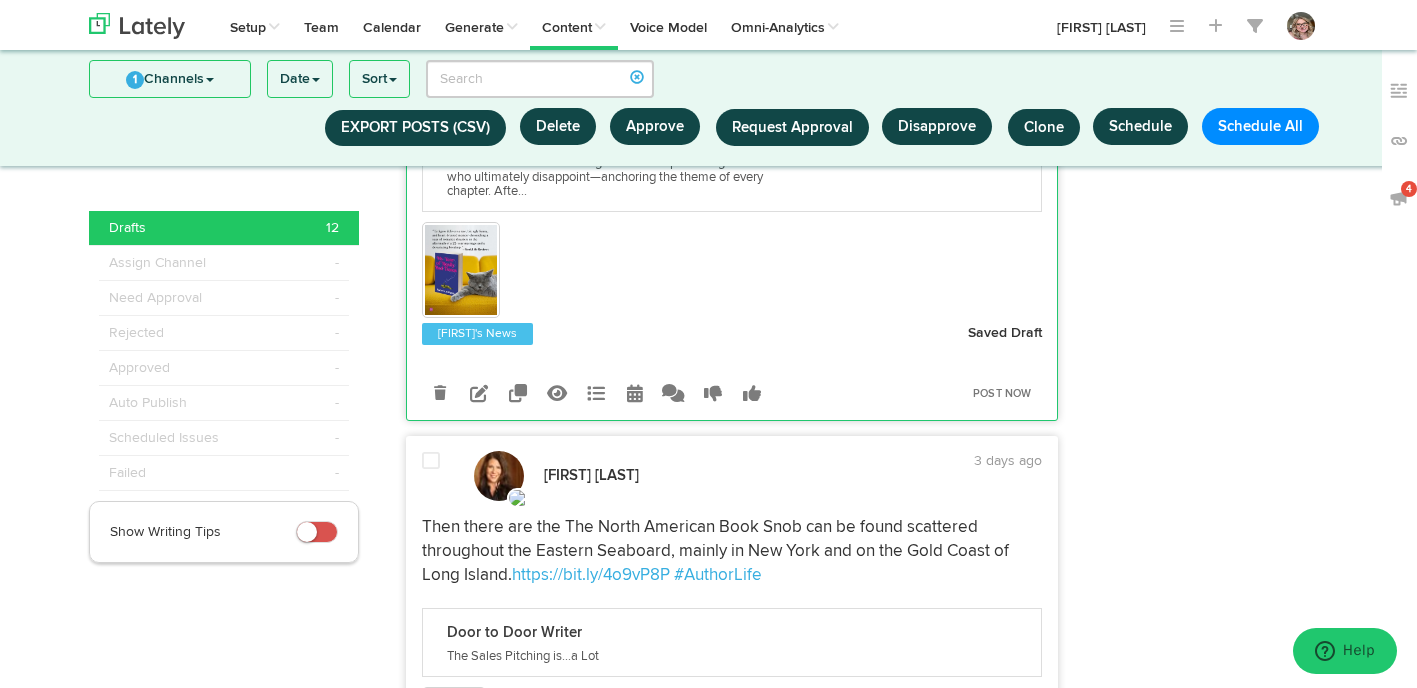 click at bounding box center (431, 461) 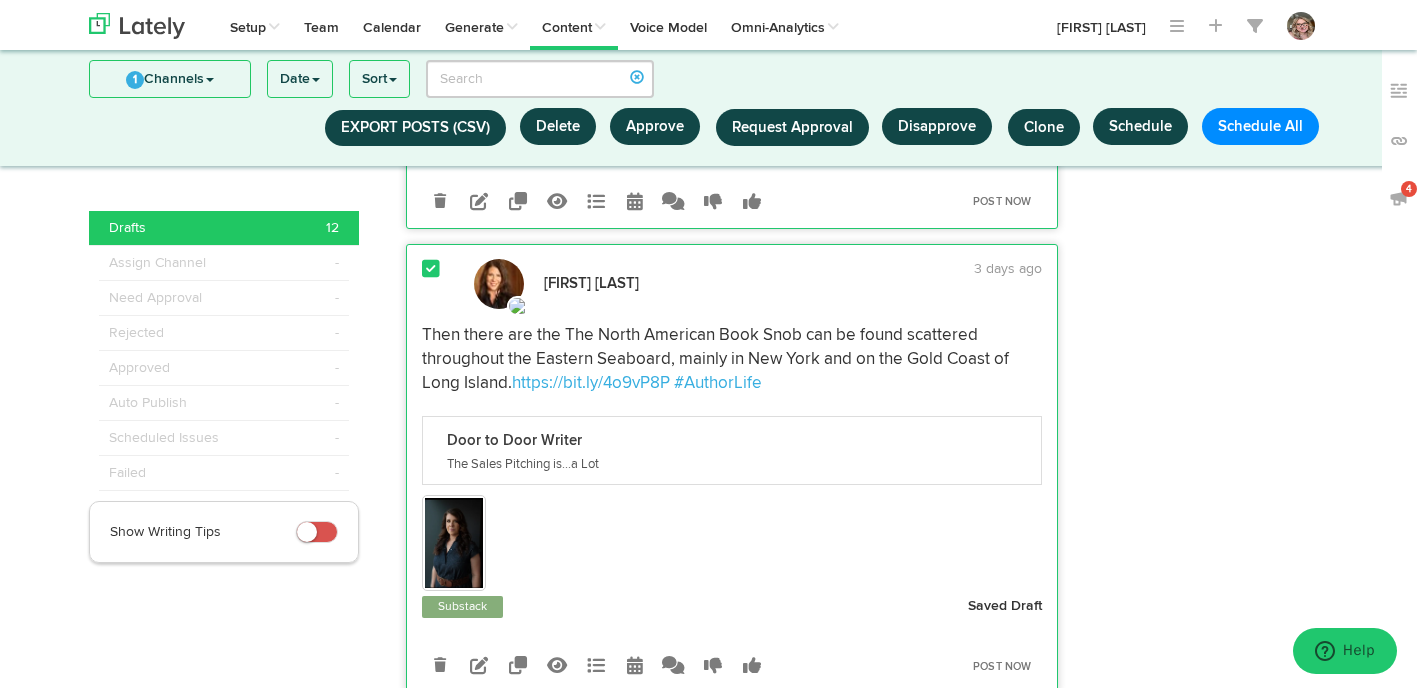 scroll, scrollTop: 3390, scrollLeft: 0, axis: vertical 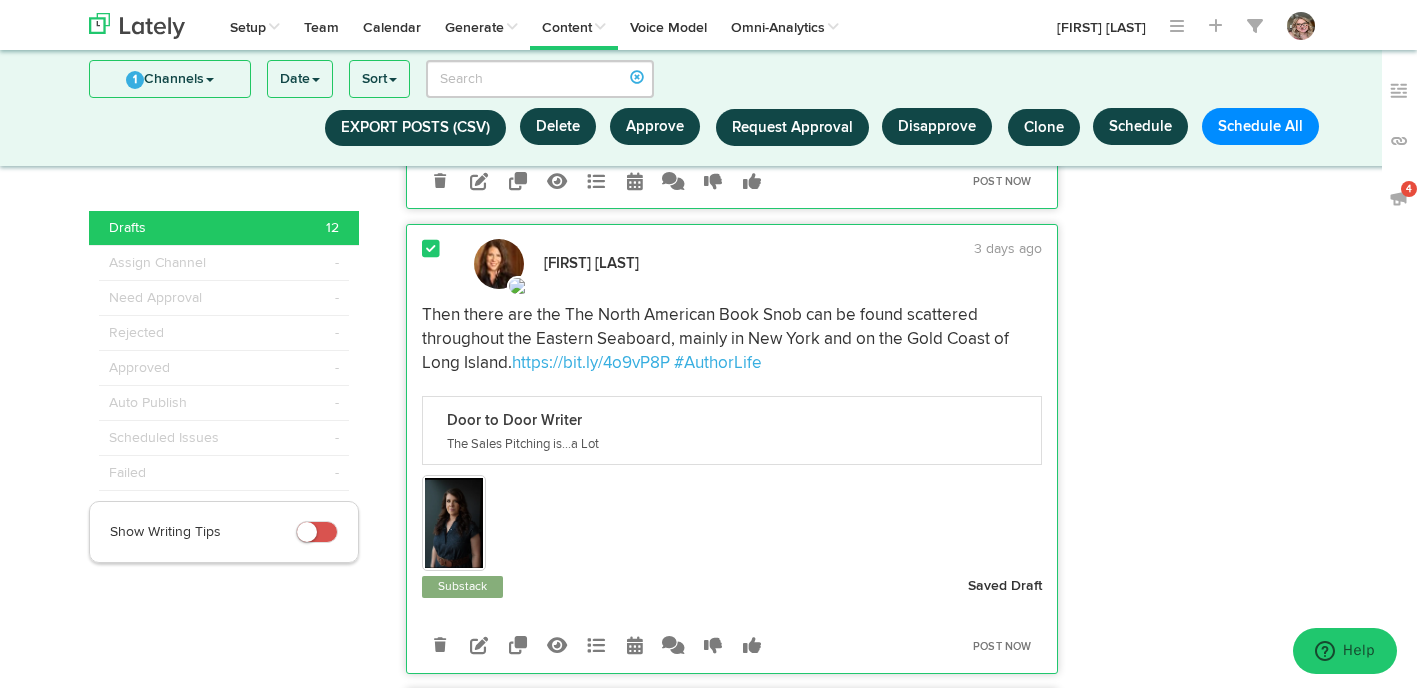 click at bounding box center (431, 249) 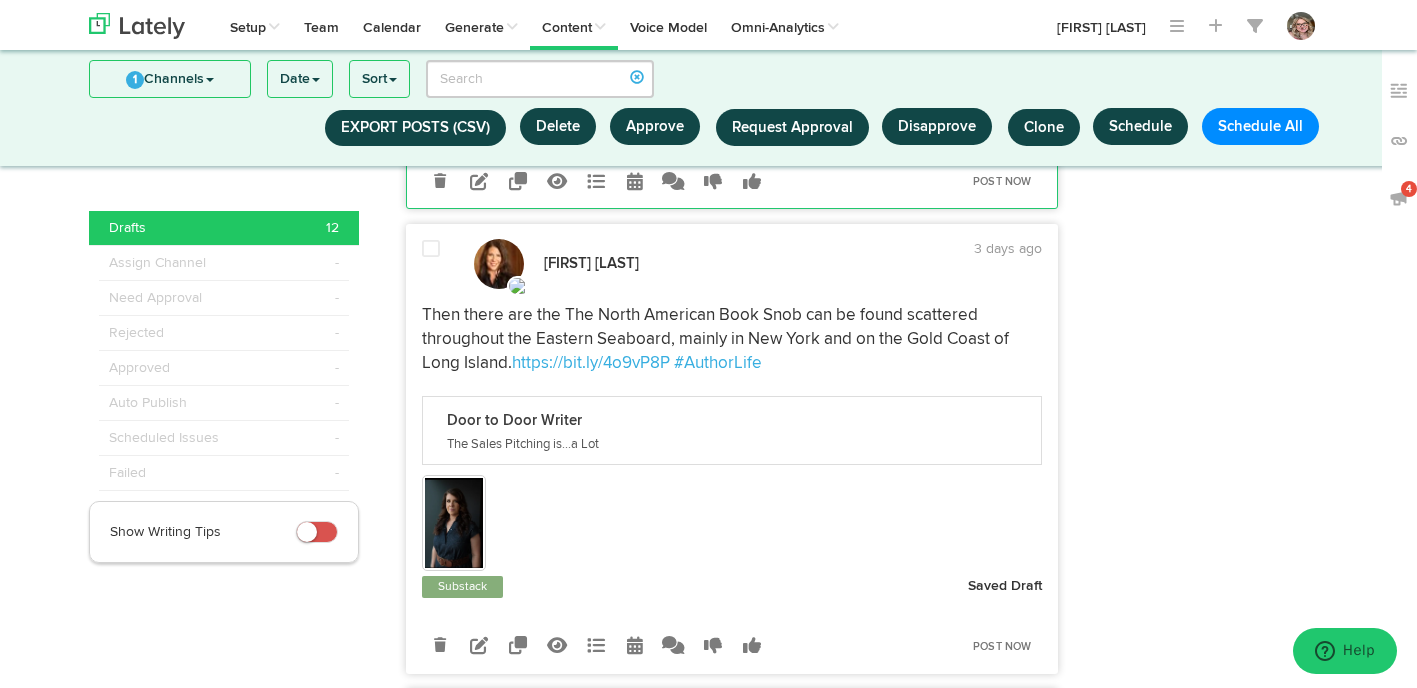 scroll, scrollTop: 2735, scrollLeft: 0, axis: vertical 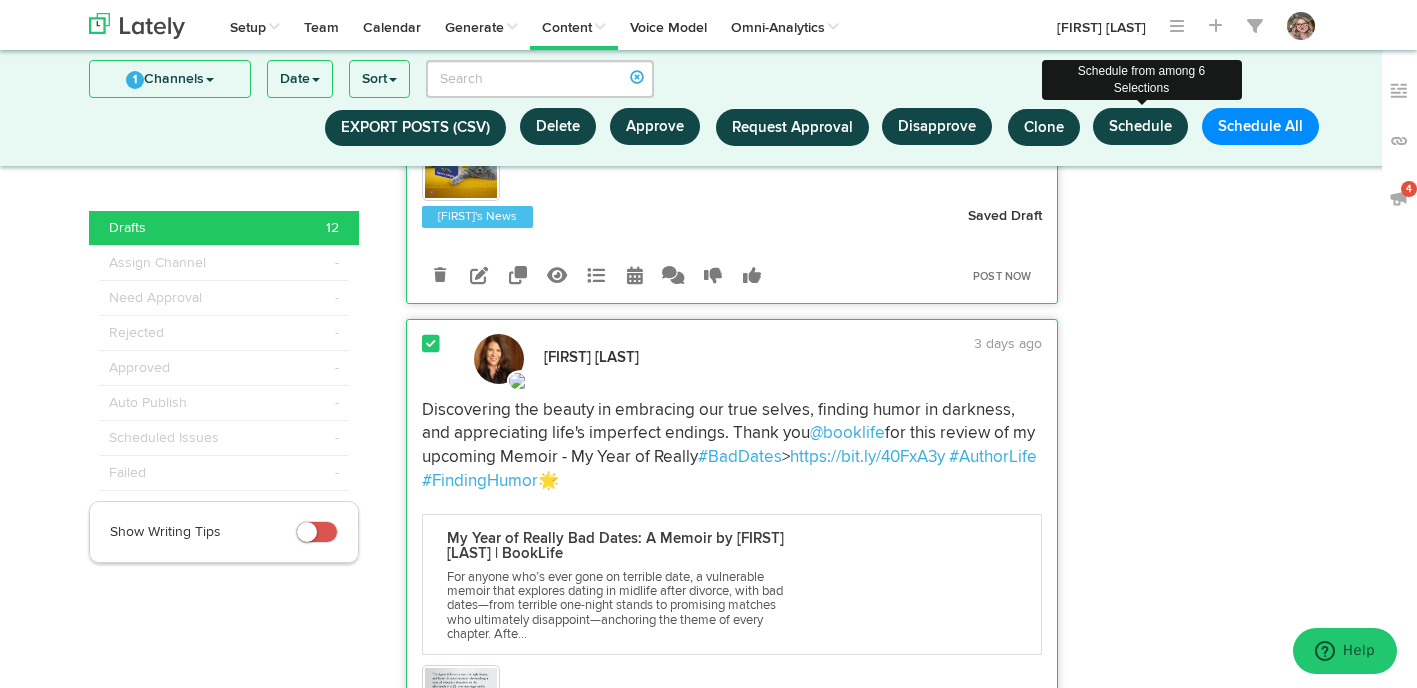 click on "Schedule" at bounding box center [1140, 126] 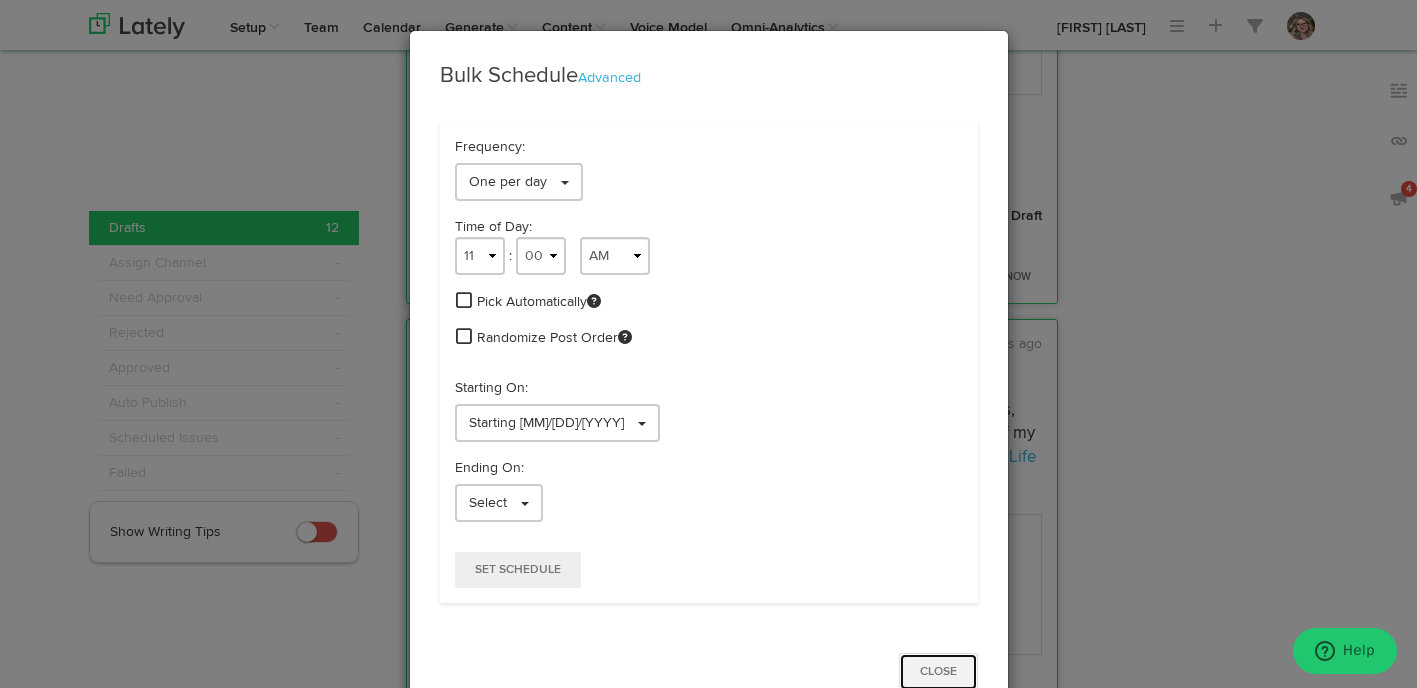 click on "Close" at bounding box center (938, 672) 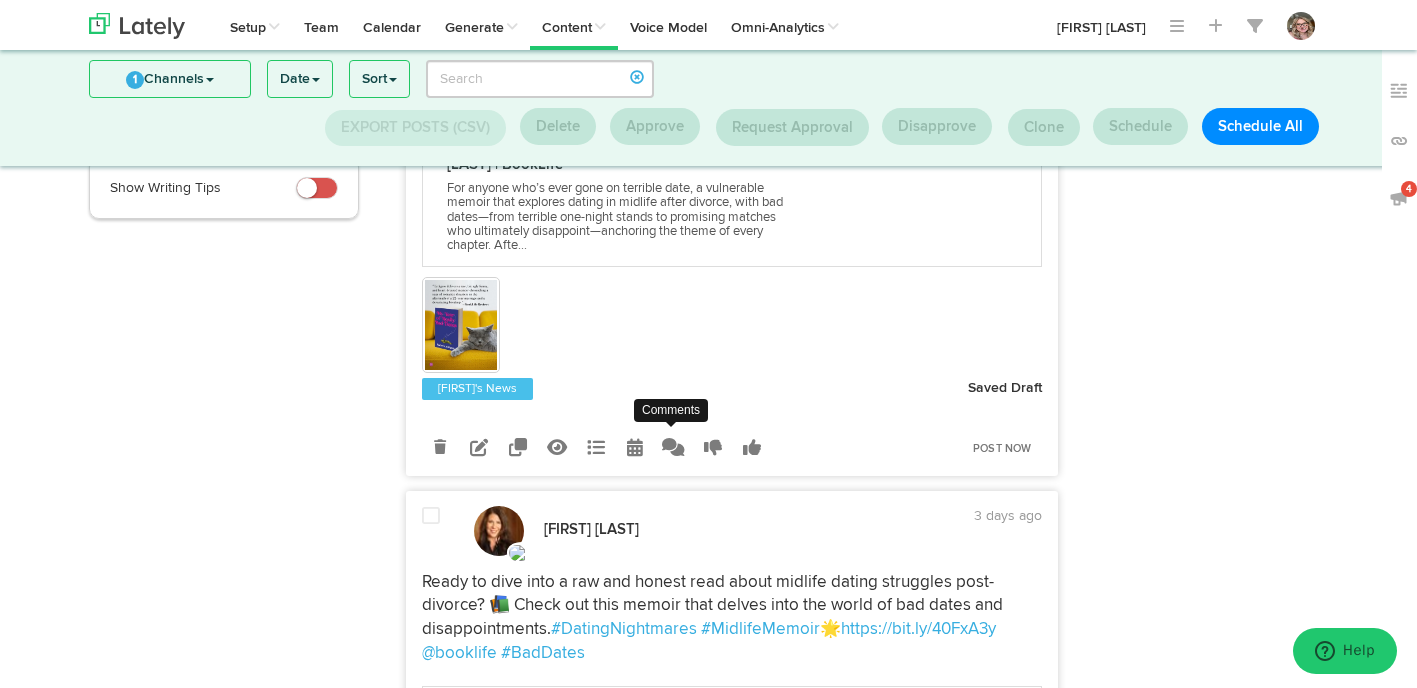 scroll, scrollTop: 344, scrollLeft: 0, axis: vertical 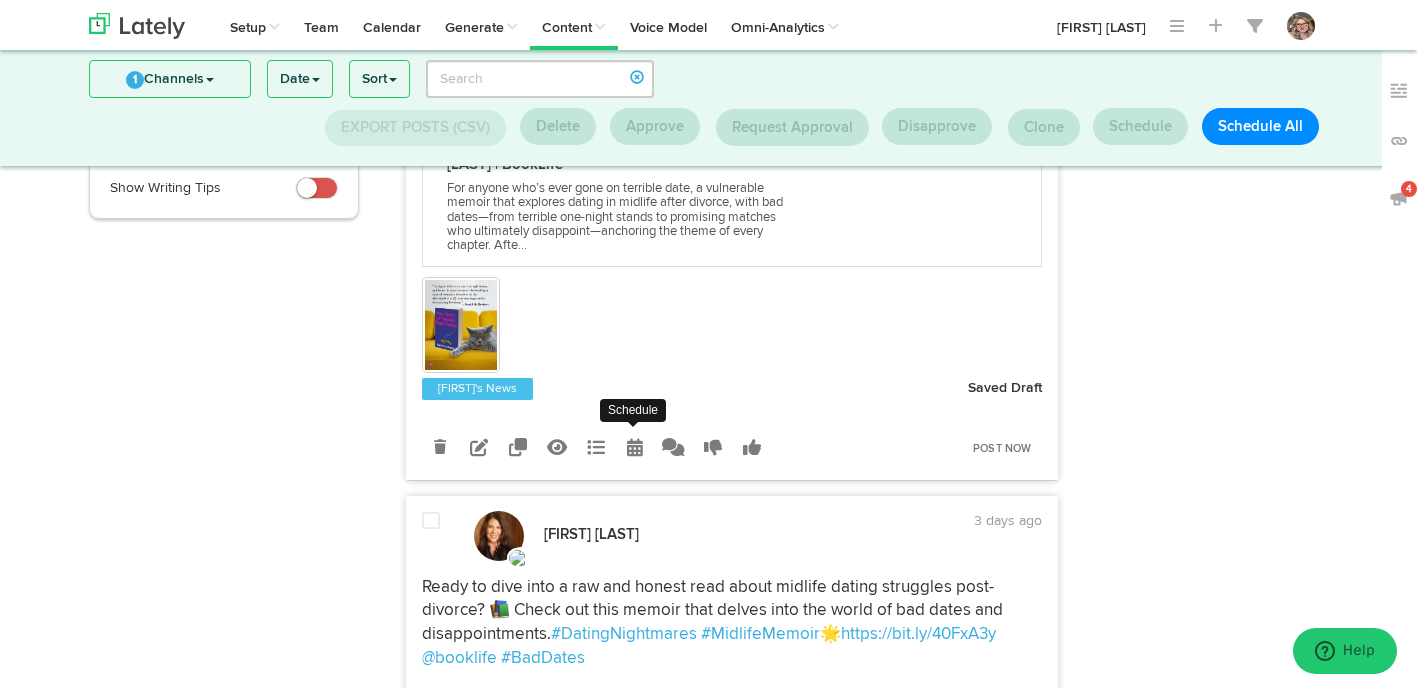 radio on "true" 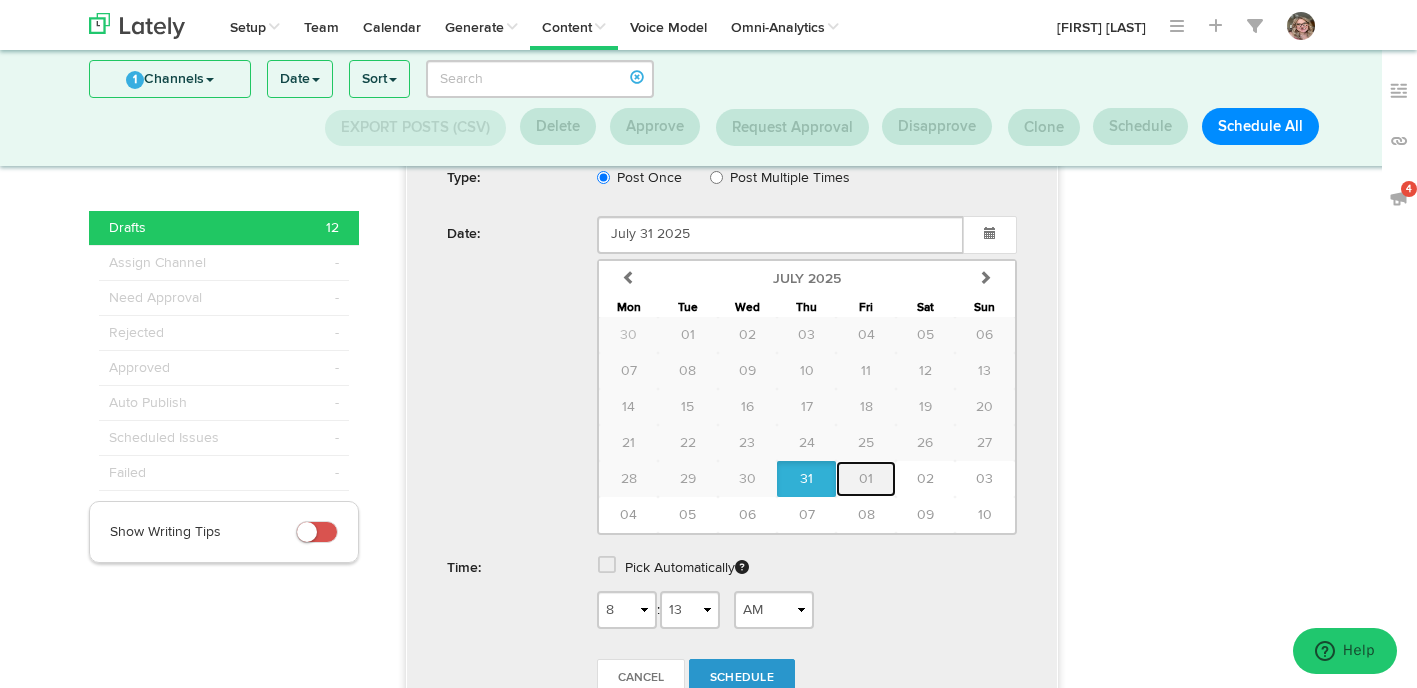 click on "01" at bounding box center [865, 479] 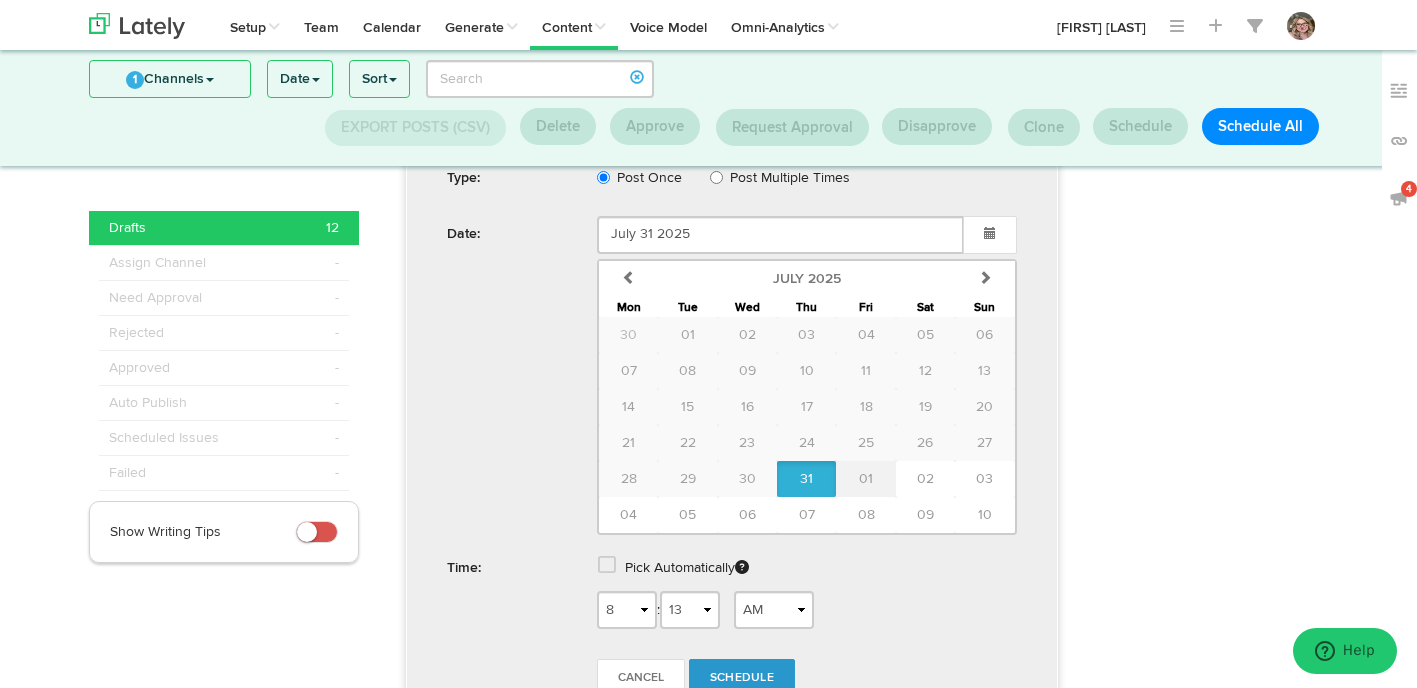 type on "August 01 2025" 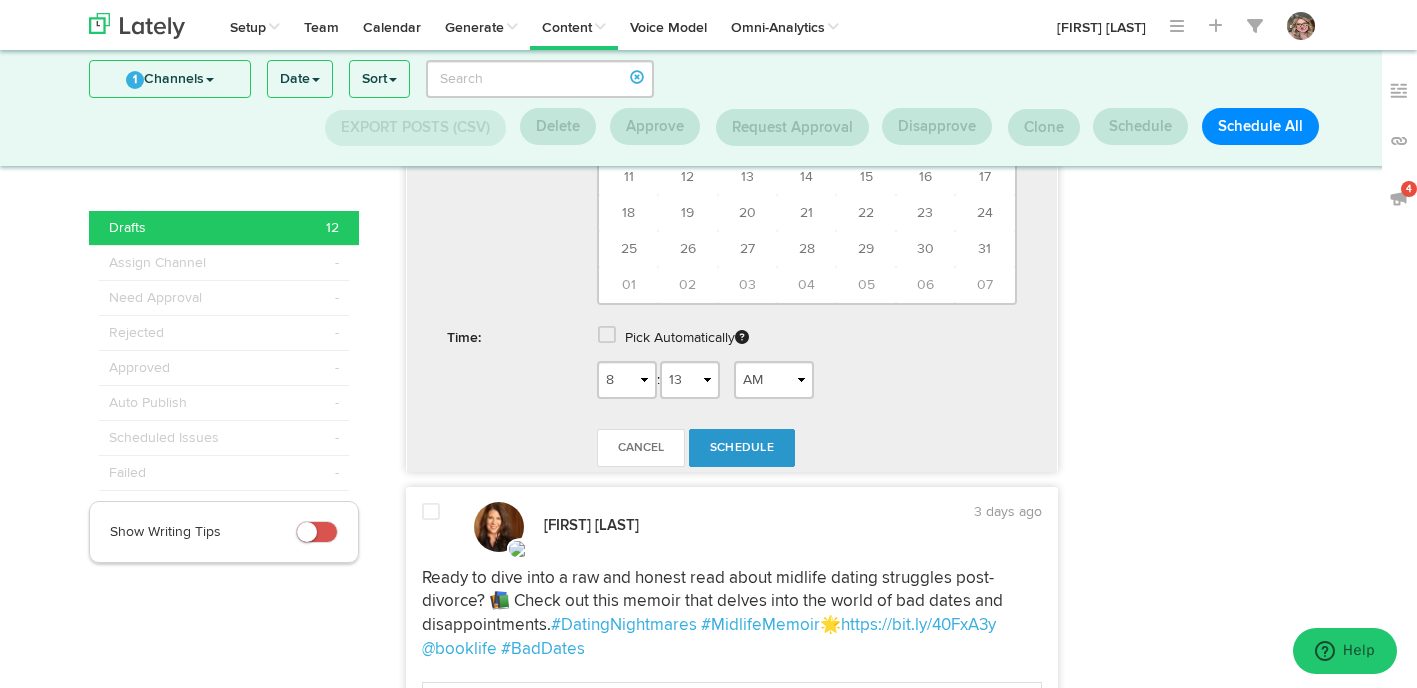 scroll, scrollTop: 1009, scrollLeft: 0, axis: vertical 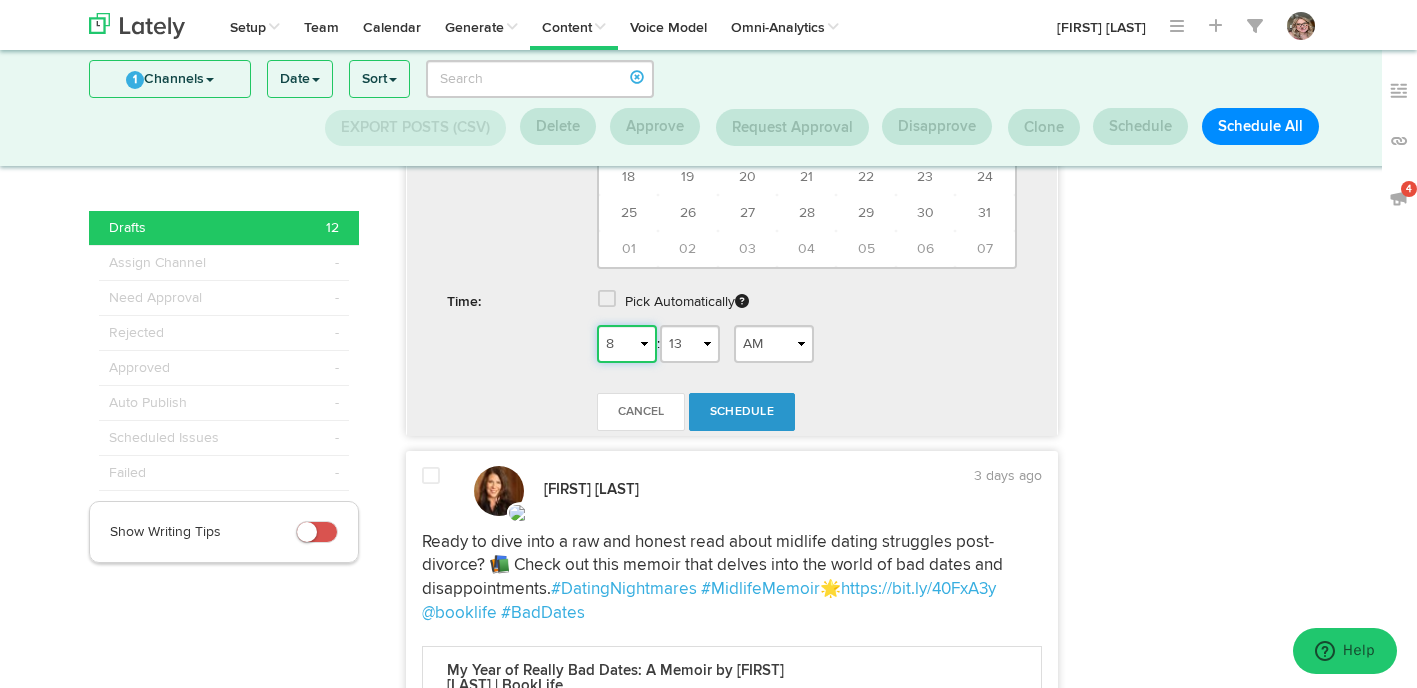 click on "1 2 3 4 5 6 7 8 9 10 11 12" at bounding box center [627, 344] 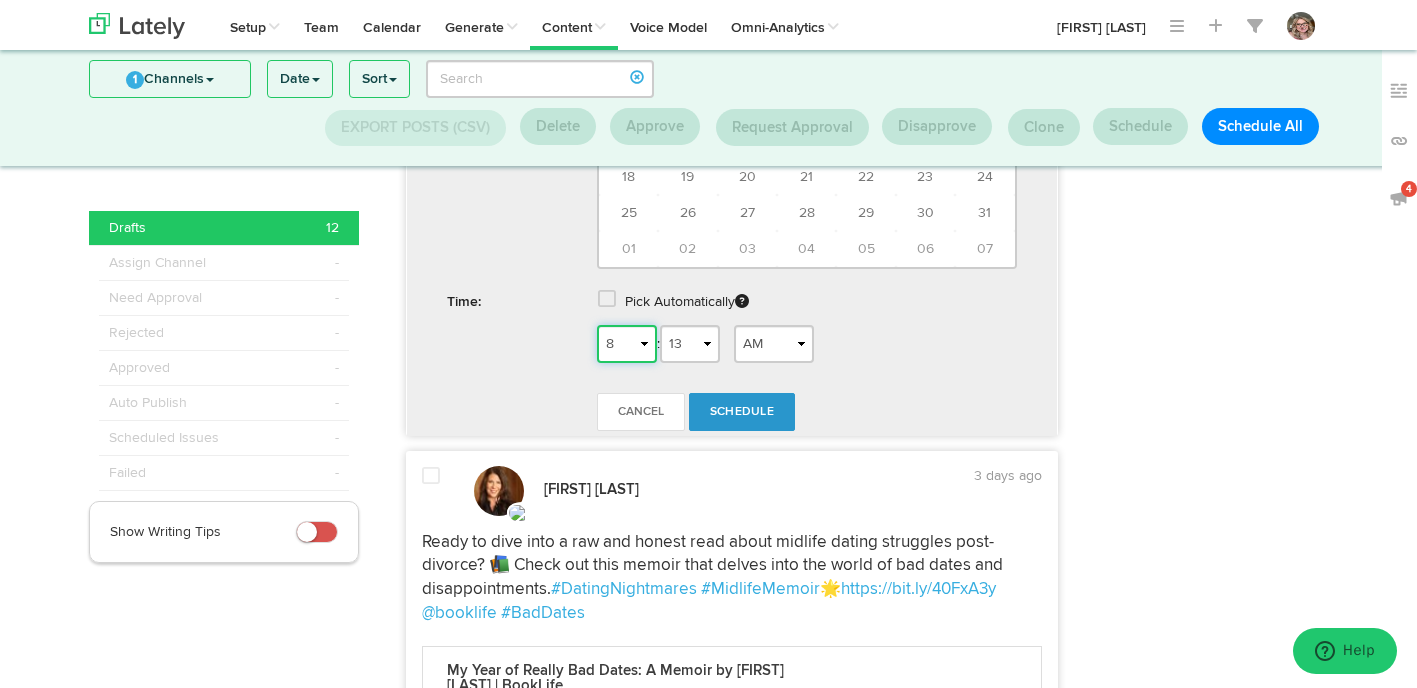 select on "6" 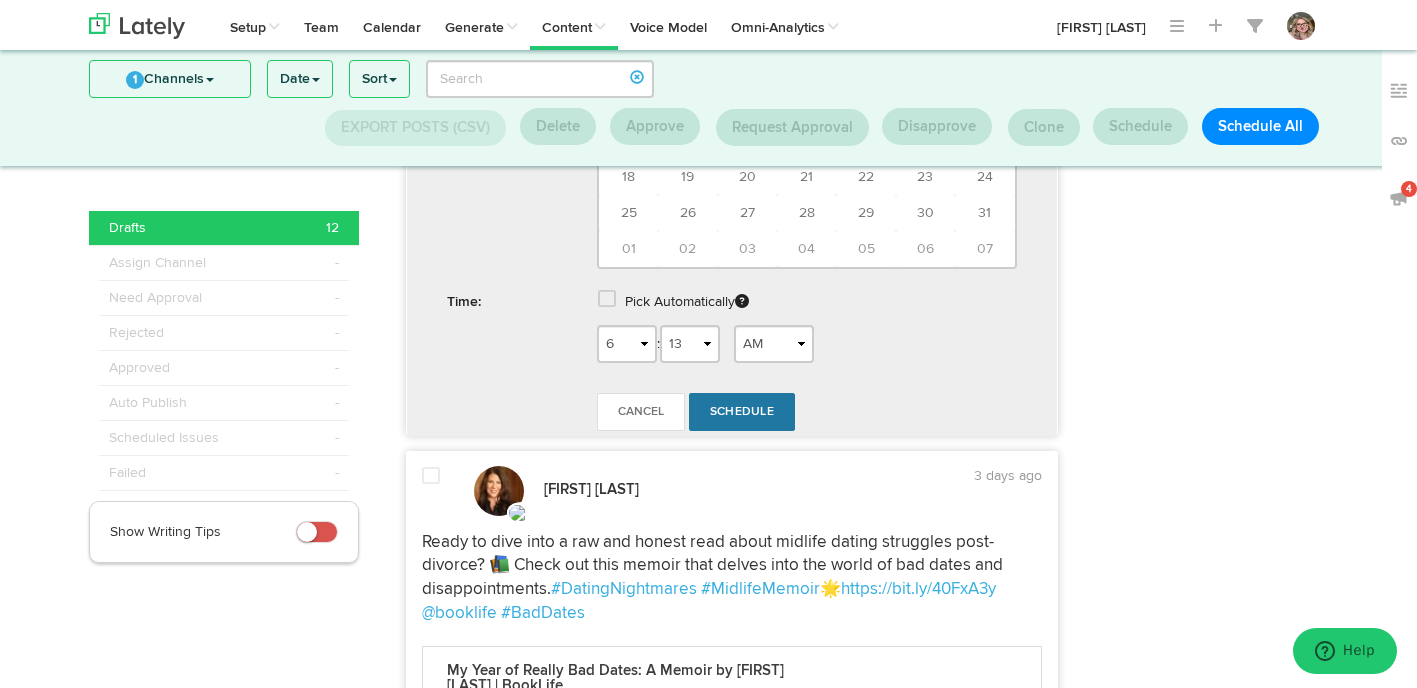 click on "Schedule" at bounding box center [742, 412] 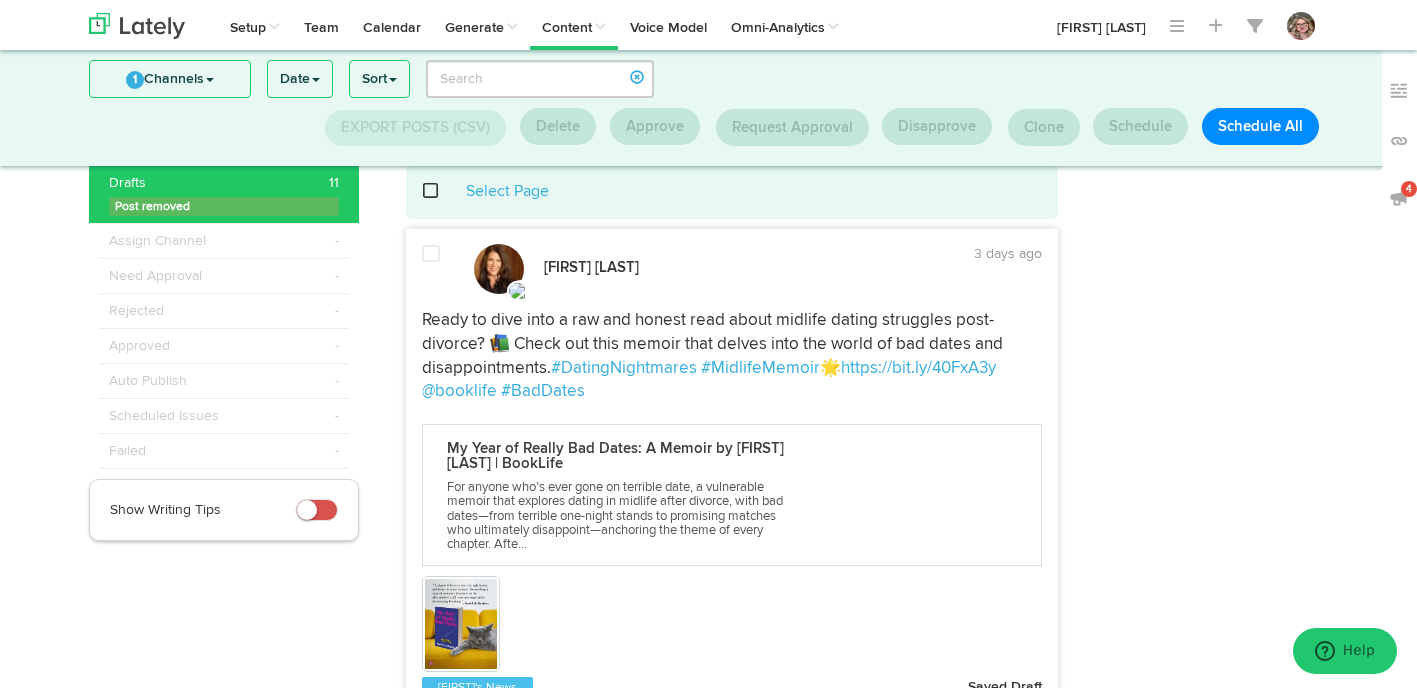 scroll, scrollTop: 29, scrollLeft: 0, axis: vertical 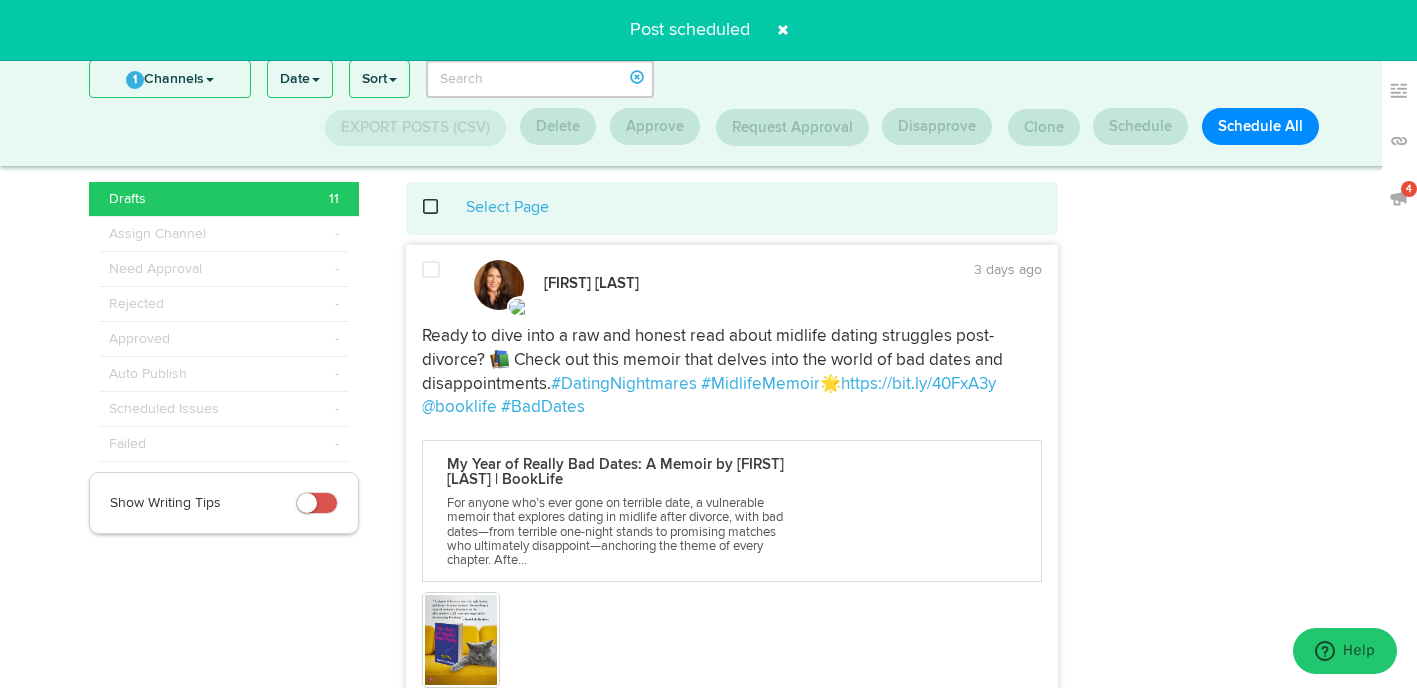 click at bounding box center [433, 285] 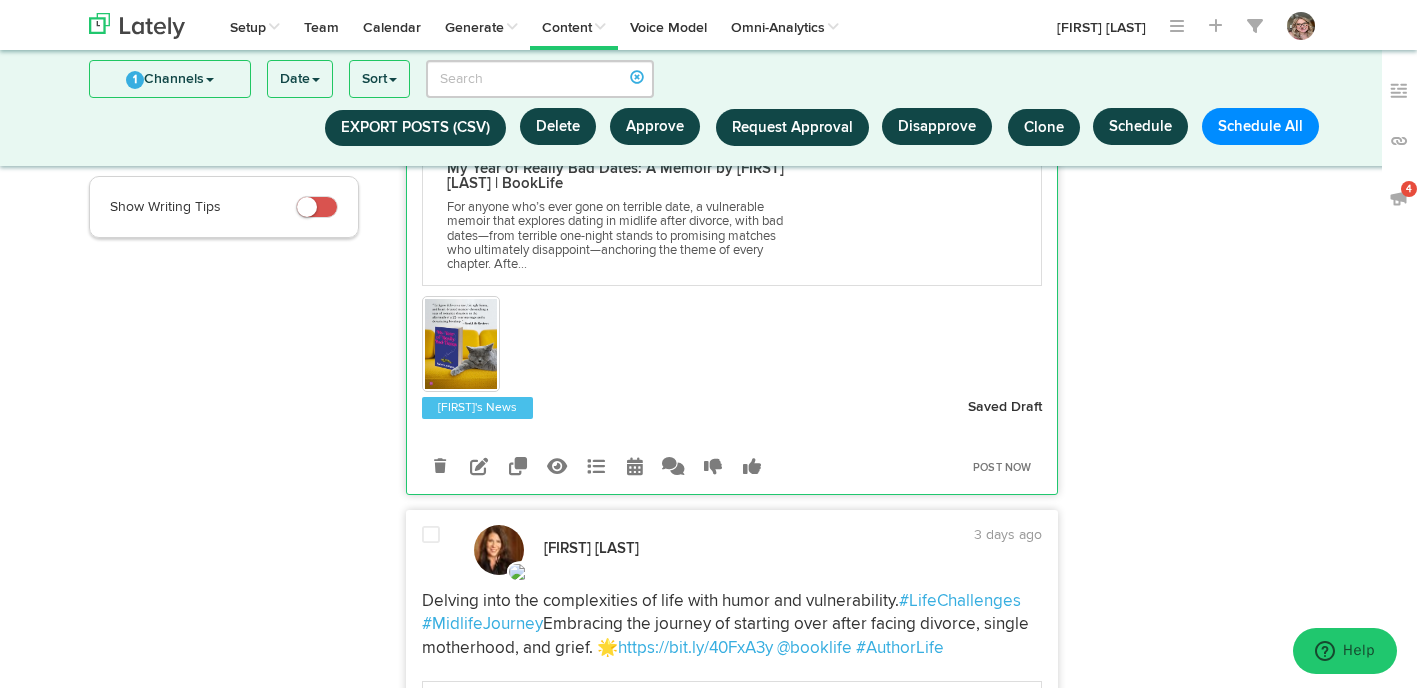 click at bounding box center [431, 535] 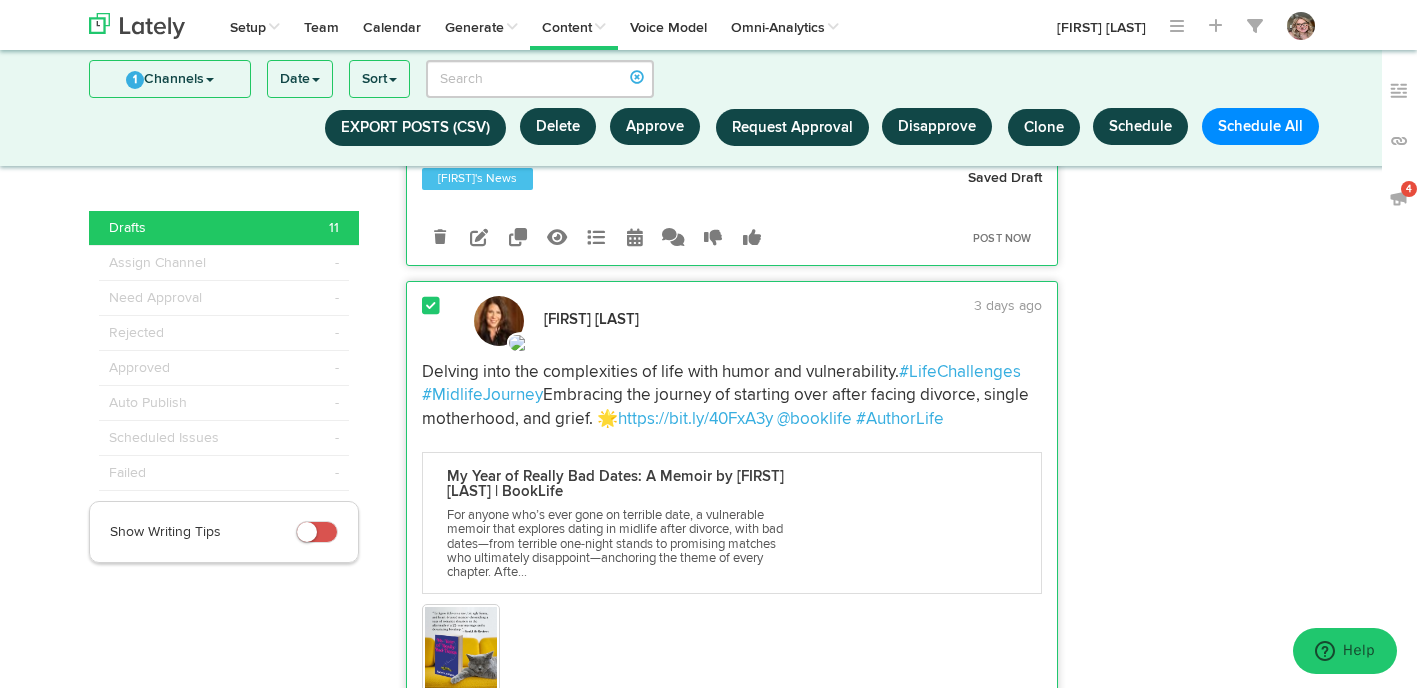 scroll, scrollTop: 686, scrollLeft: 0, axis: vertical 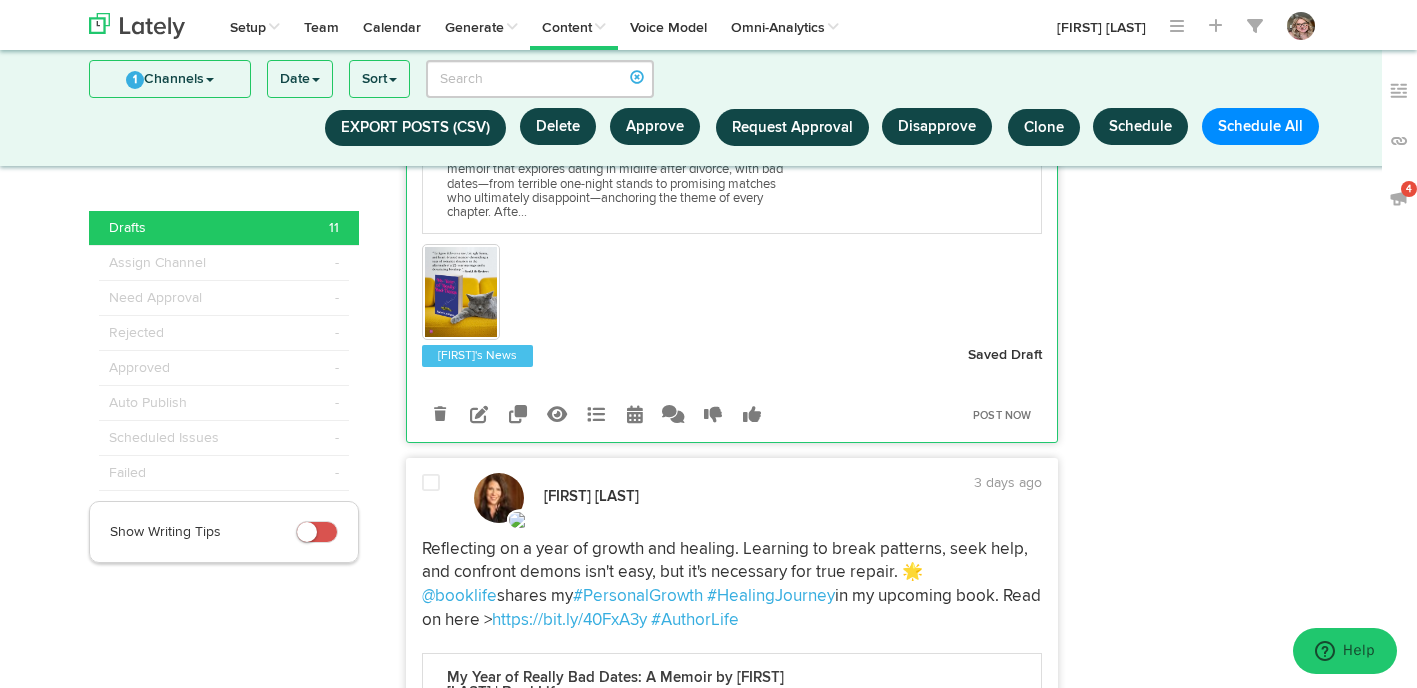 click at bounding box center (431, 483) 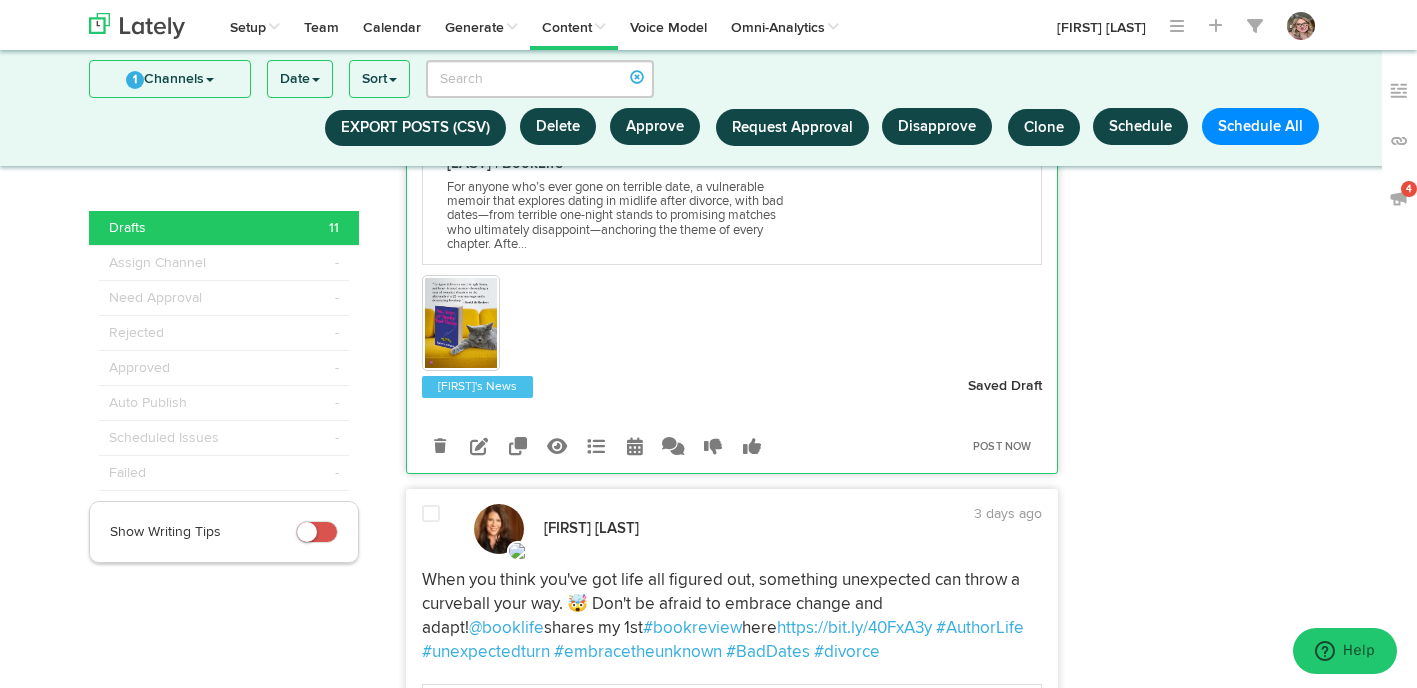 click at bounding box center [431, 514] 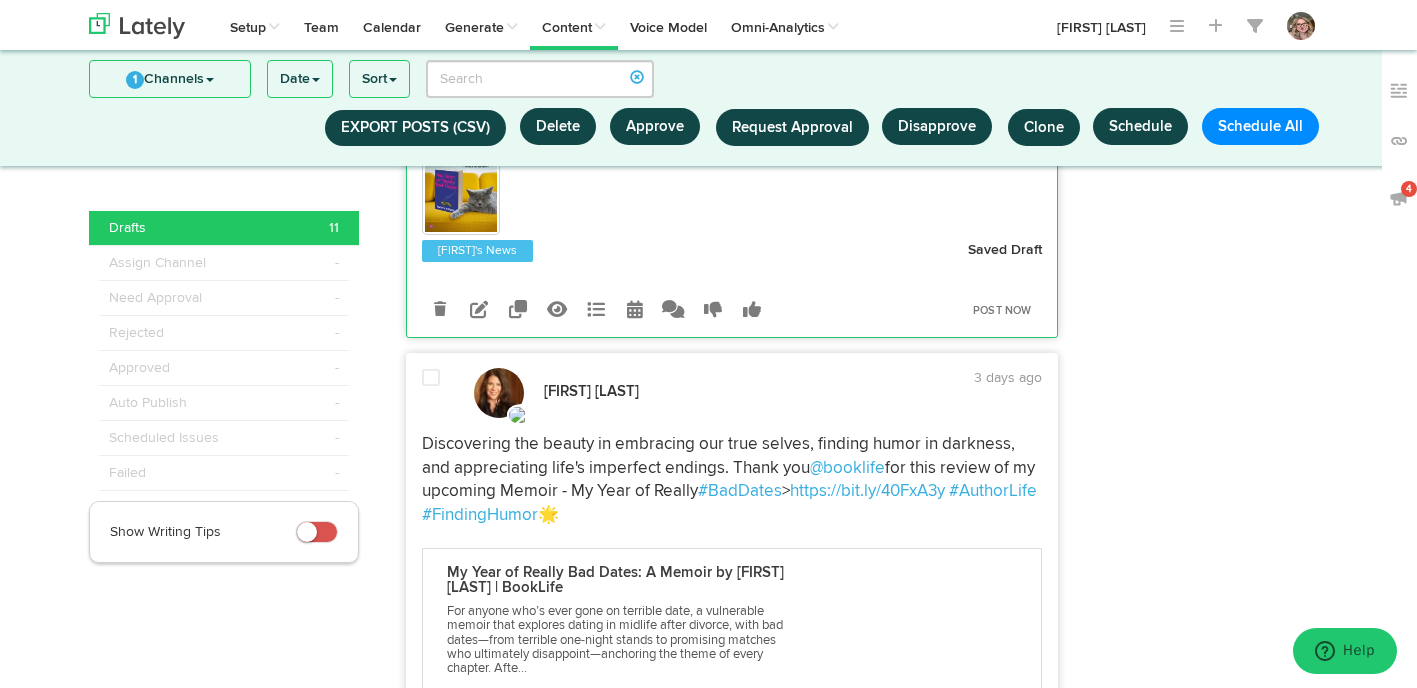 scroll, scrollTop: 2282, scrollLeft: 0, axis: vertical 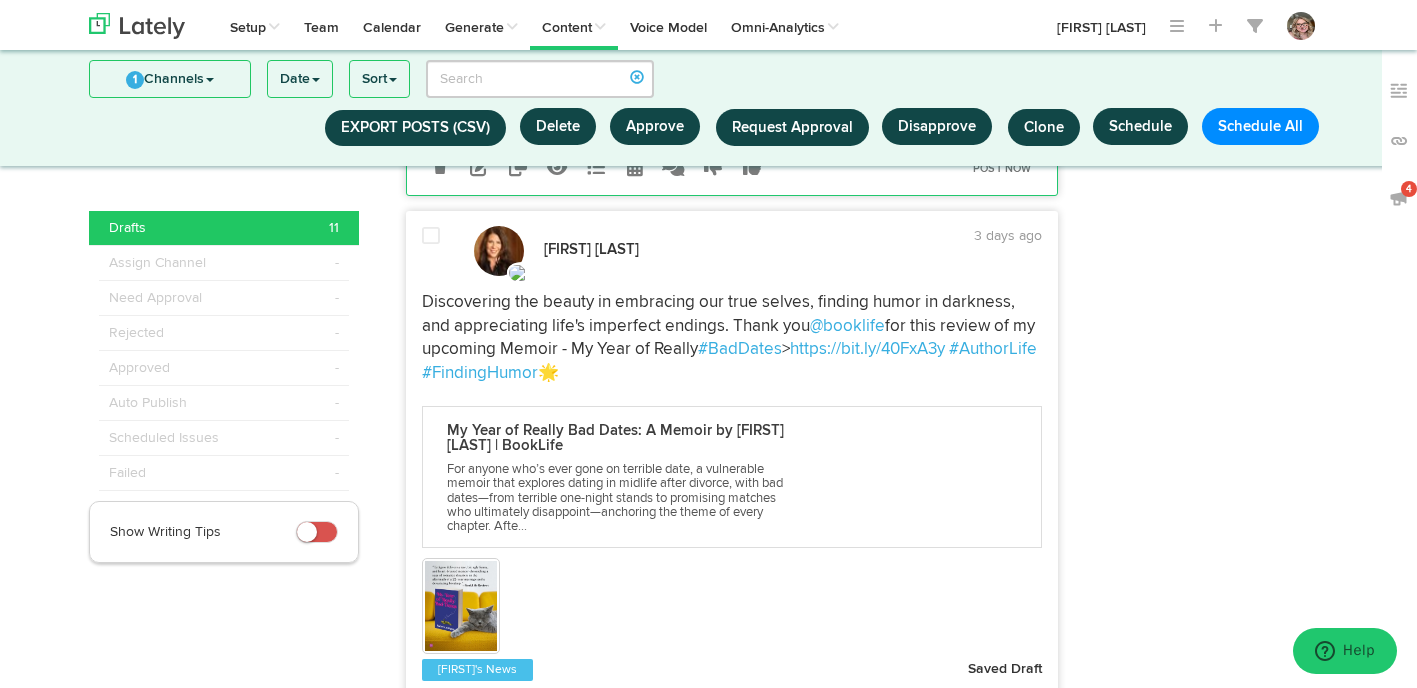 click at bounding box center (433, 251) 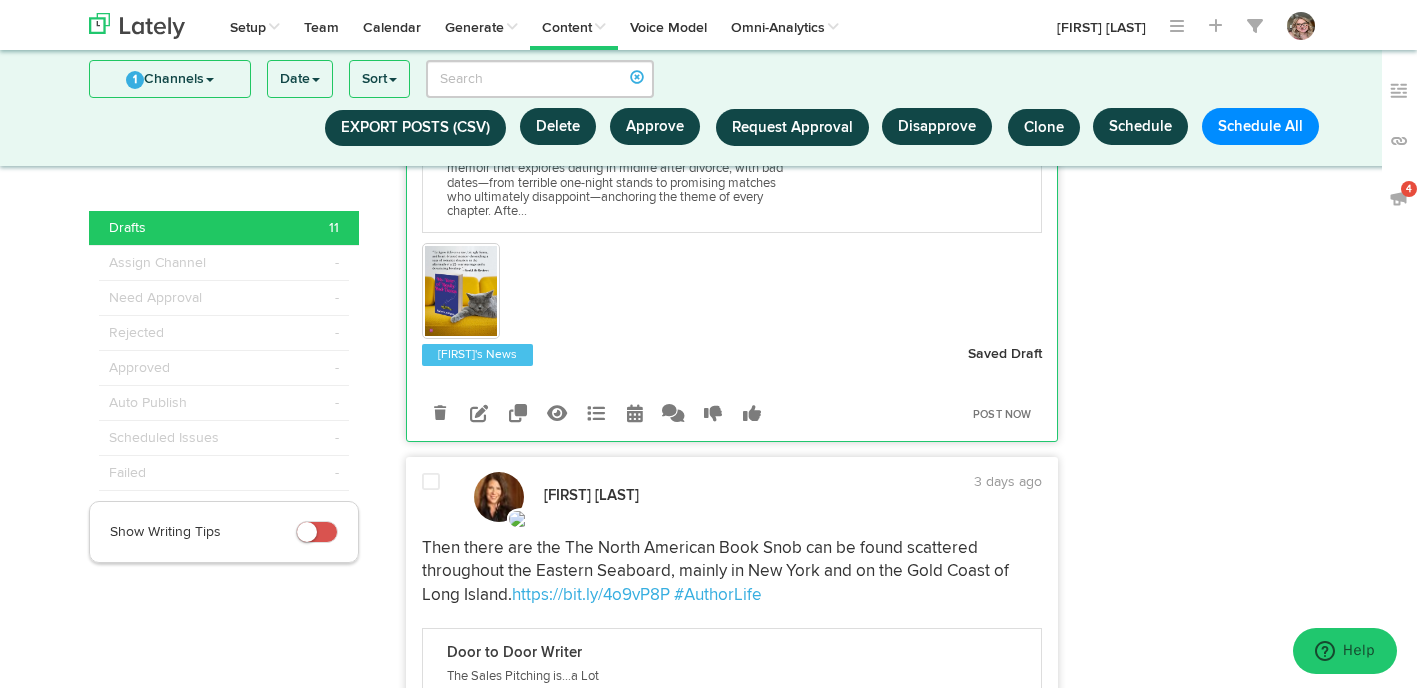 scroll, scrollTop: 2780, scrollLeft: 0, axis: vertical 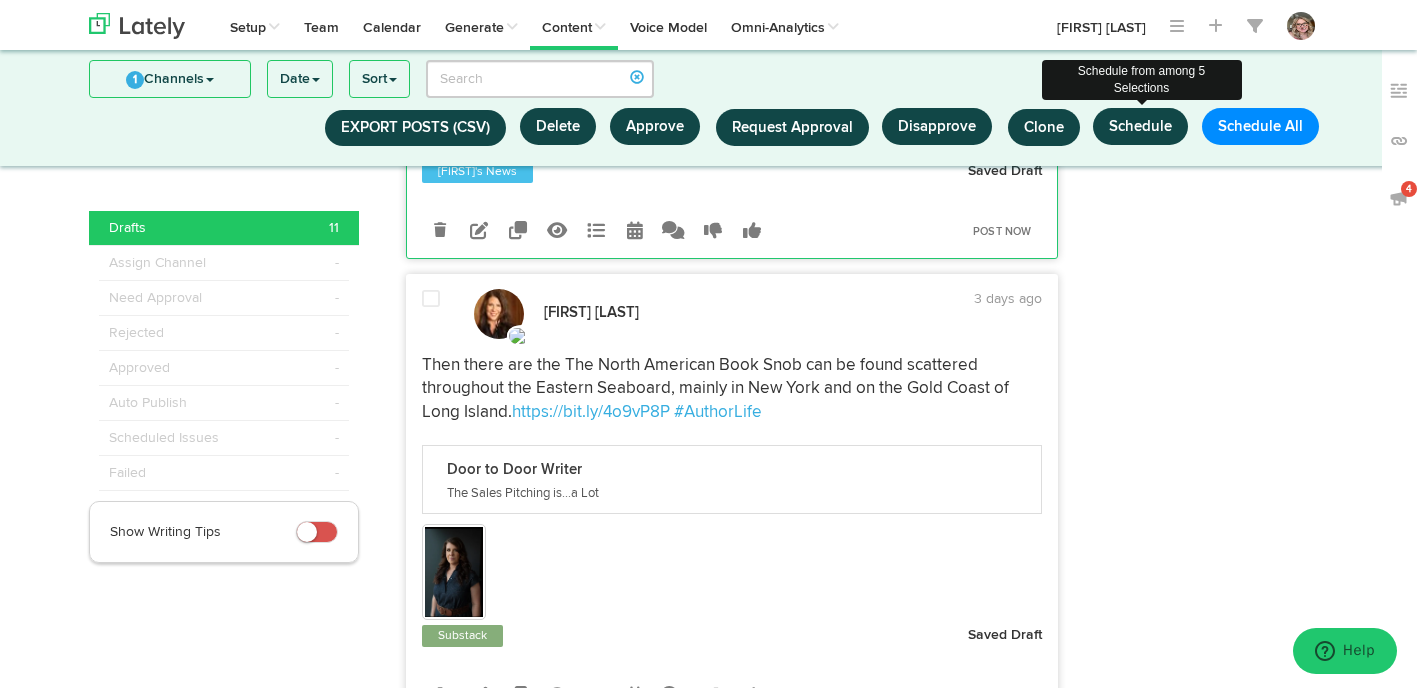 click on "Schedule" at bounding box center [1140, 126] 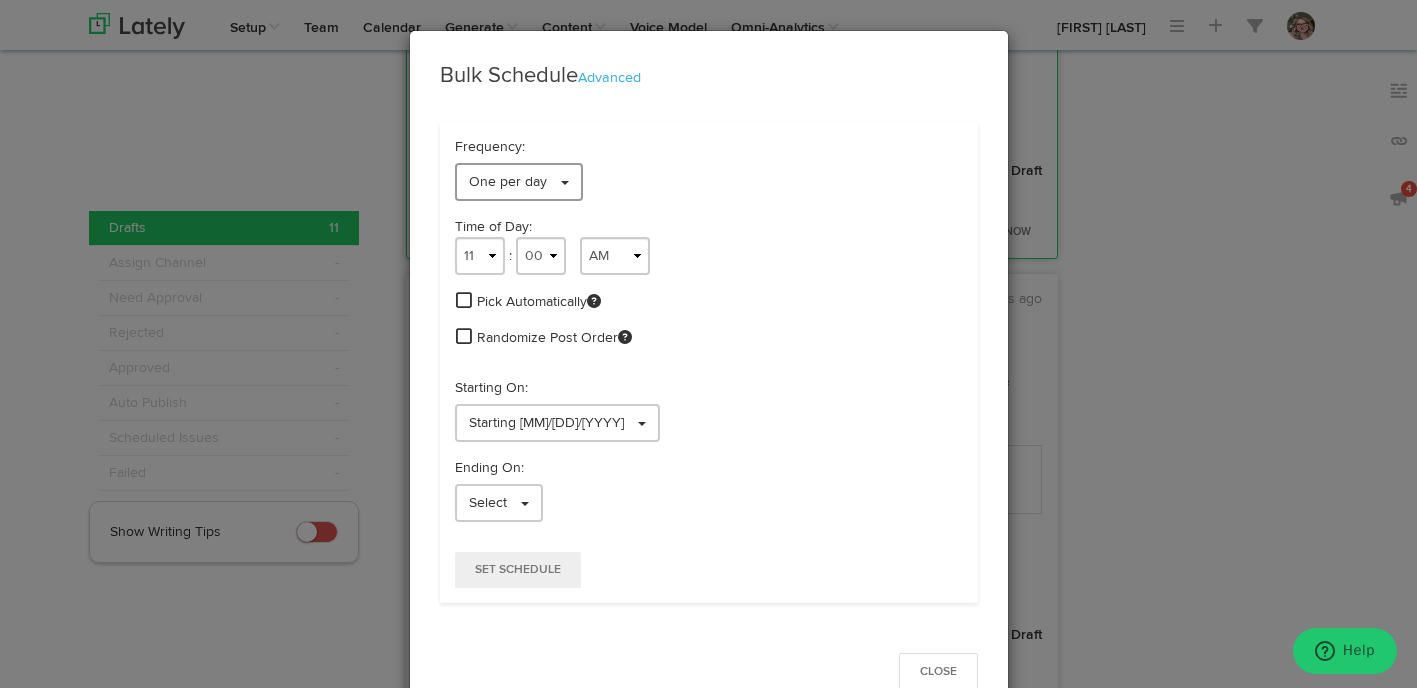 click on "One per day" at bounding box center [519, 182] 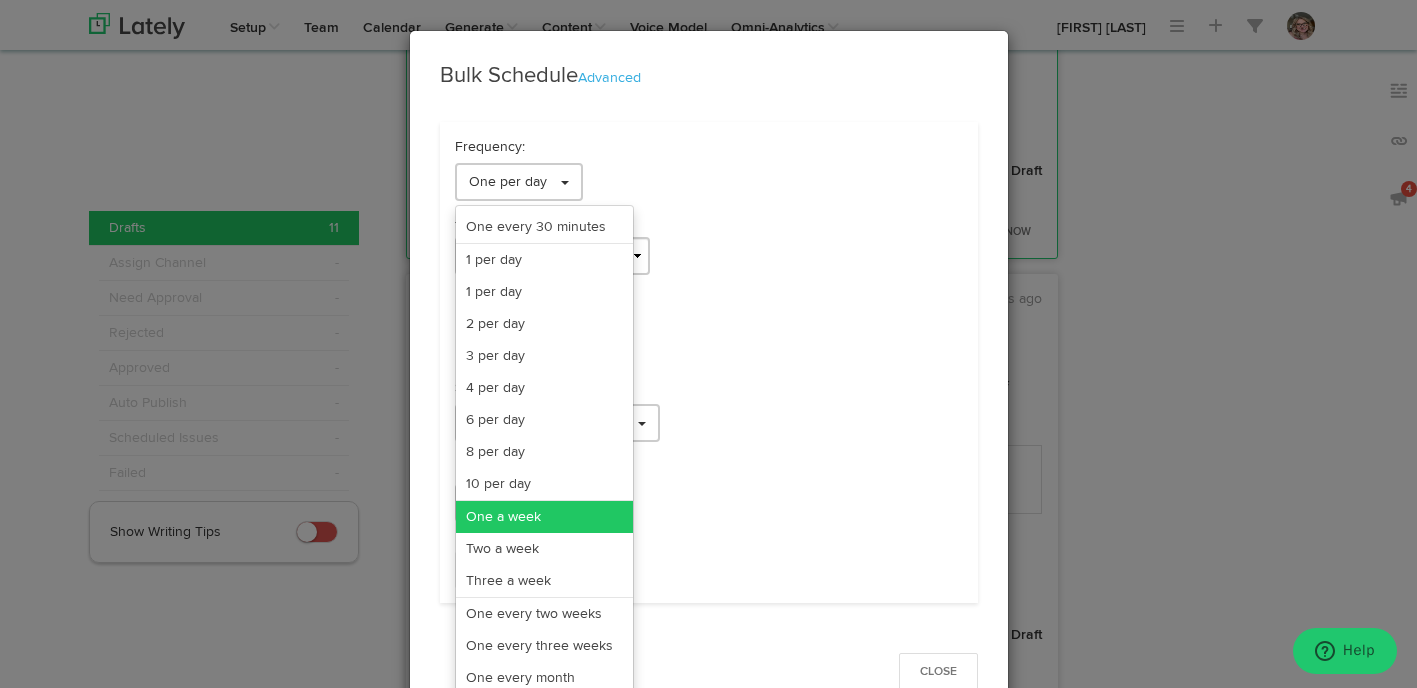click on "One a week" at bounding box center [544, 517] 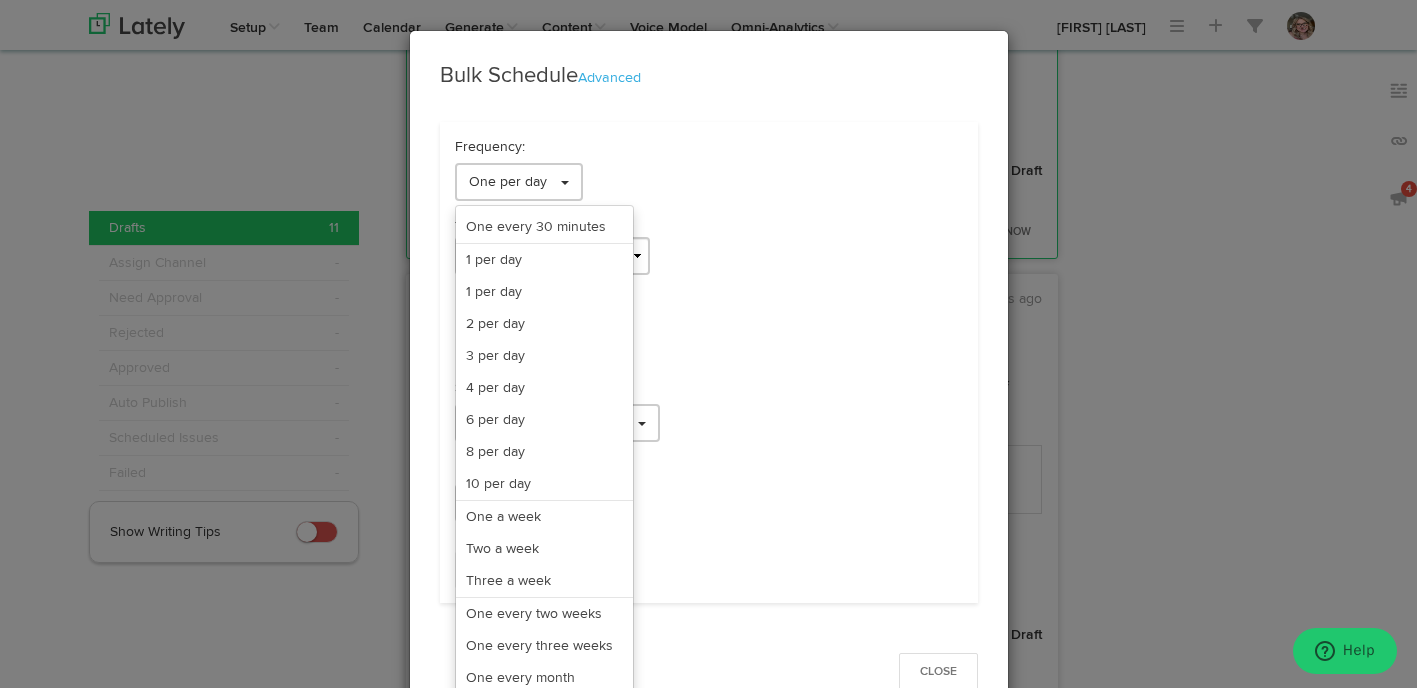 select on "11" 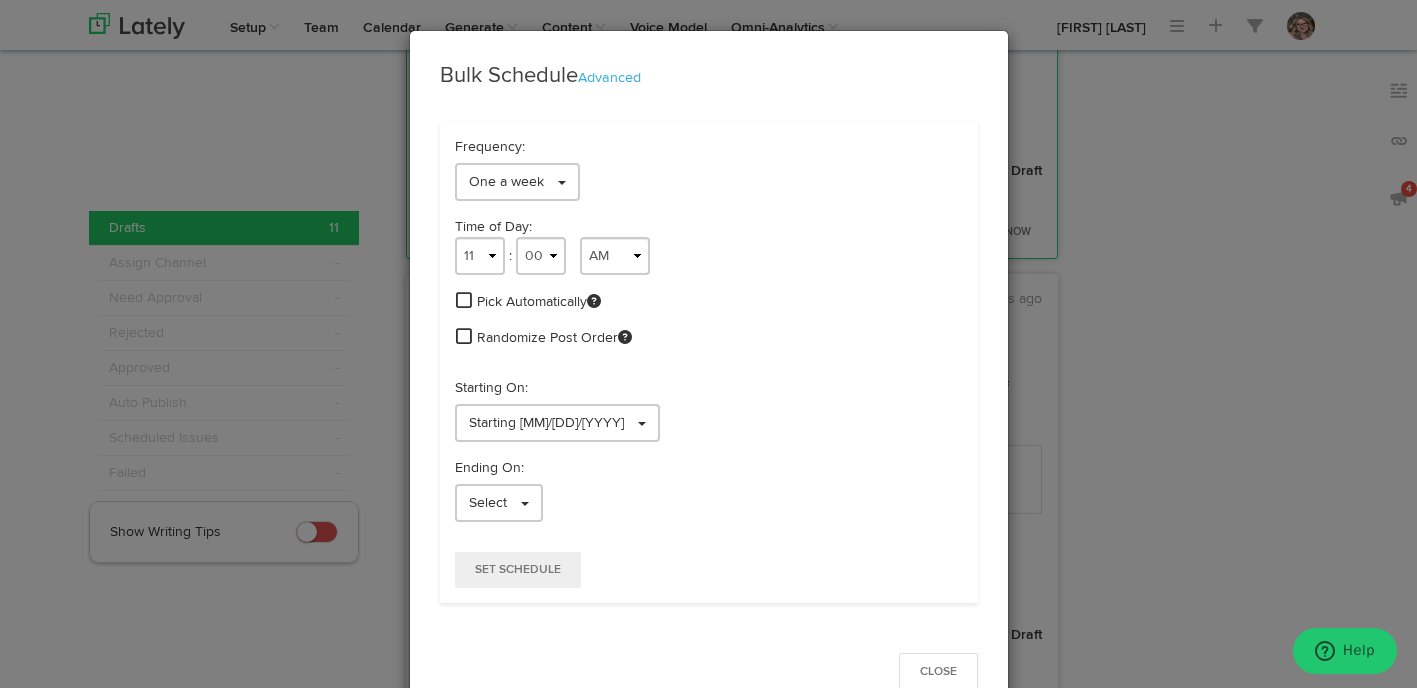 click at bounding box center [464, 302] 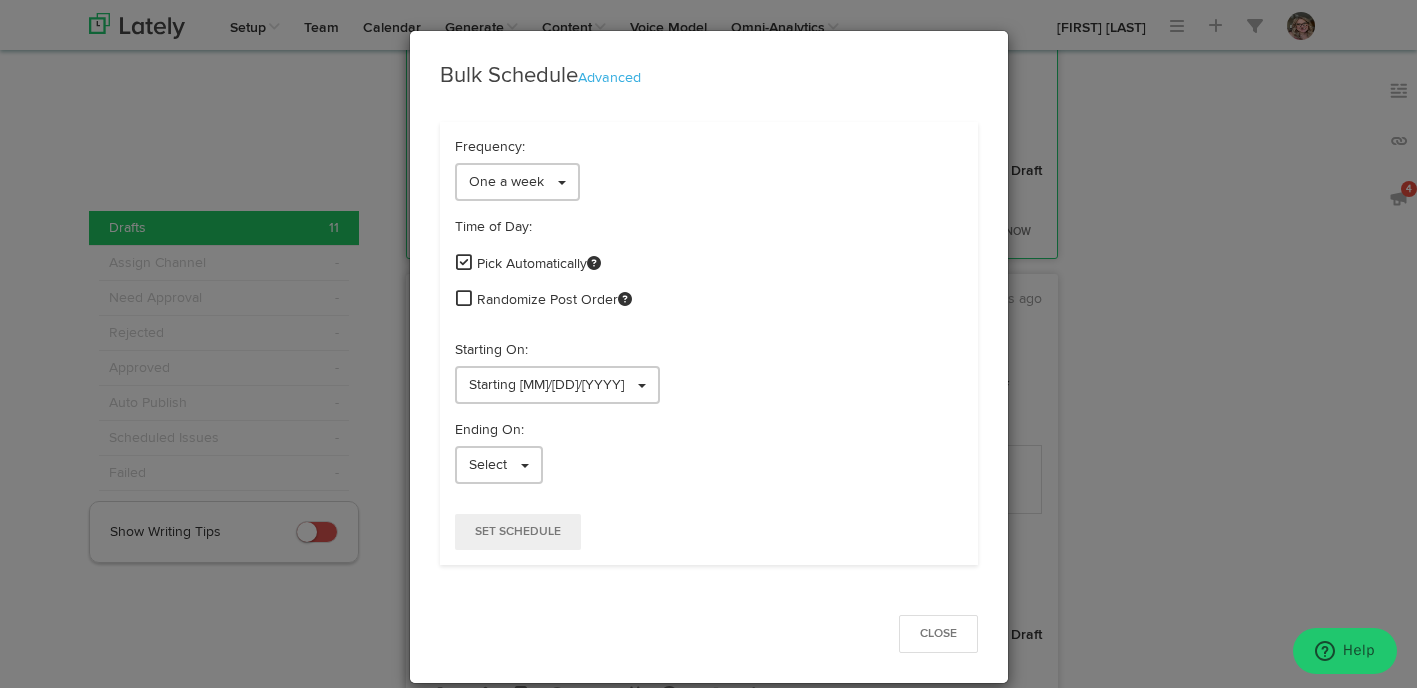 click at bounding box center [464, 298] 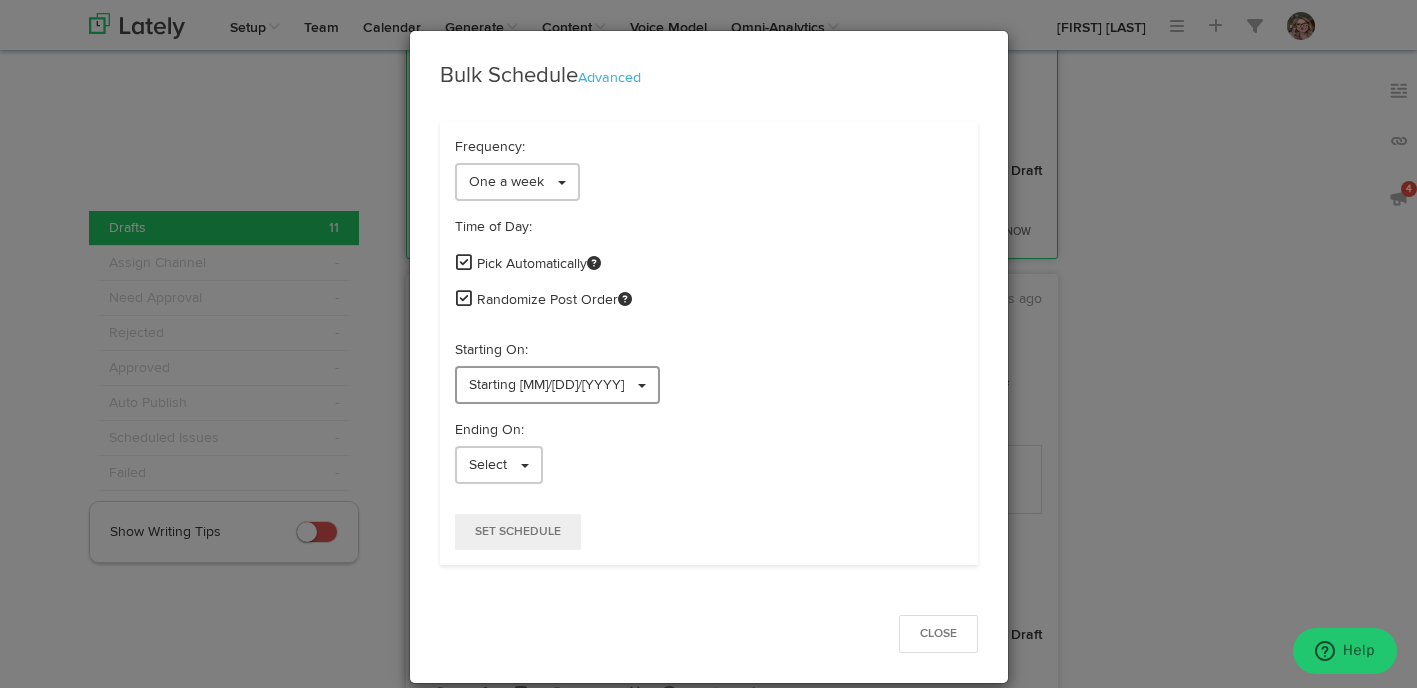 click on "Starting [MM]/[DD]/[YYYY]" at bounding box center [557, 385] 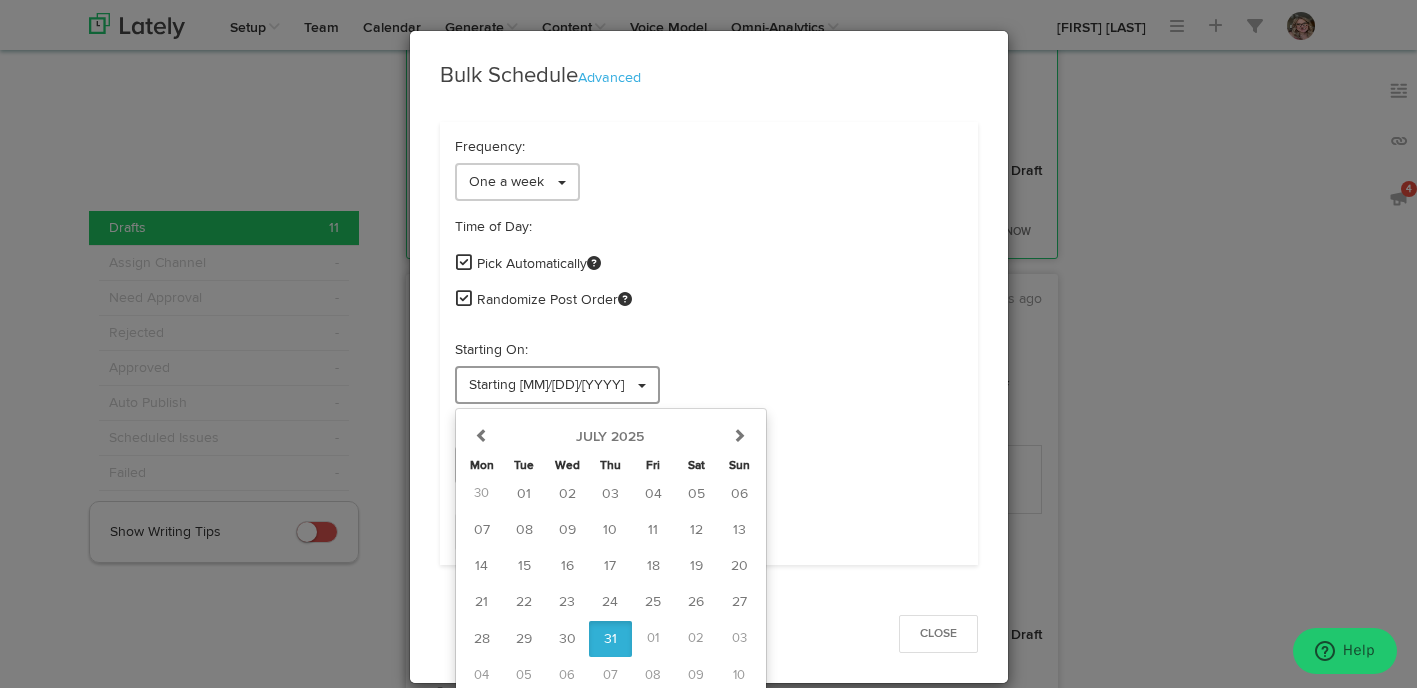 scroll, scrollTop: 5, scrollLeft: 0, axis: vertical 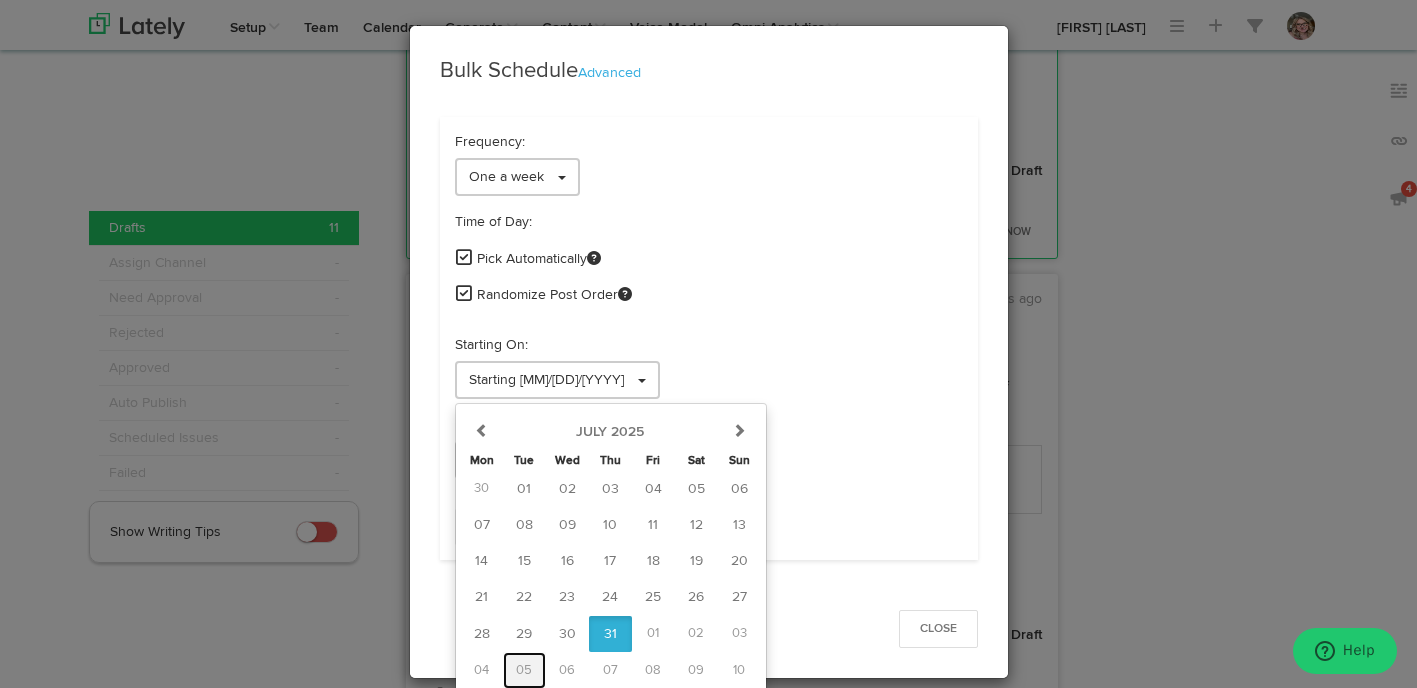 click on "05" at bounding box center (524, 670) 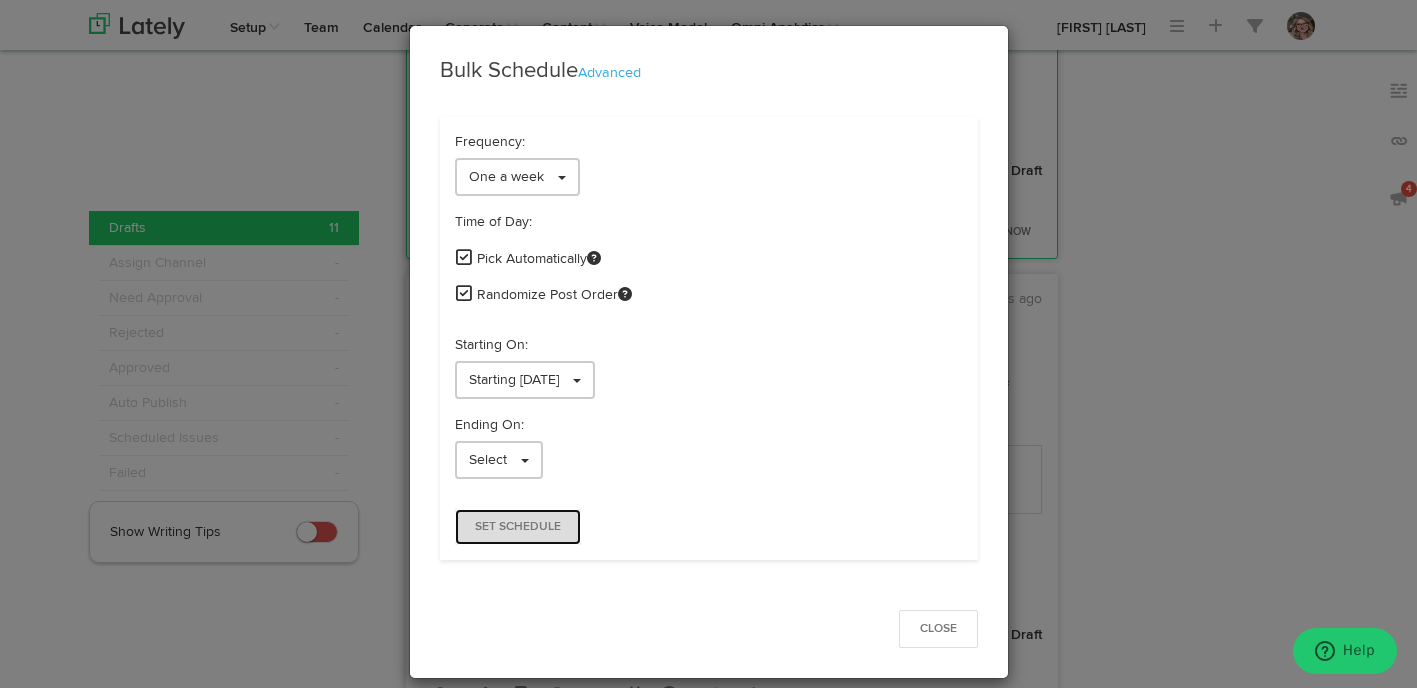 click on "Set Schedule" at bounding box center [518, 527] 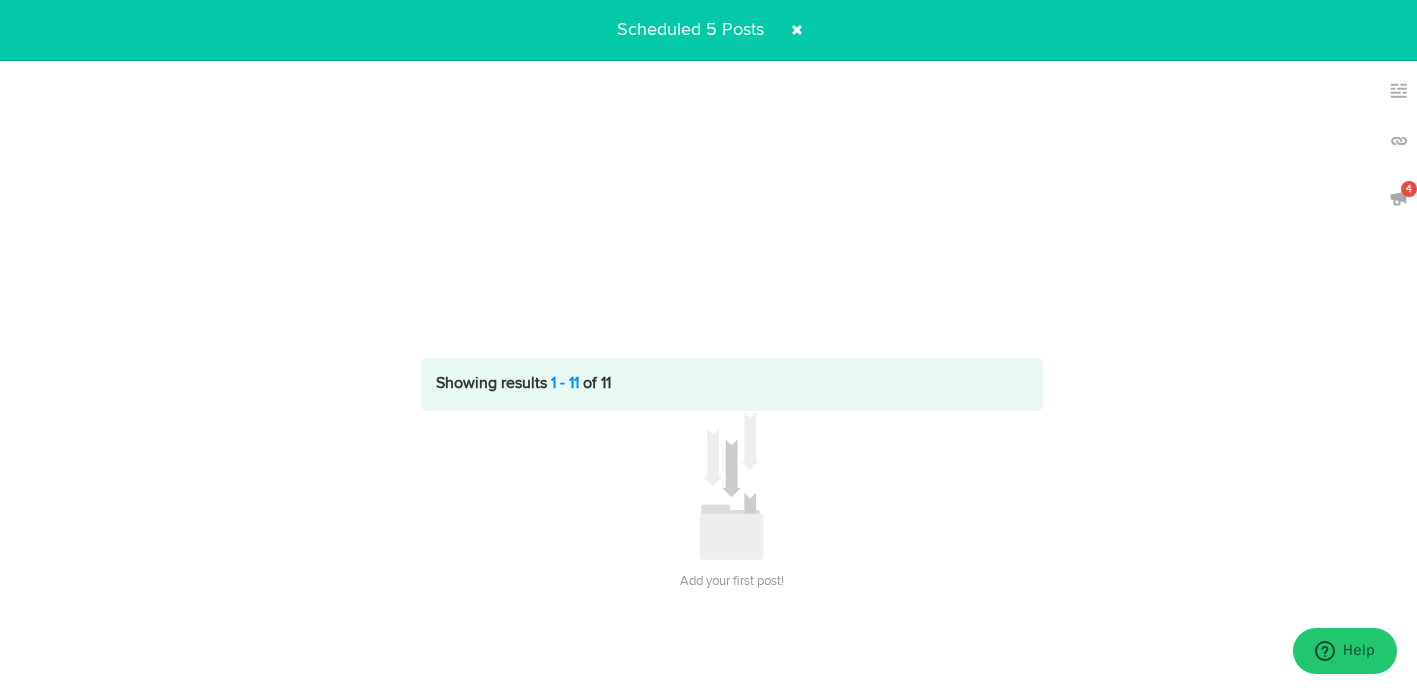 scroll, scrollTop: 0, scrollLeft: 0, axis: both 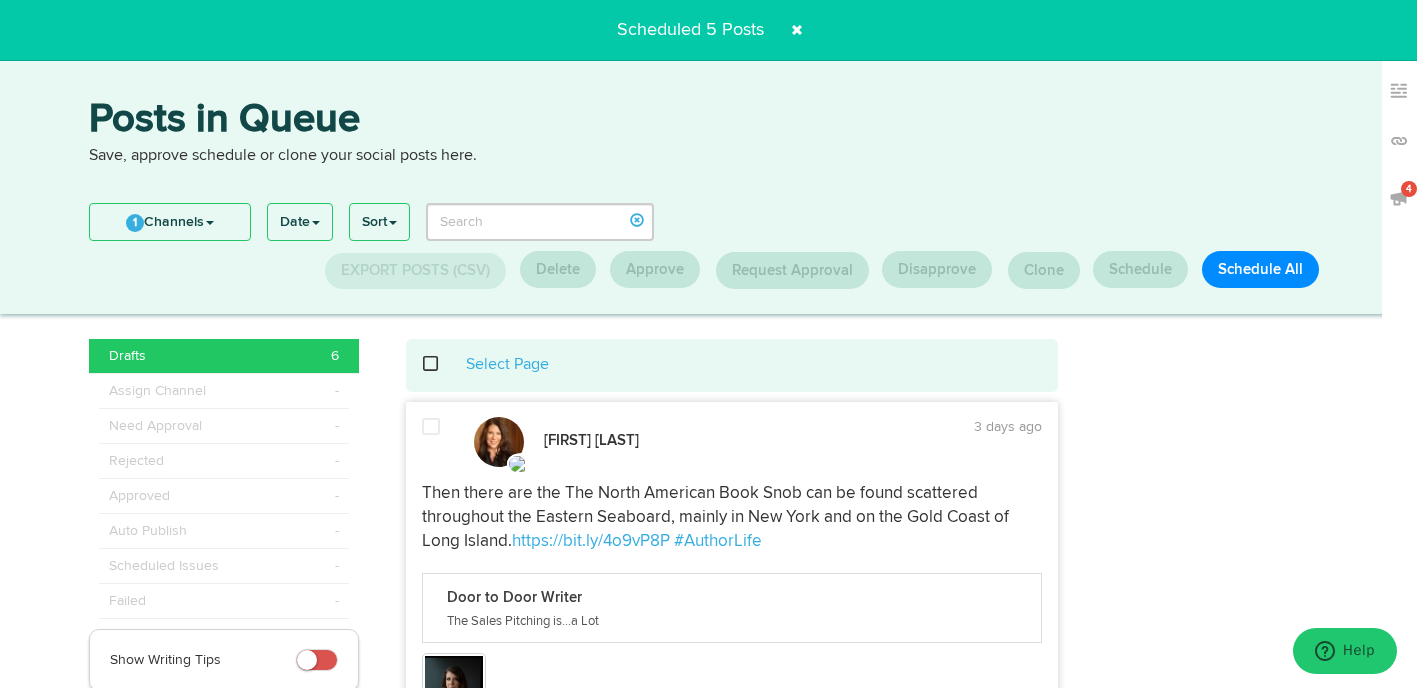 click 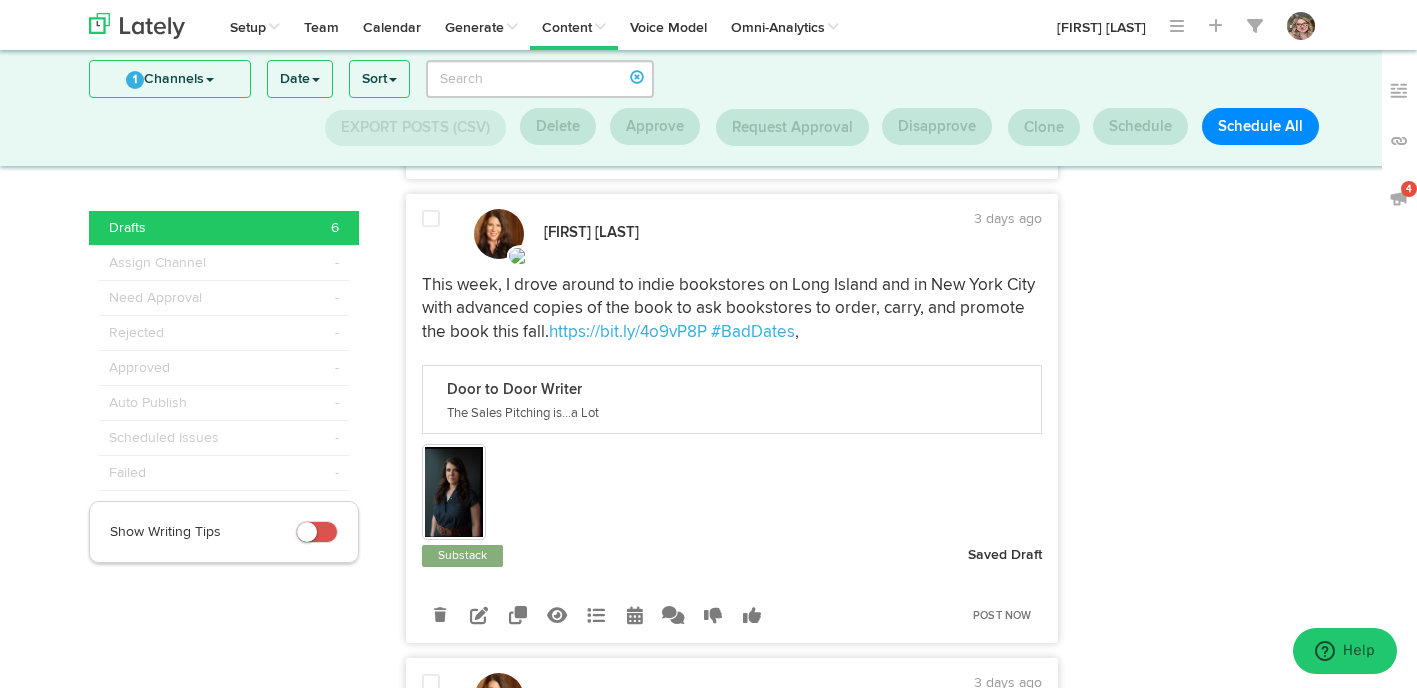 scroll, scrollTop: 579, scrollLeft: 0, axis: vertical 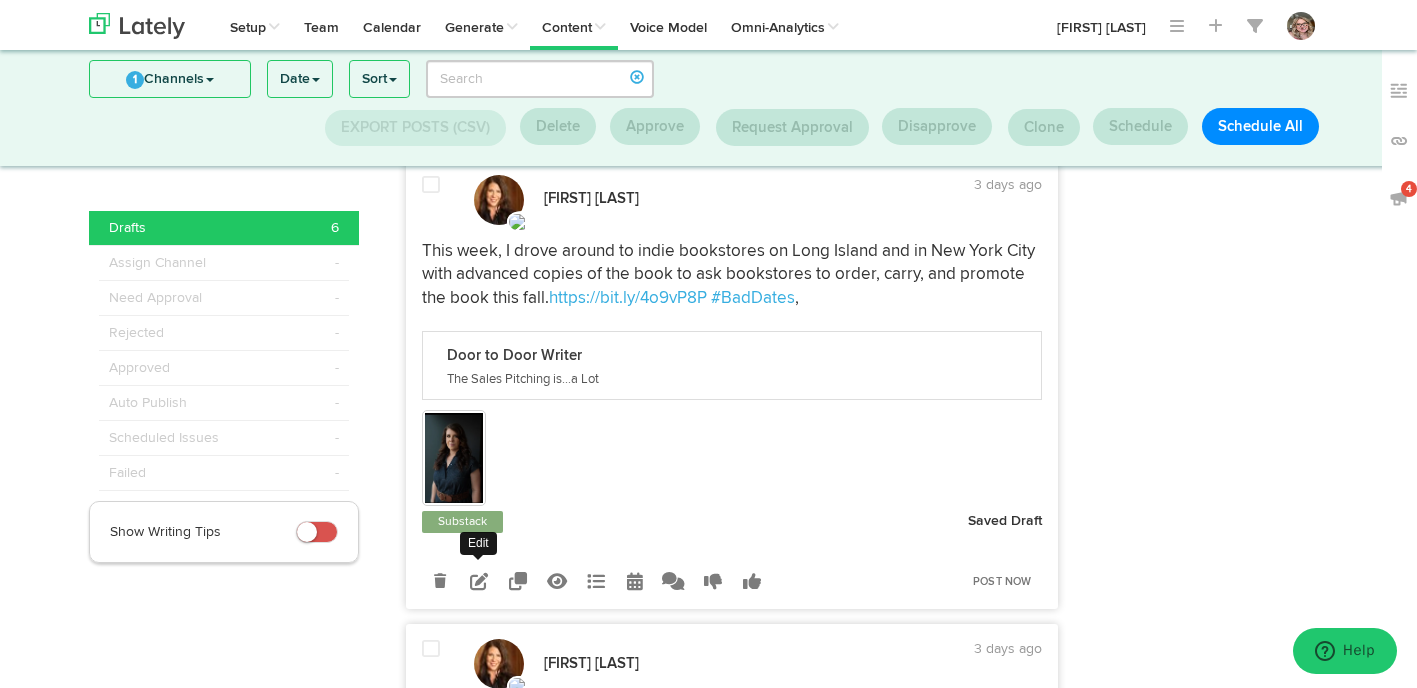 click at bounding box center (479, 581) 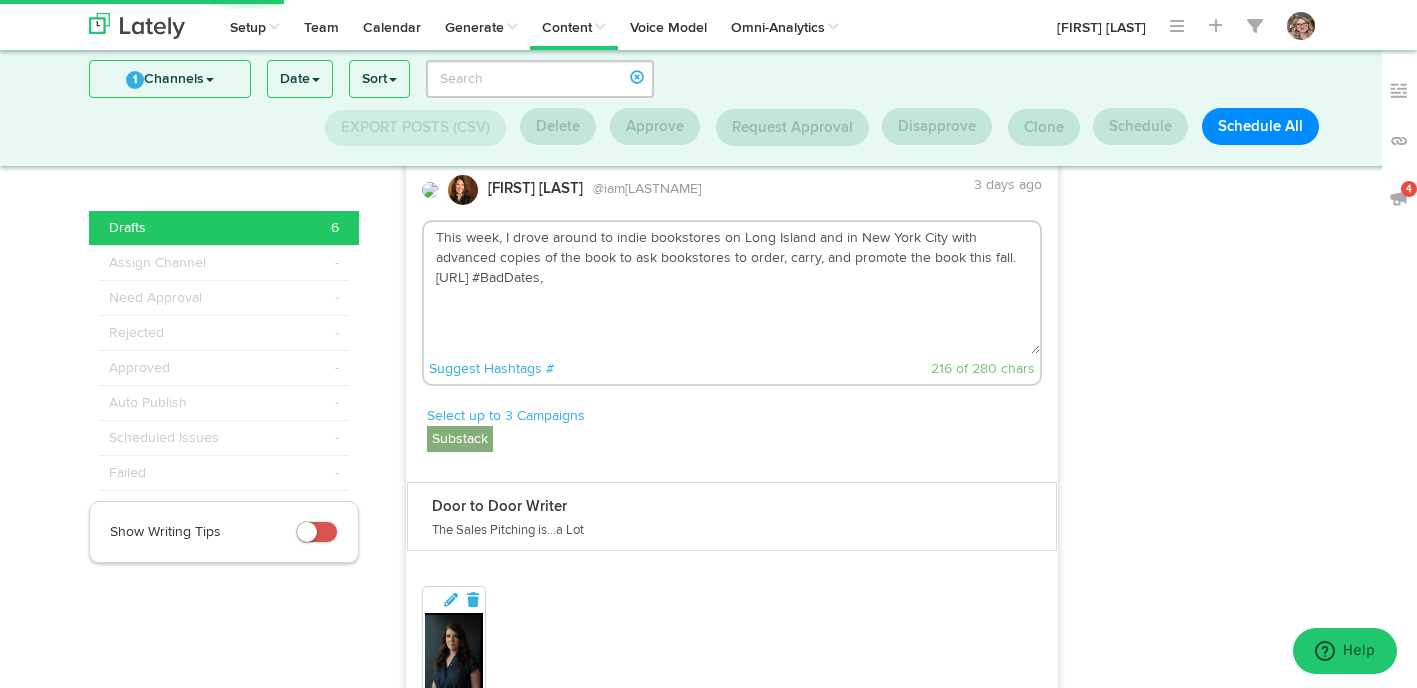 click on "This week, I drove around to indie bookstores on Long Island and in New York City with advanced copies of the book to ask bookstores to order, carry, and promote the book this fall. [URL] #BadDates," at bounding box center (732, 288) 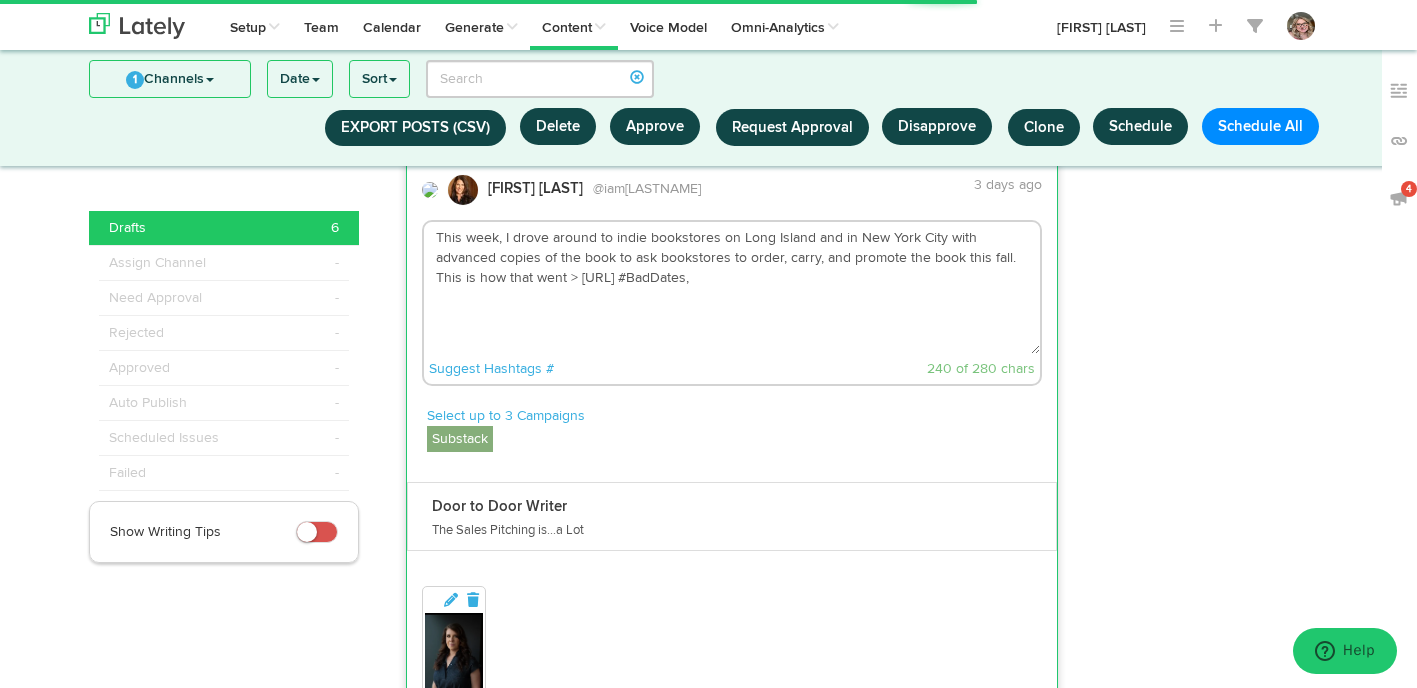 click on "This week, I drove around to indie bookstores on Long Island and in New York City with advanced copies of the book to ask bookstores to order, carry, and promote the book this fall. This is how that went > [URL] #BadDates," at bounding box center [732, 288] 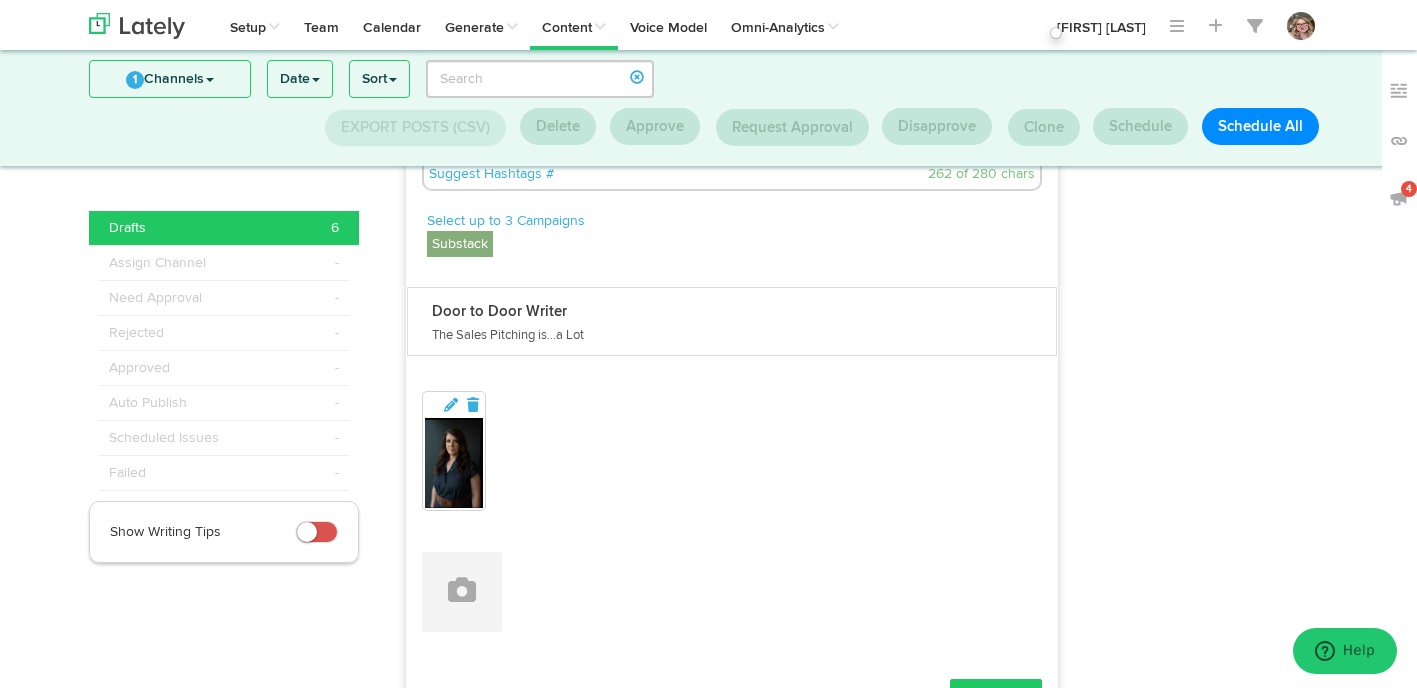 scroll, scrollTop: 880, scrollLeft: 0, axis: vertical 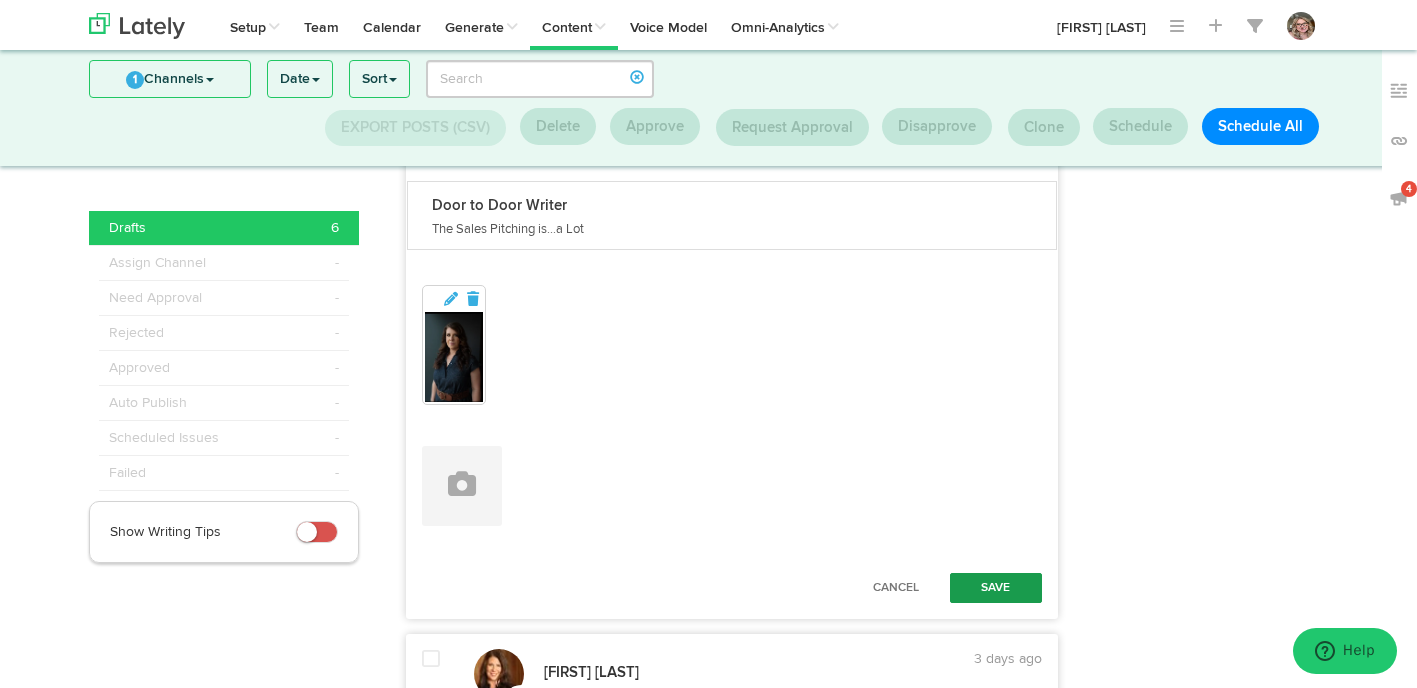 type on "This week, I drove around to indie bookstores on Long Island and in New York City with advanced copies of the book to ask bookstores to order, carry, and promote the book this fall. This is how that went > https://bit.ly/4o9vP8P #BadDates #amwriting #AuthorLife" 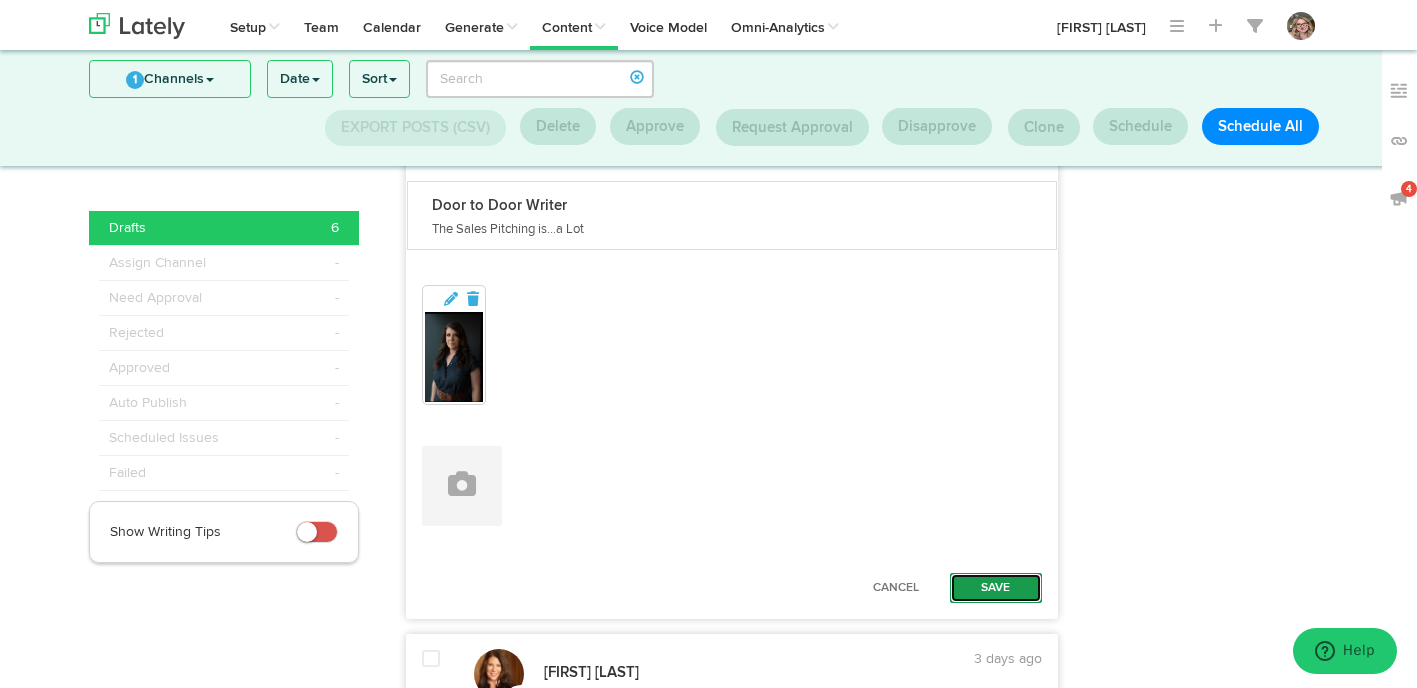 click on "Save" at bounding box center [996, 588] 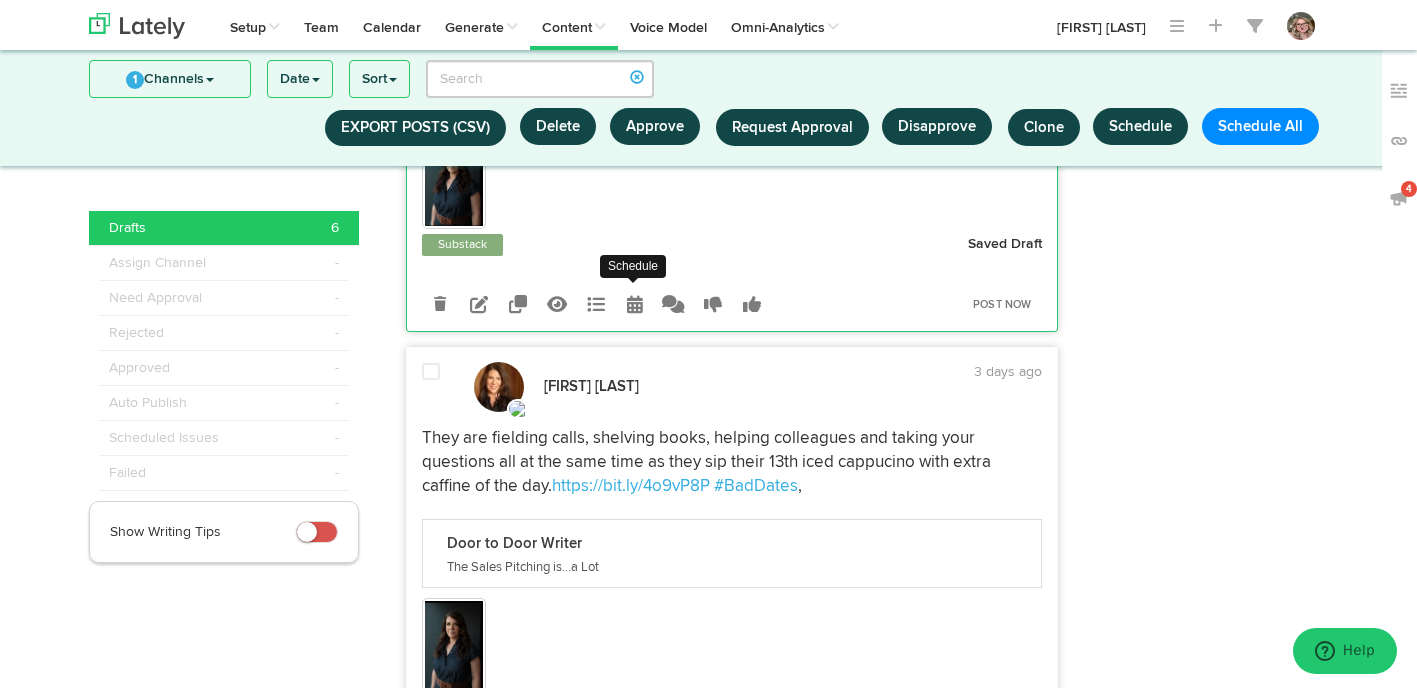 click at bounding box center [635, 304] 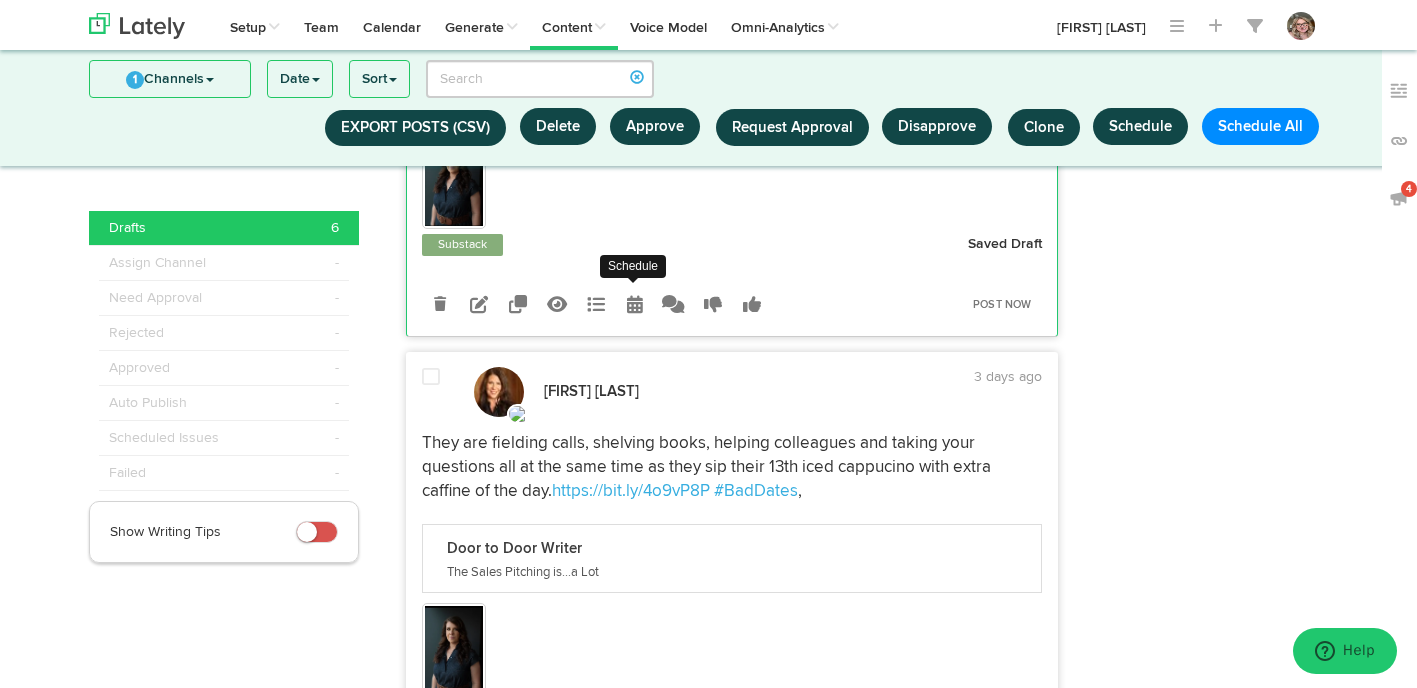 radio on "true" 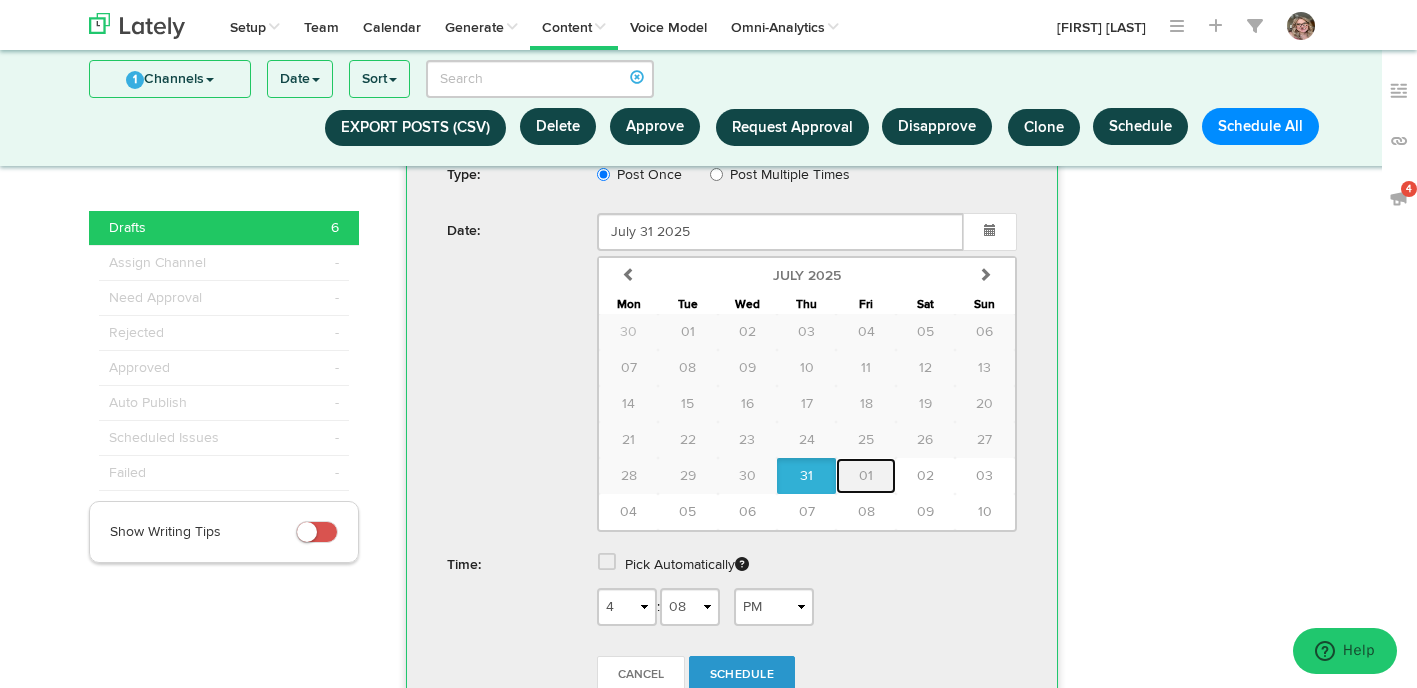 click on "01" at bounding box center [865, 476] 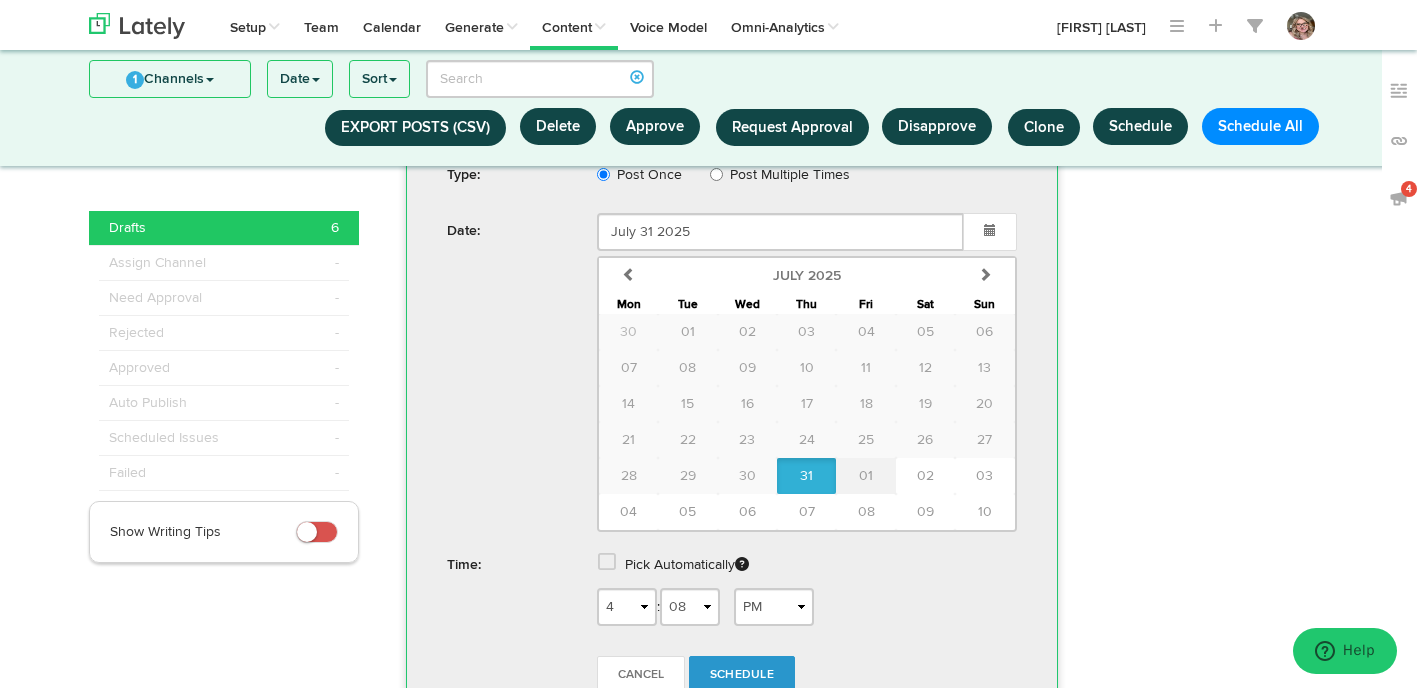 type on "August 01 2025" 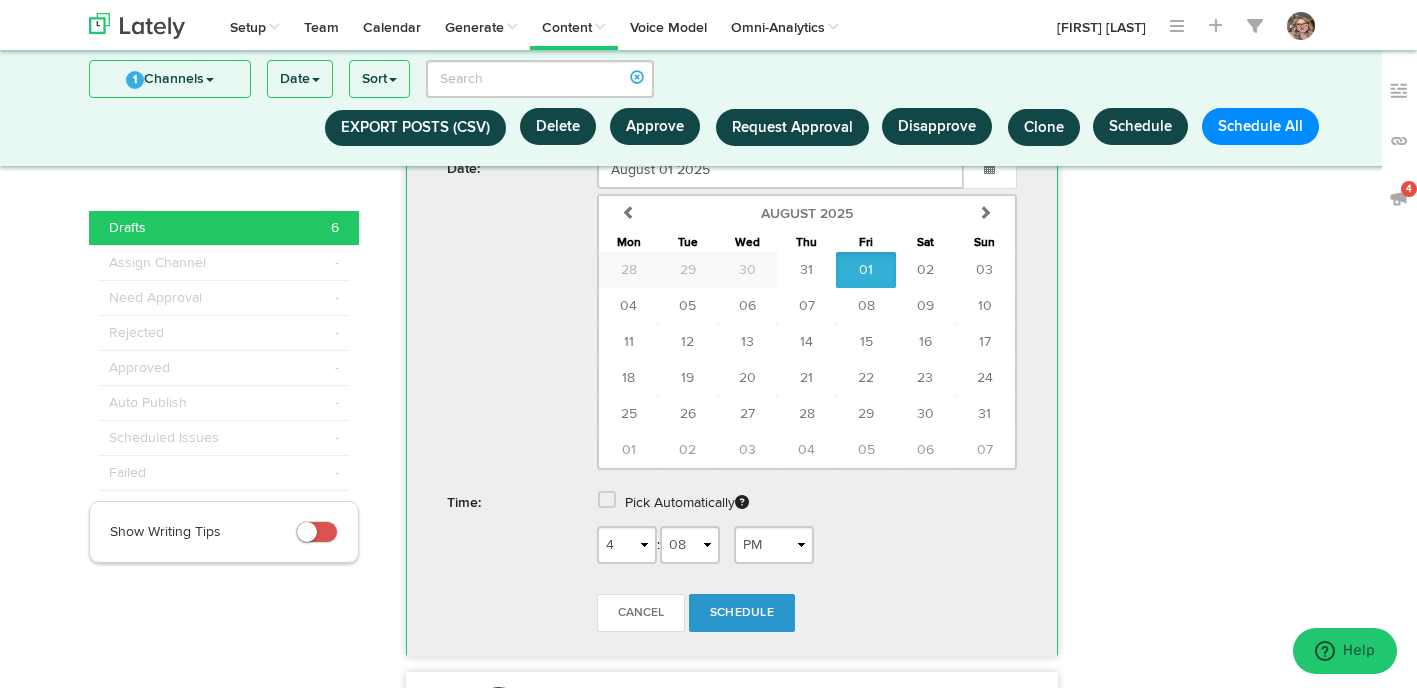scroll, scrollTop: 1292, scrollLeft: 0, axis: vertical 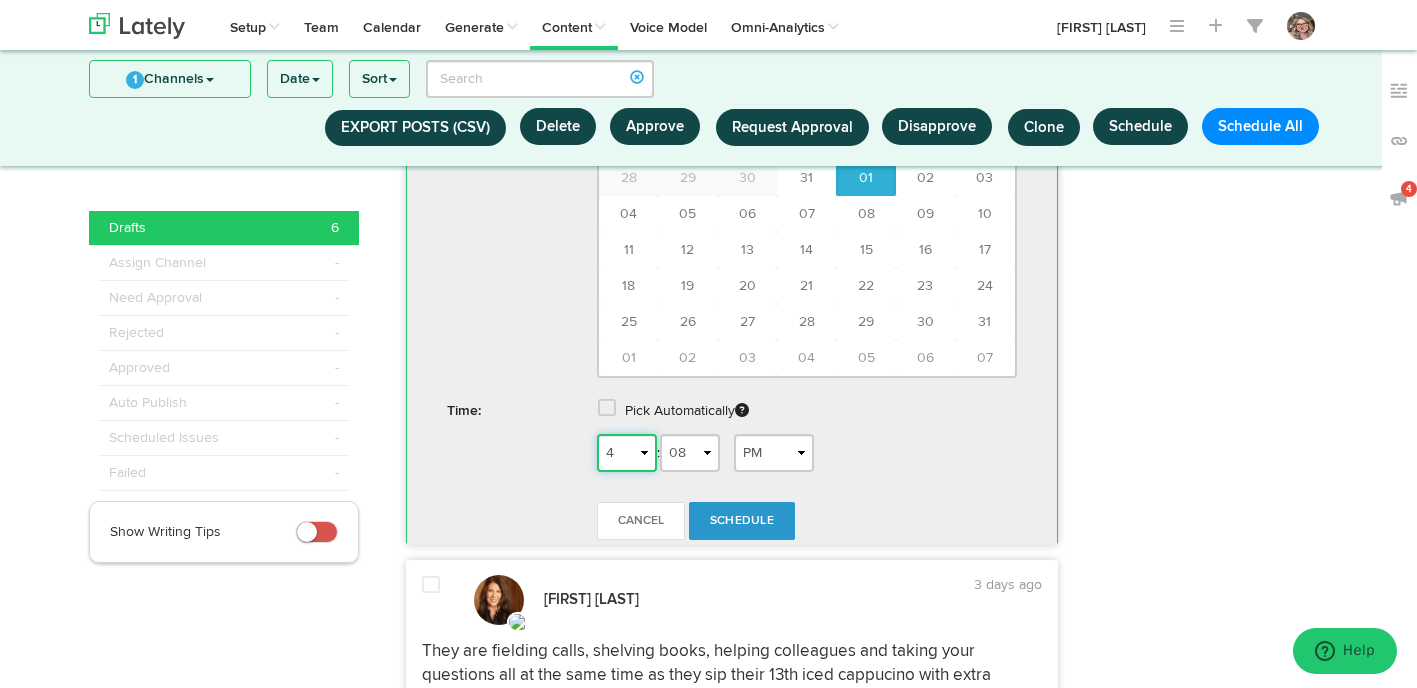 click on "1 2 3 4 5 6 7 8 9 10 11 12" at bounding box center [627, 453] 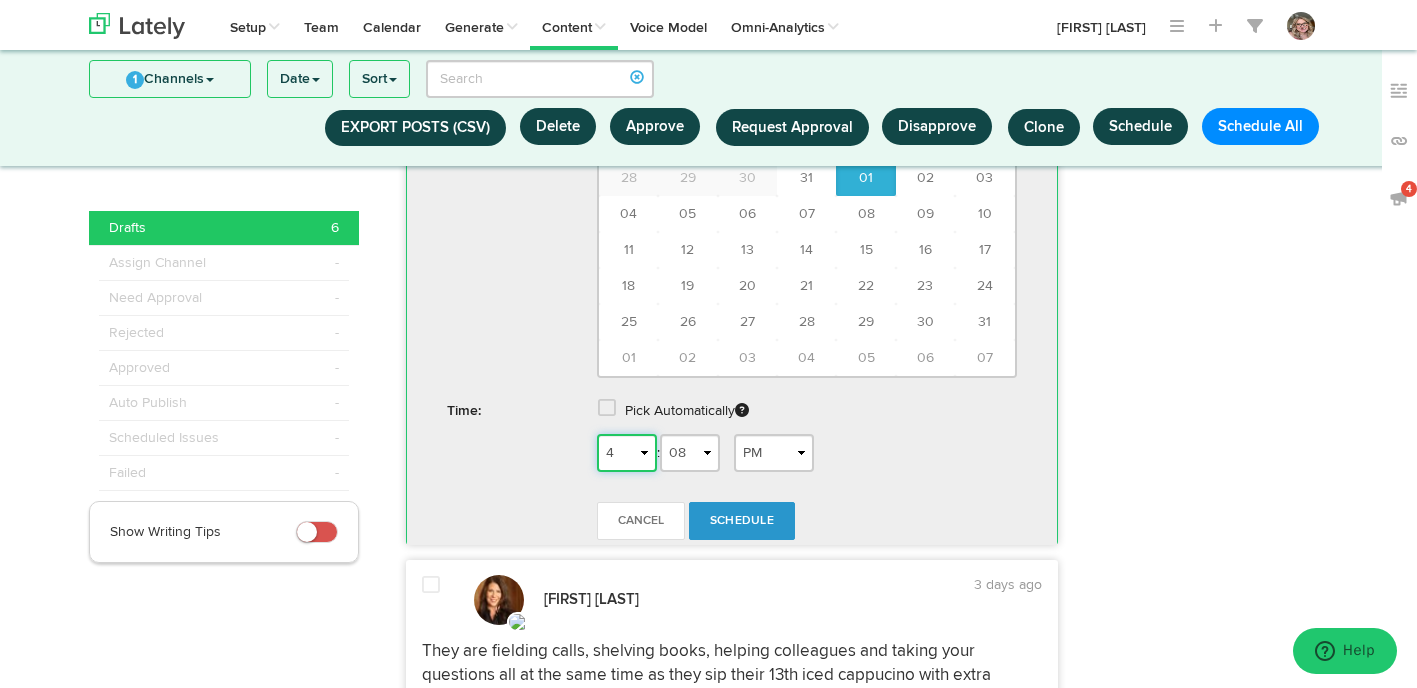 select on "8" 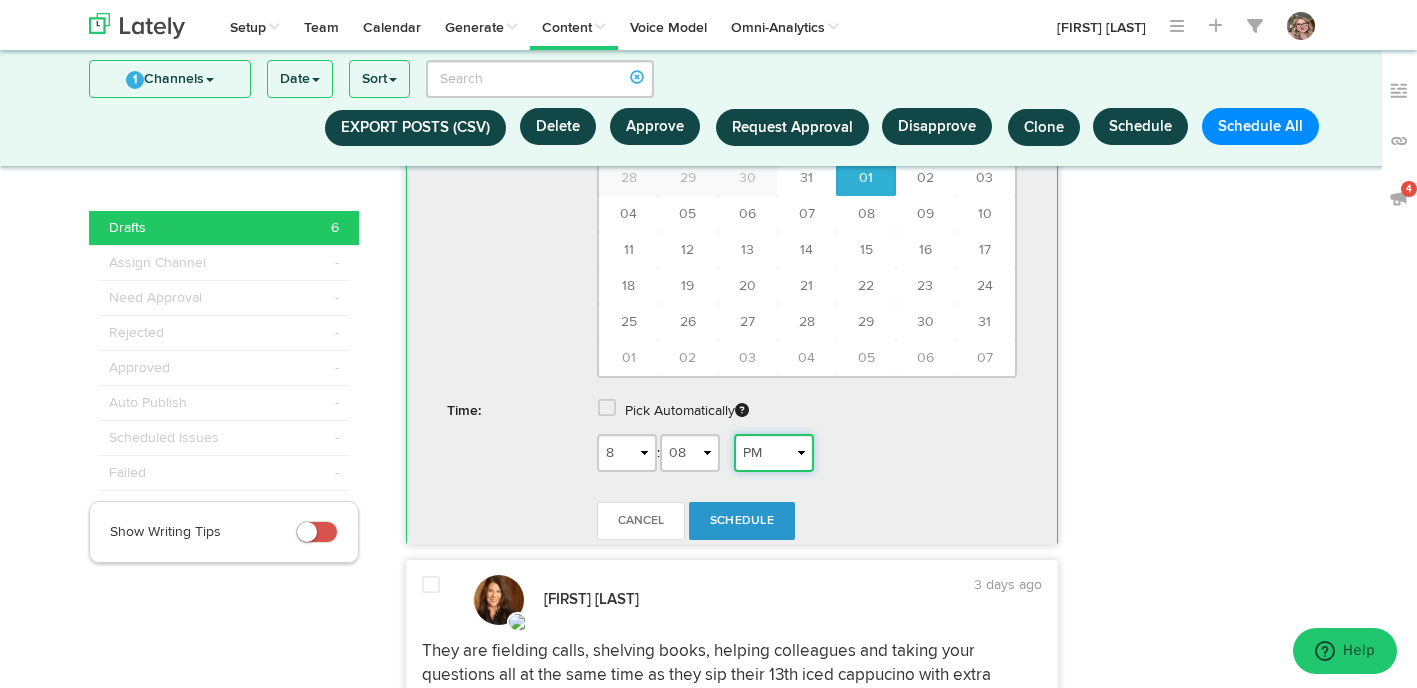 click on "AM PM" at bounding box center (774, 453) 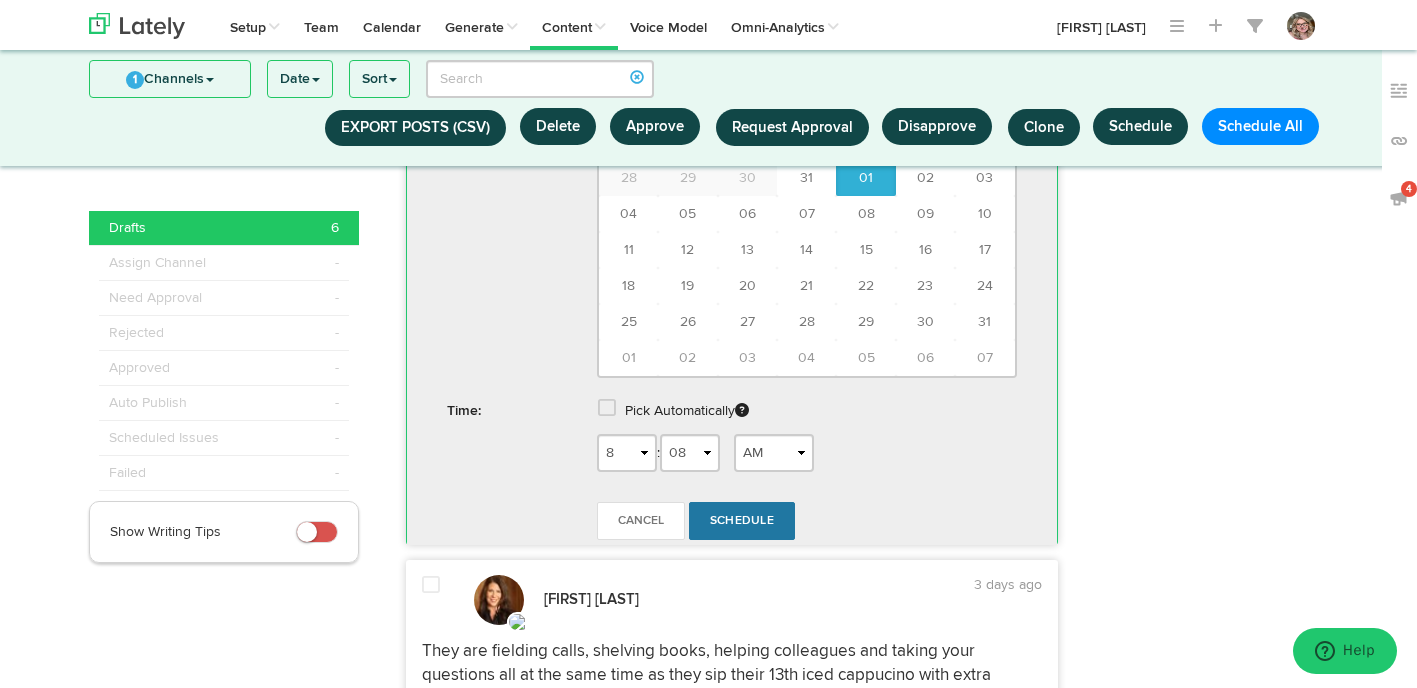 click on "Schedule" at bounding box center [742, 521] 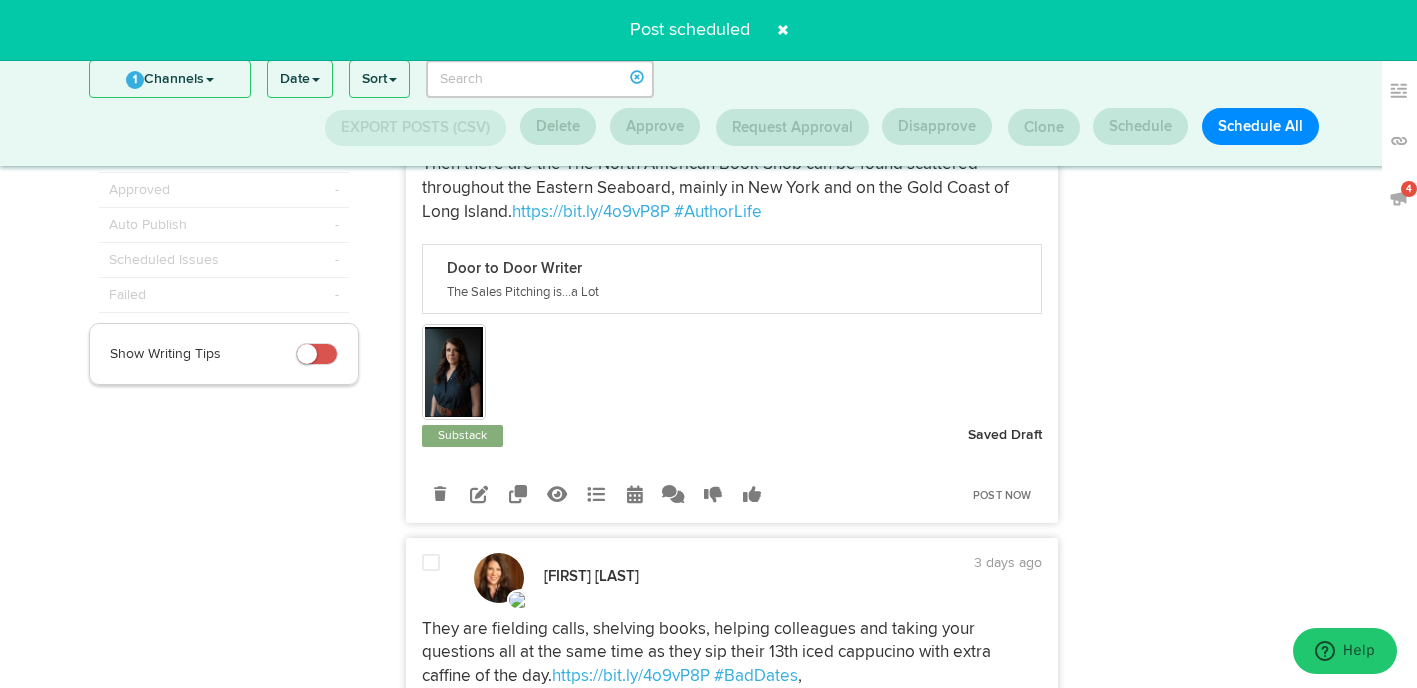 scroll, scrollTop: 135, scrollLeft: 0, axis: vertical 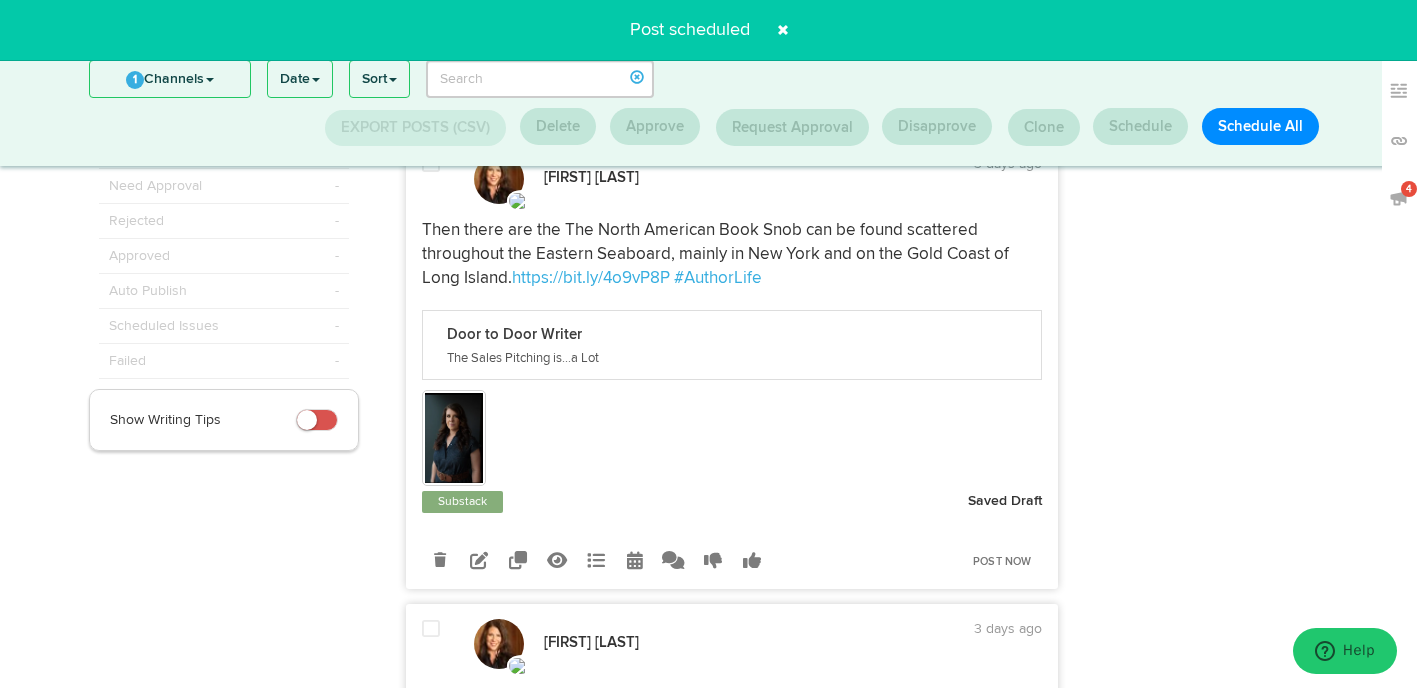 click 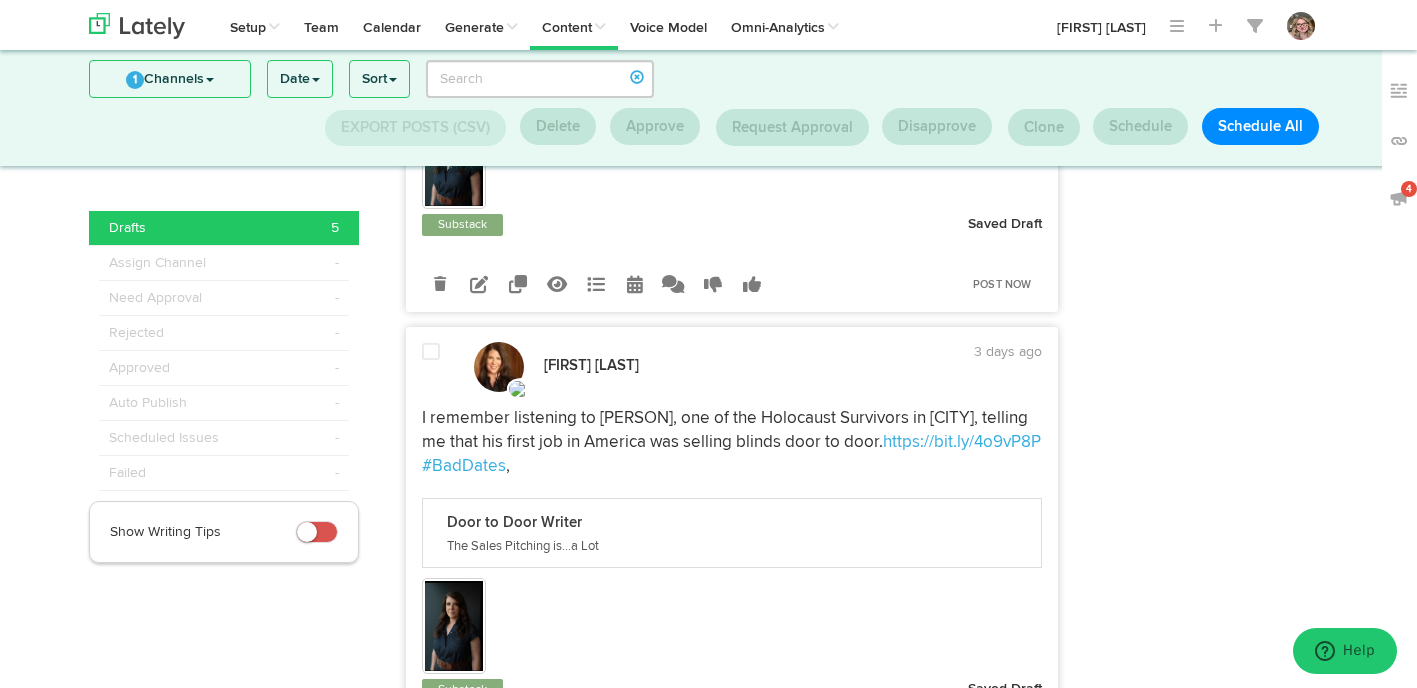 scroll, scrollTop: 1452, scrollLeft: 0, axis: vertical 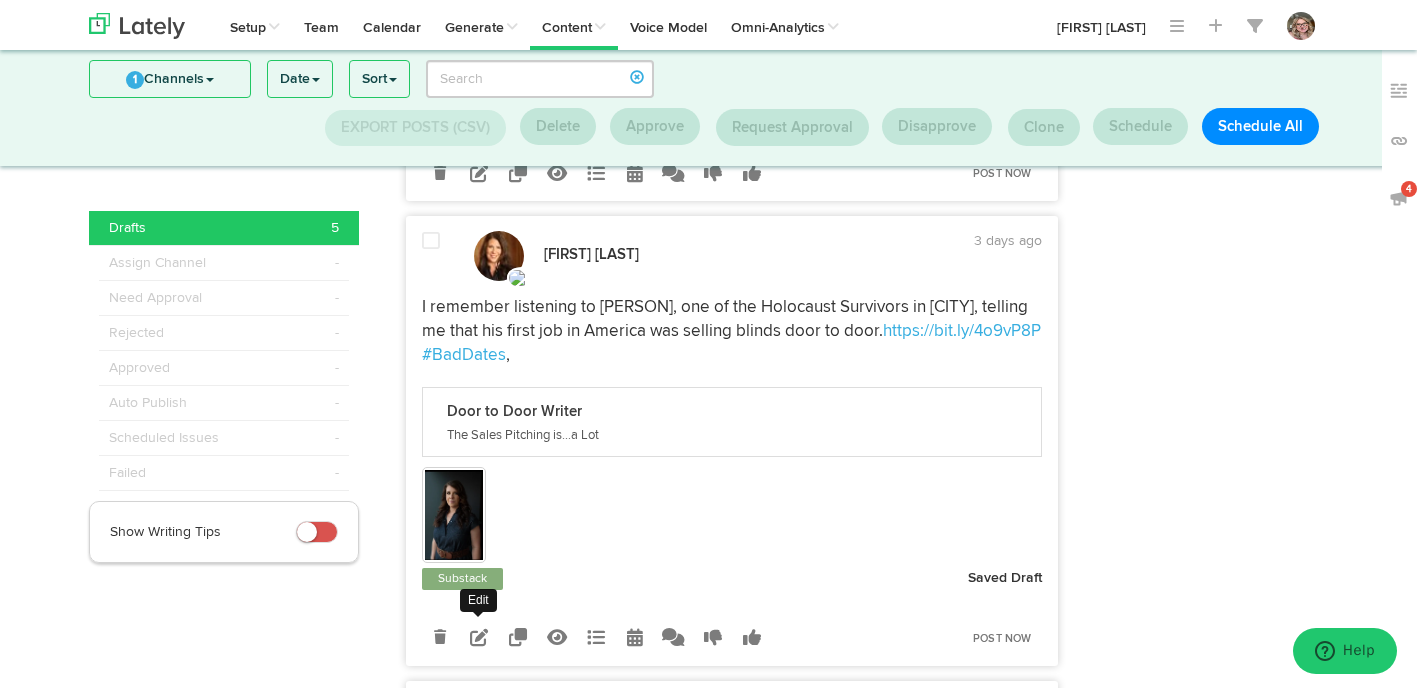 click at bounding box center (479, 637) 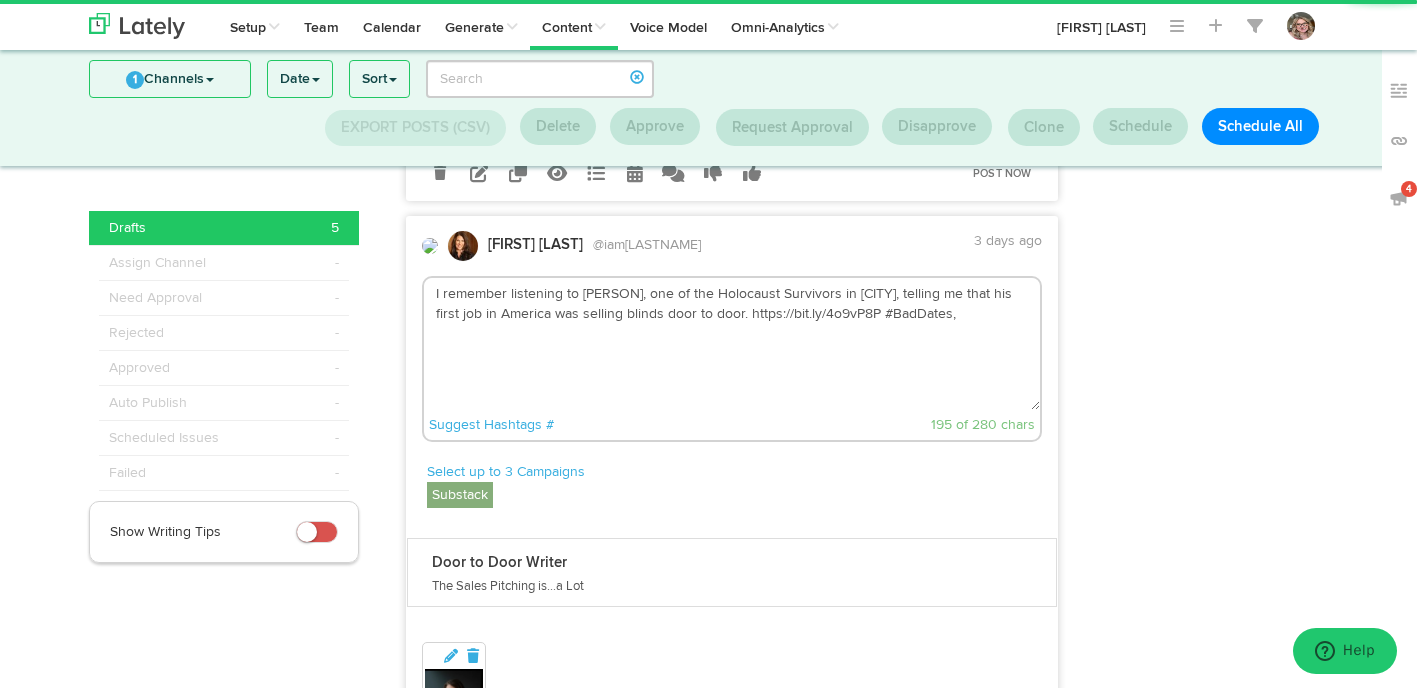 click on "I remember listening to [PERSON], one of the Holocaust Survivors in [CITY], telling me that his first job in America was selling blinds door to door. https://bit.ly/4o9vP8P #BadDates," at bounding box center (732, 344) 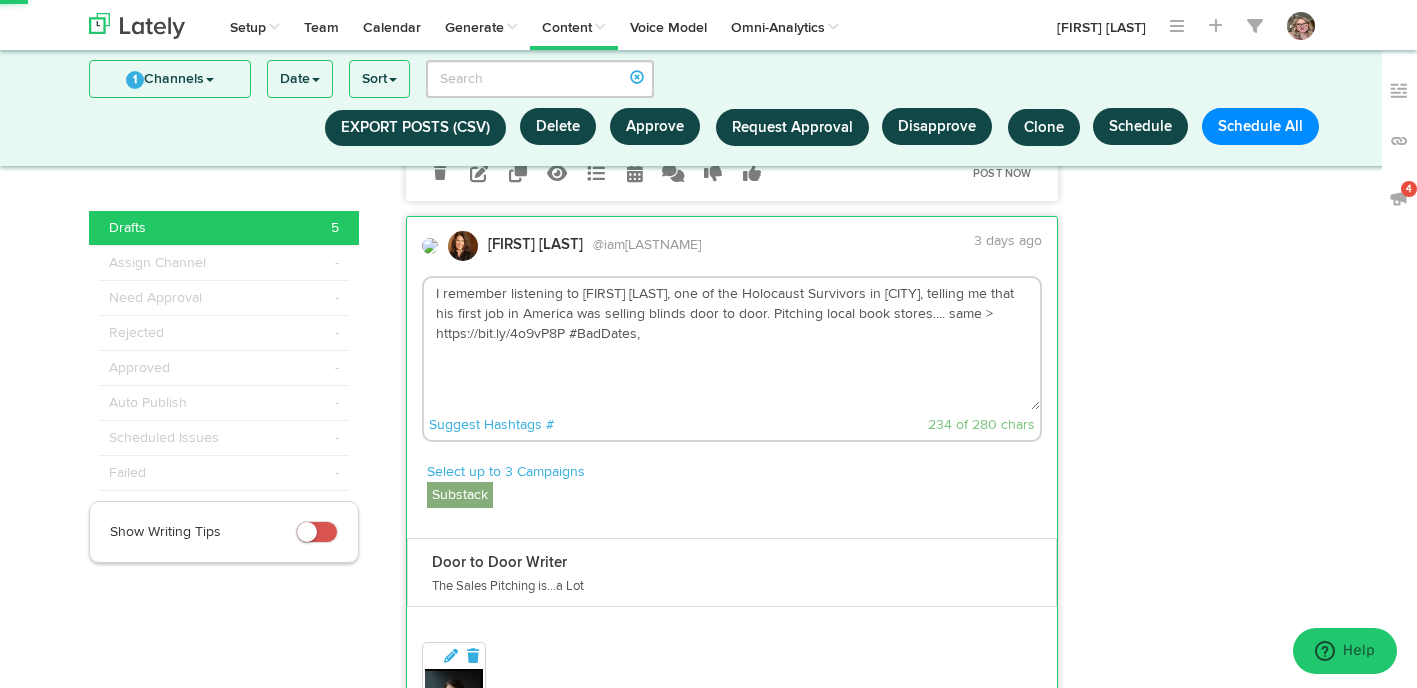 click on "I remember listening to [FIRST] [LAST], one of the Holocaust Survivors in [CITY], telling me that his first job in America was selling blinds door to door. Pitching local book stores.... same >  https://bit.ly/4o9vP8P #BadDates," at bounding box center (732, 344) 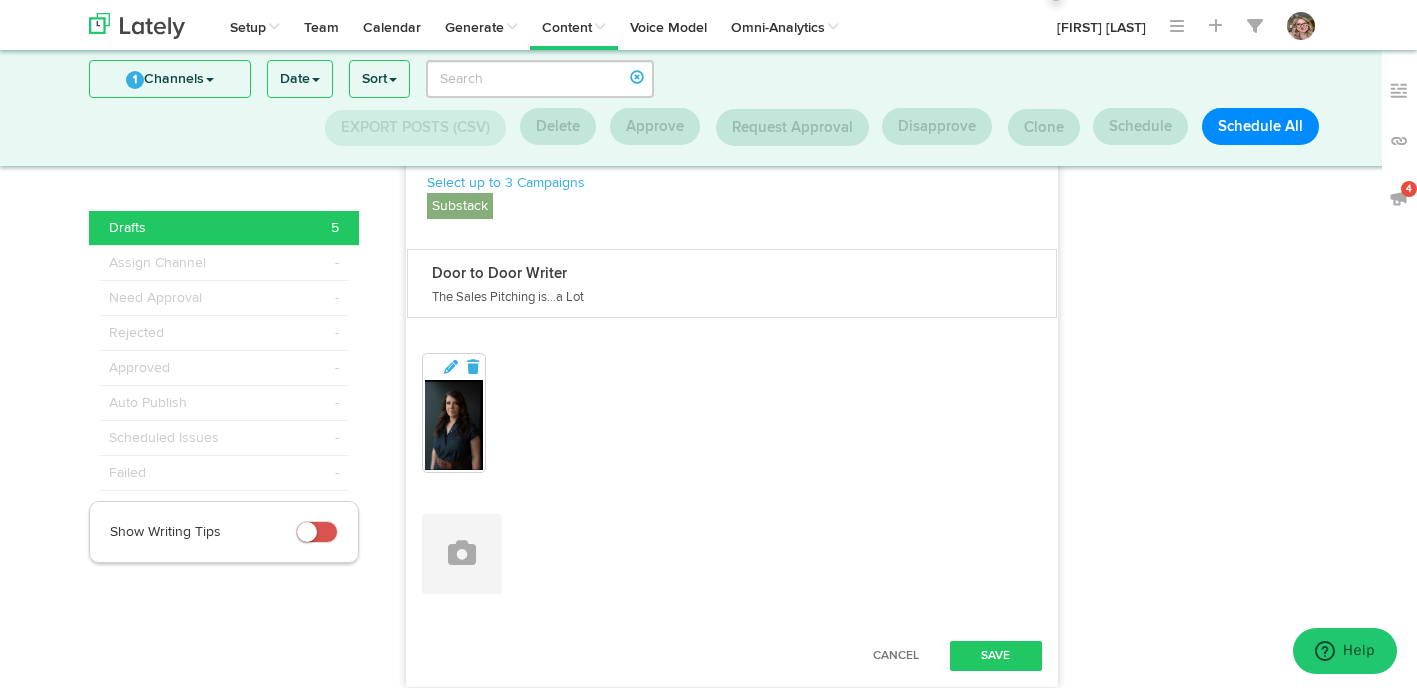scroll, scrollTop: 1808, scrollLeft: 0, axis: vertical 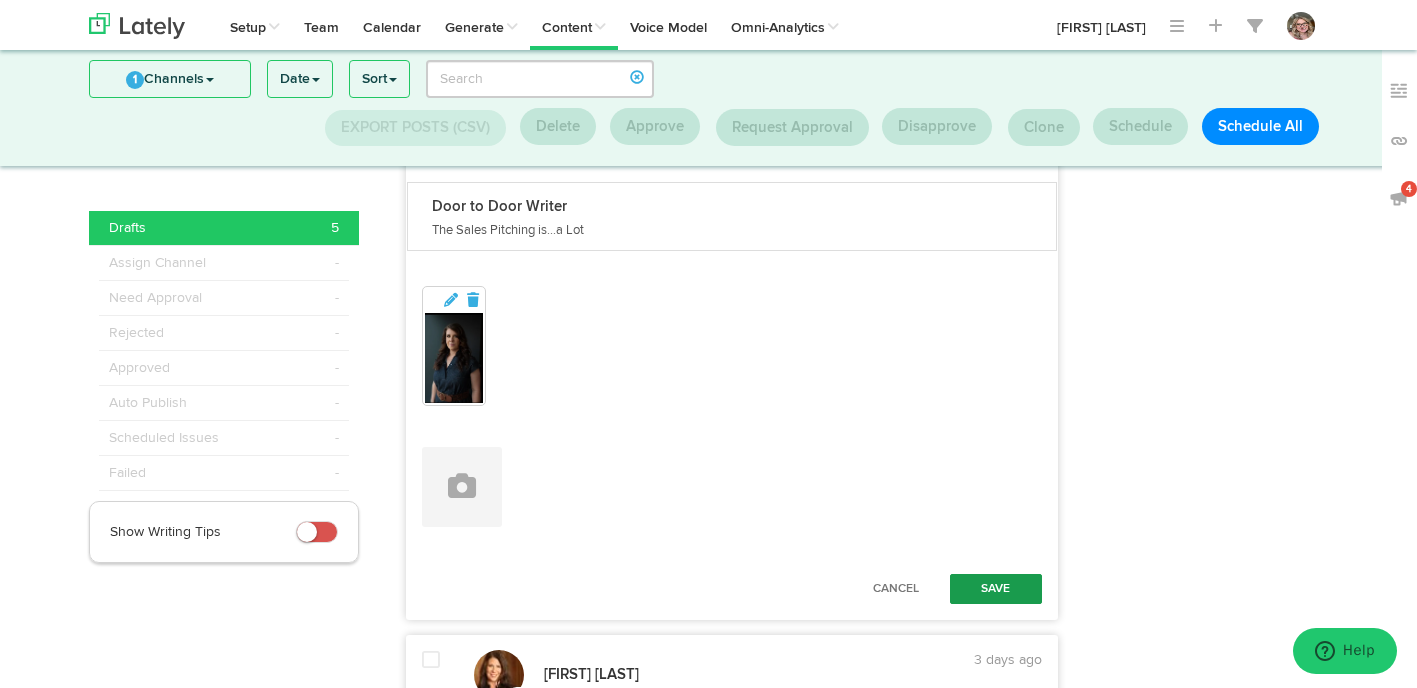 type on "I remember listening to [FIRST] [LAST], one of the Holocaust Survivors in Los Angeles, telling me that his first job in America was selling blinds door to door. Pitching local book stores.... same >  https://bit.ly/4o9vP8P #BadDates #AuthorsofTwitter #AuthorLife" 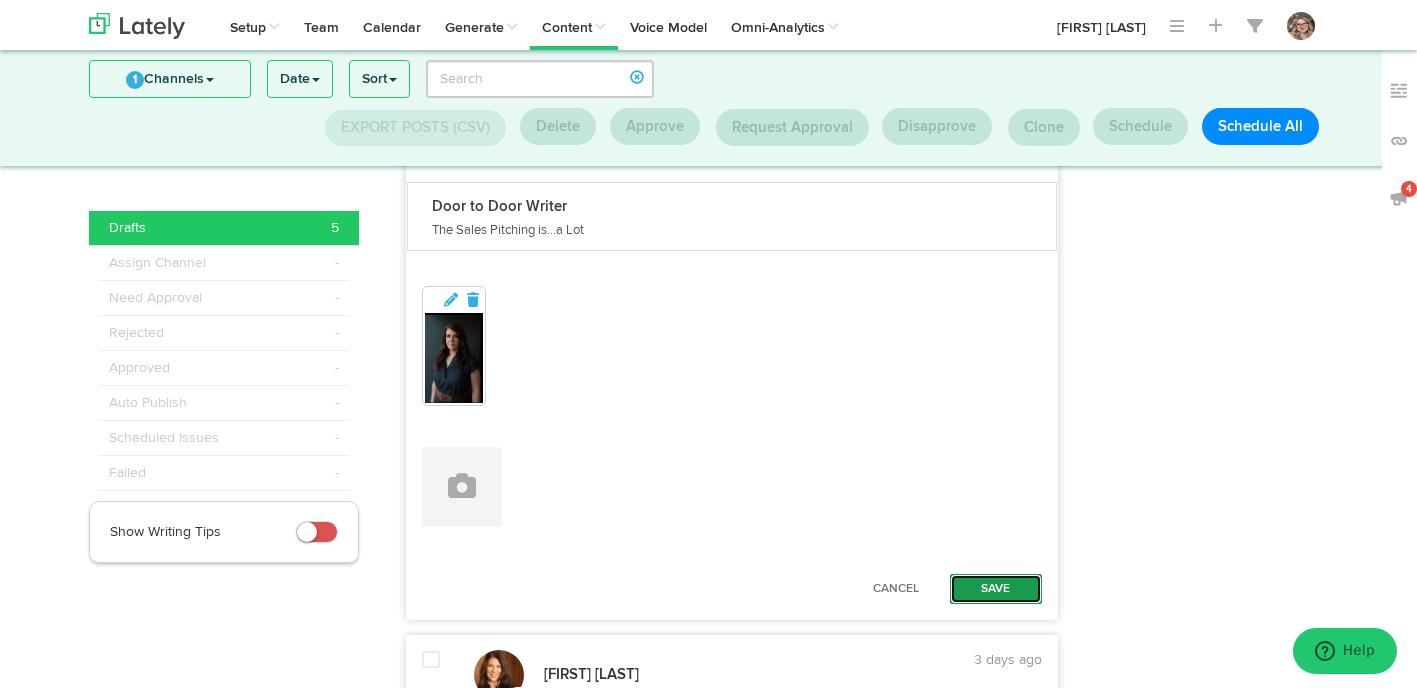 click on "Save" at bounding box center [996, 589] 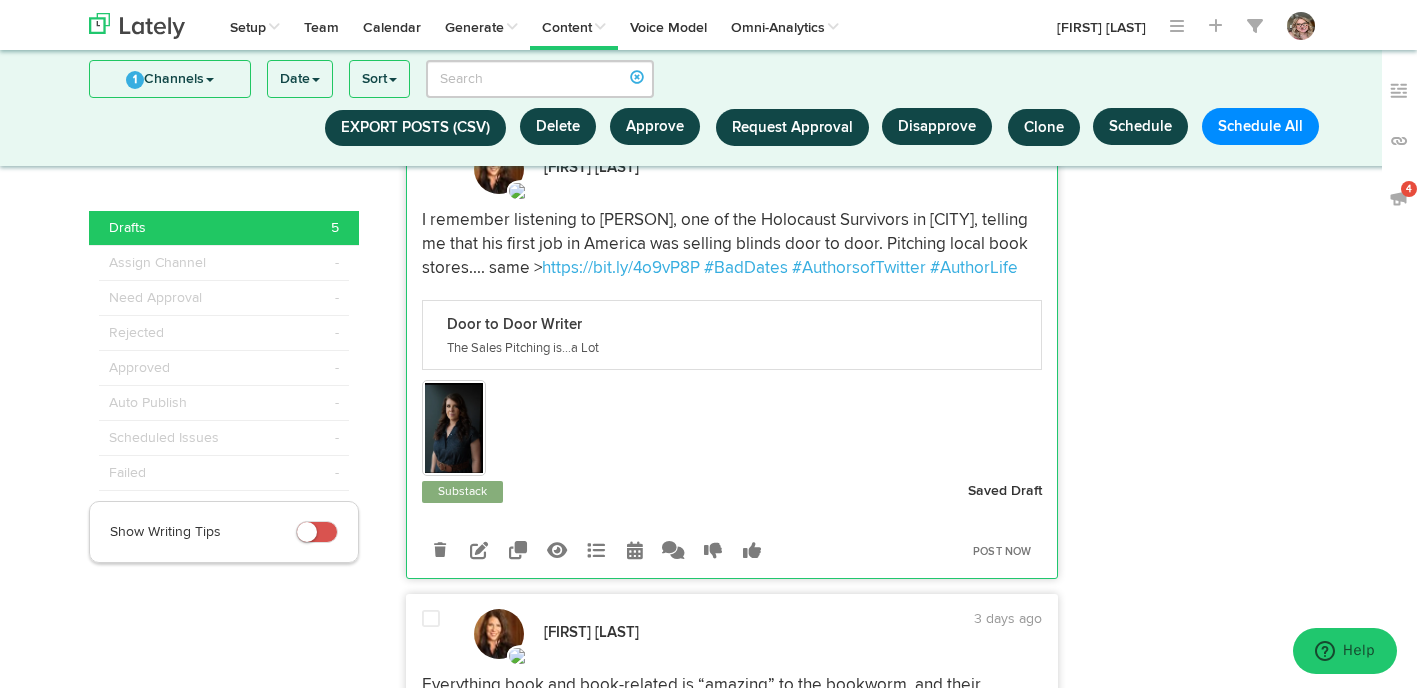 scroll, scrollTop: 1568, scrollLeft: 0, axis: vertical 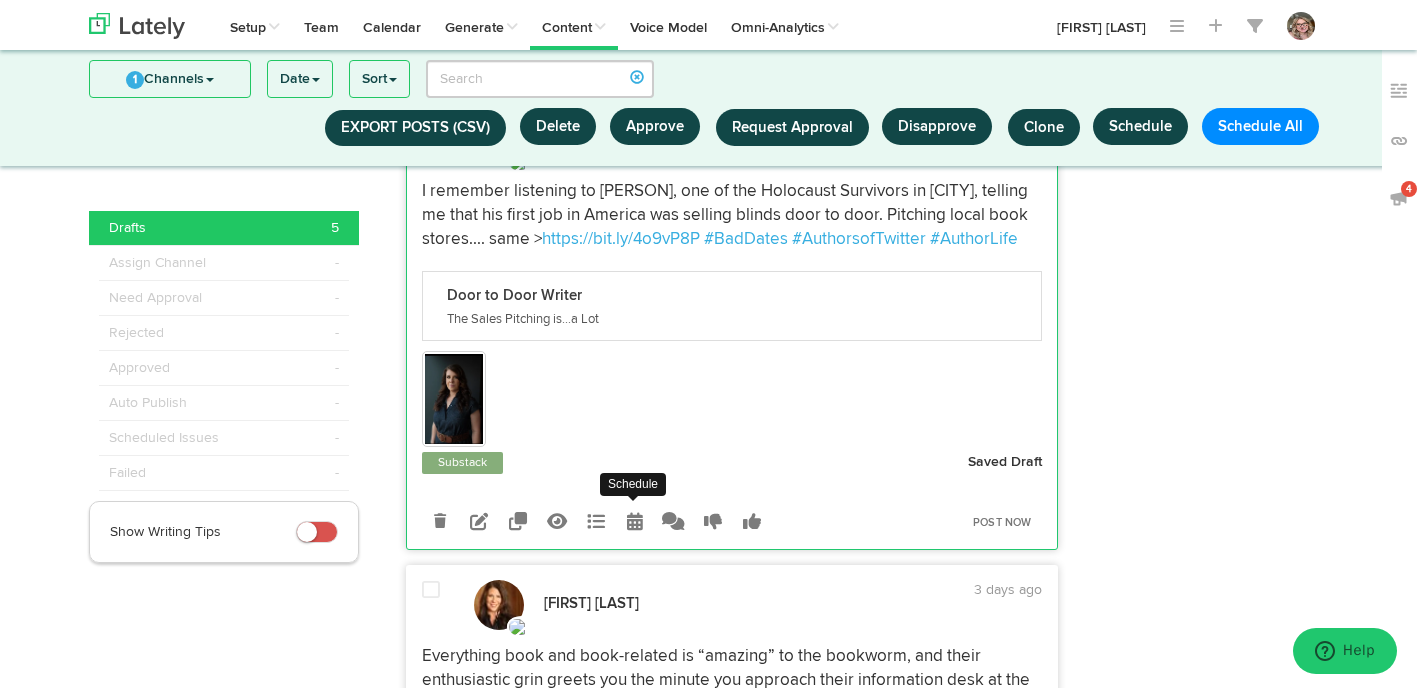 click at bounding box center (635, 521) 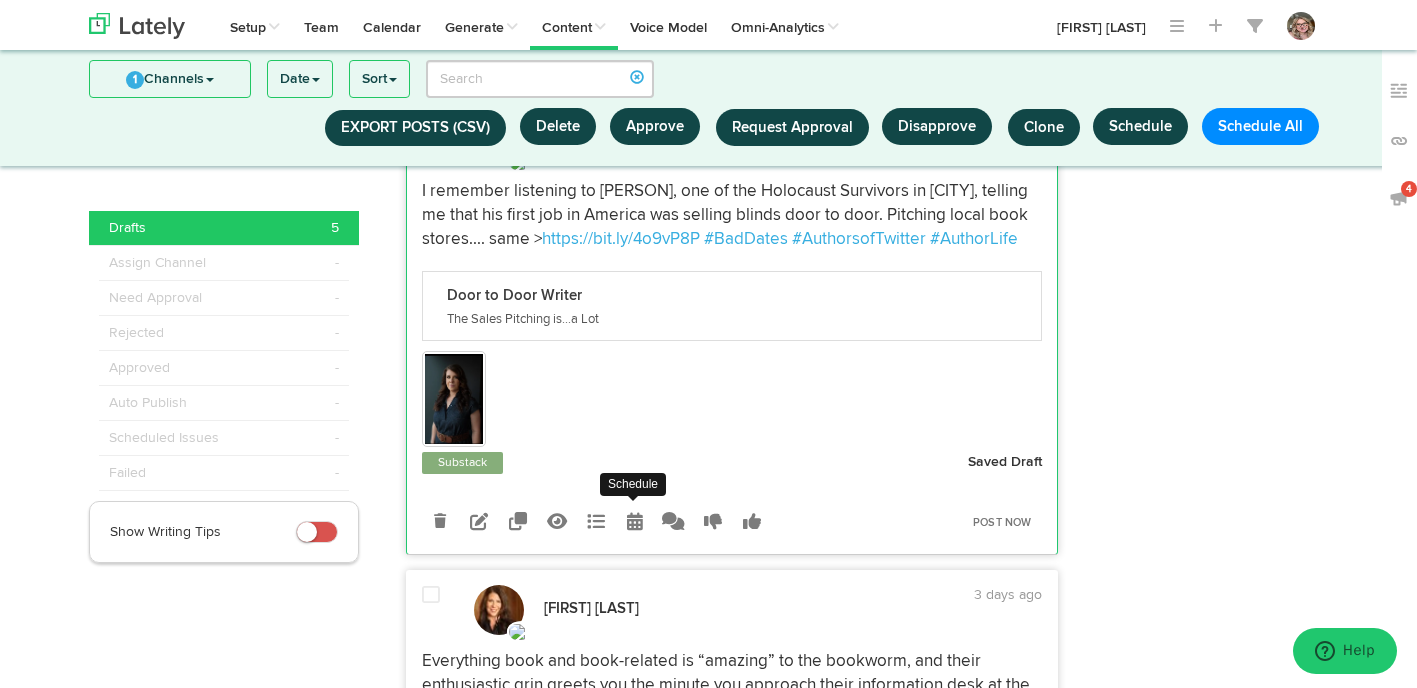 radio on "true" 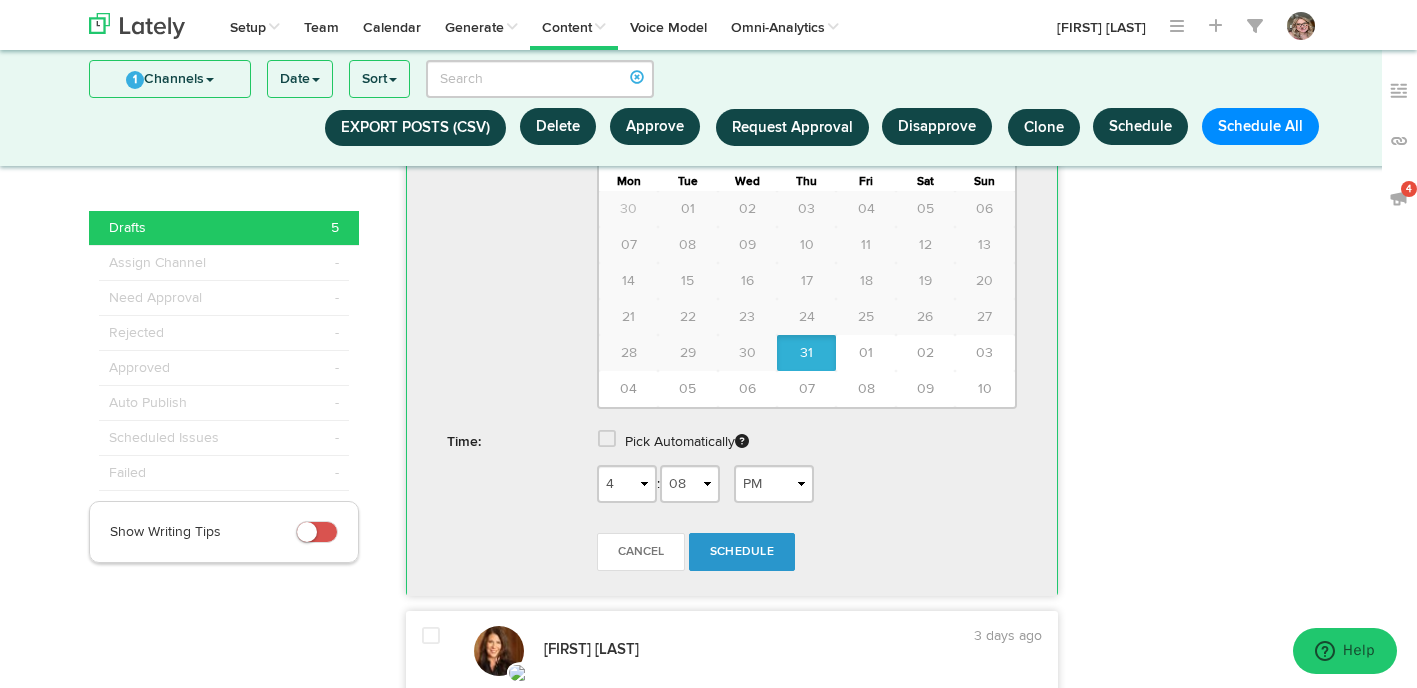 scroll, scrollTop: 2188, scrollLeft: 0, axis: vertical 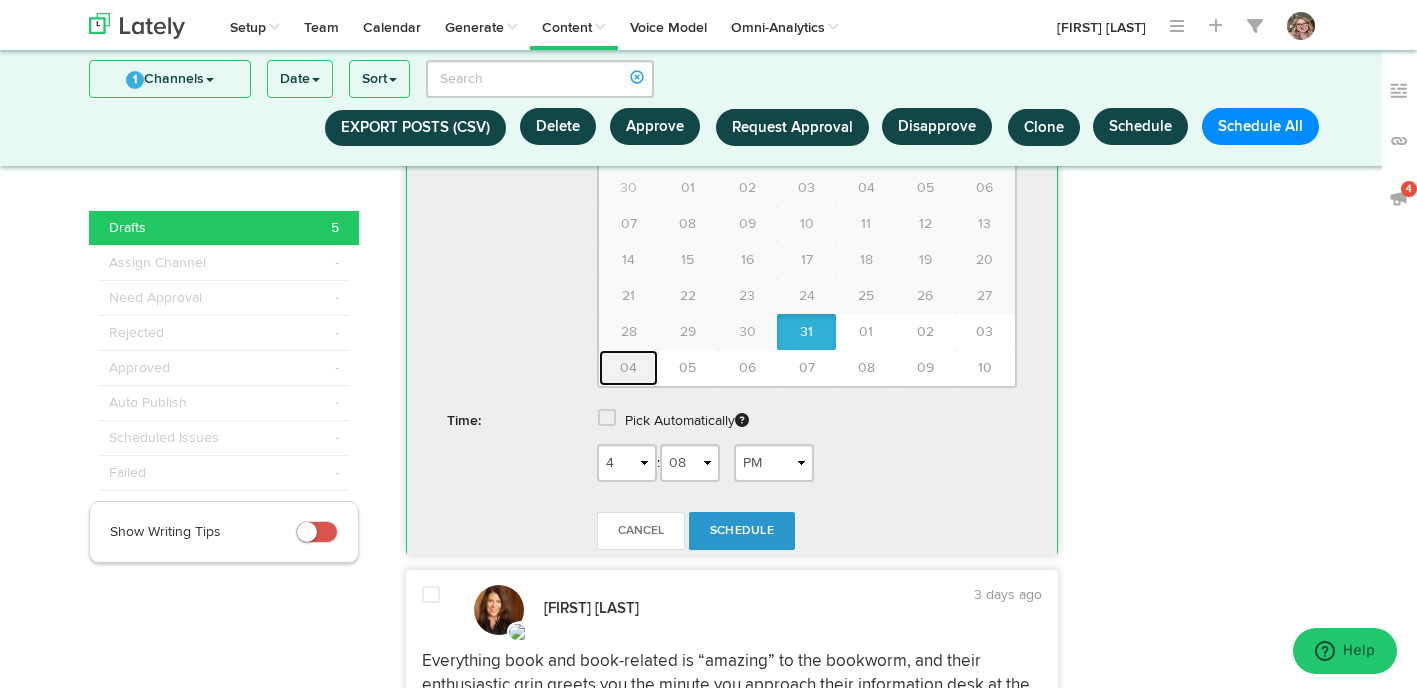 click on "04" at bounding box center (628, 368) 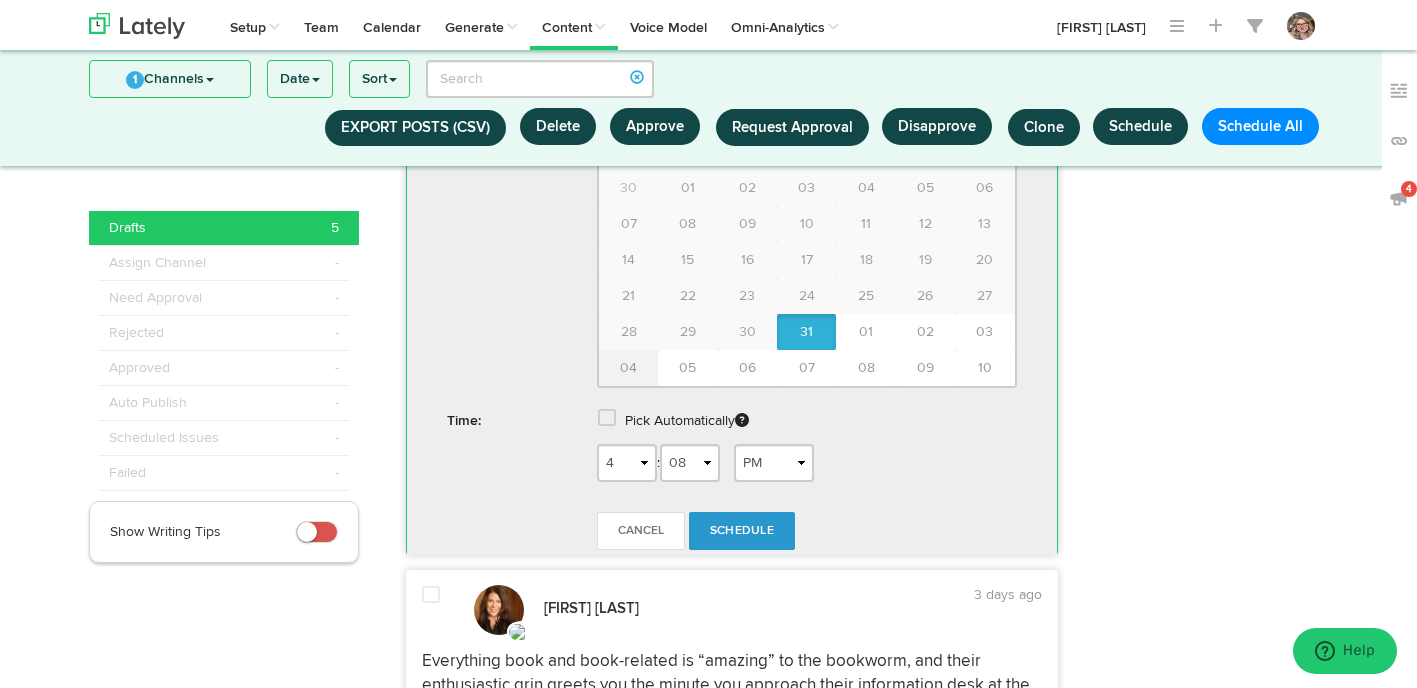 type on "August 04 2025" 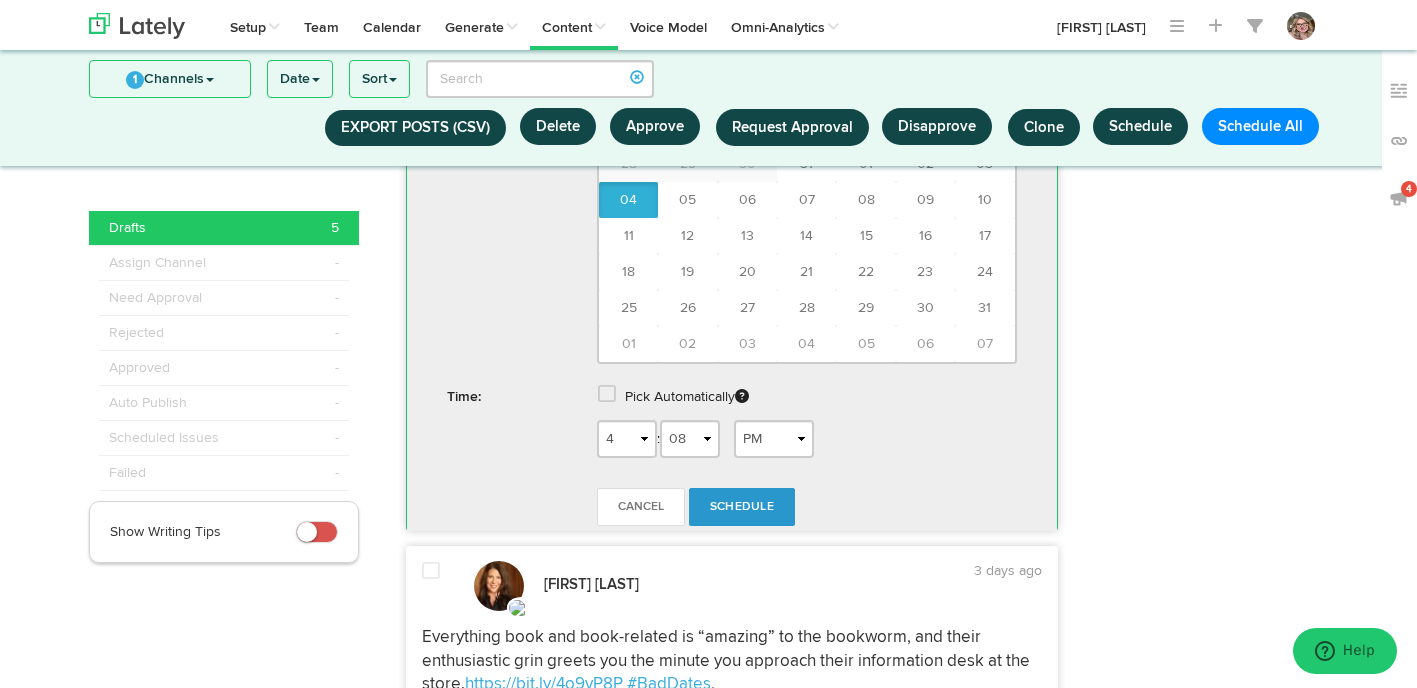 scroll, scrollTop: 2248, scrollLeft: 0, axis: vertical 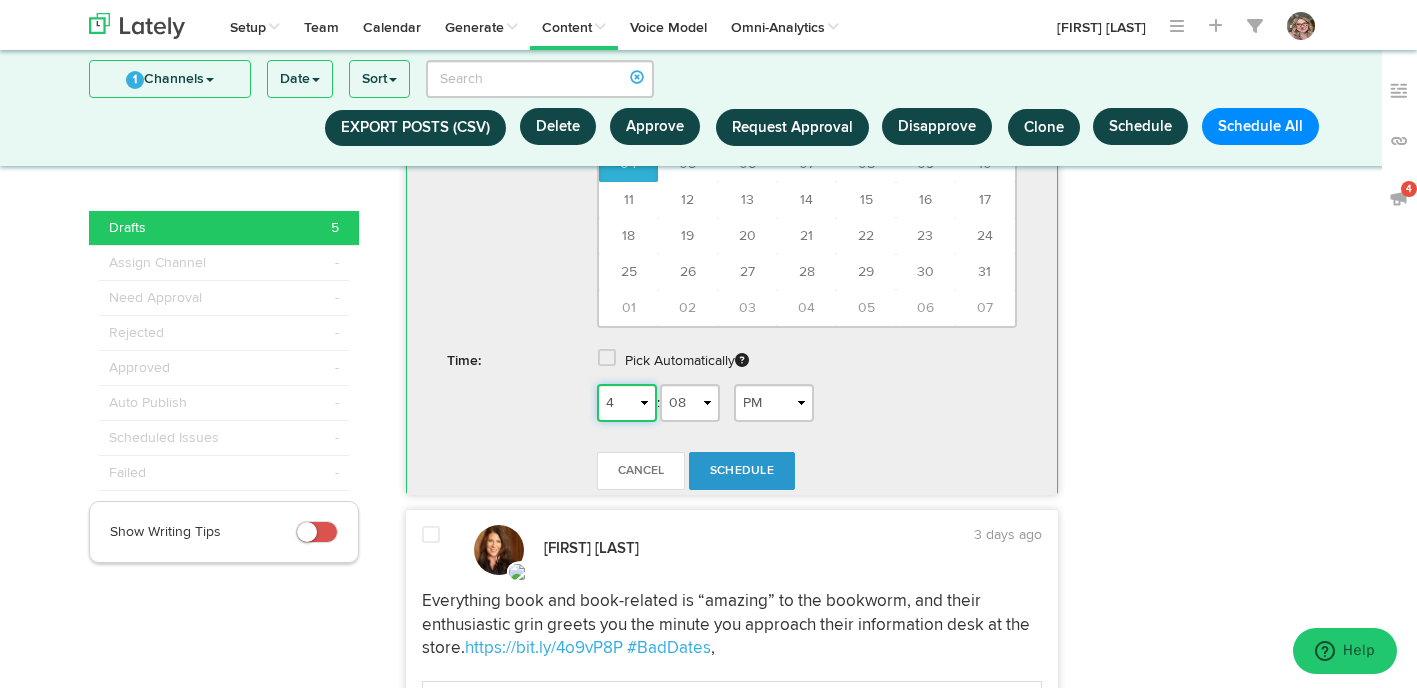 click on "1 2 3 4 5 6 7 8 9 10 11 12" at bounding box center (627, 403) 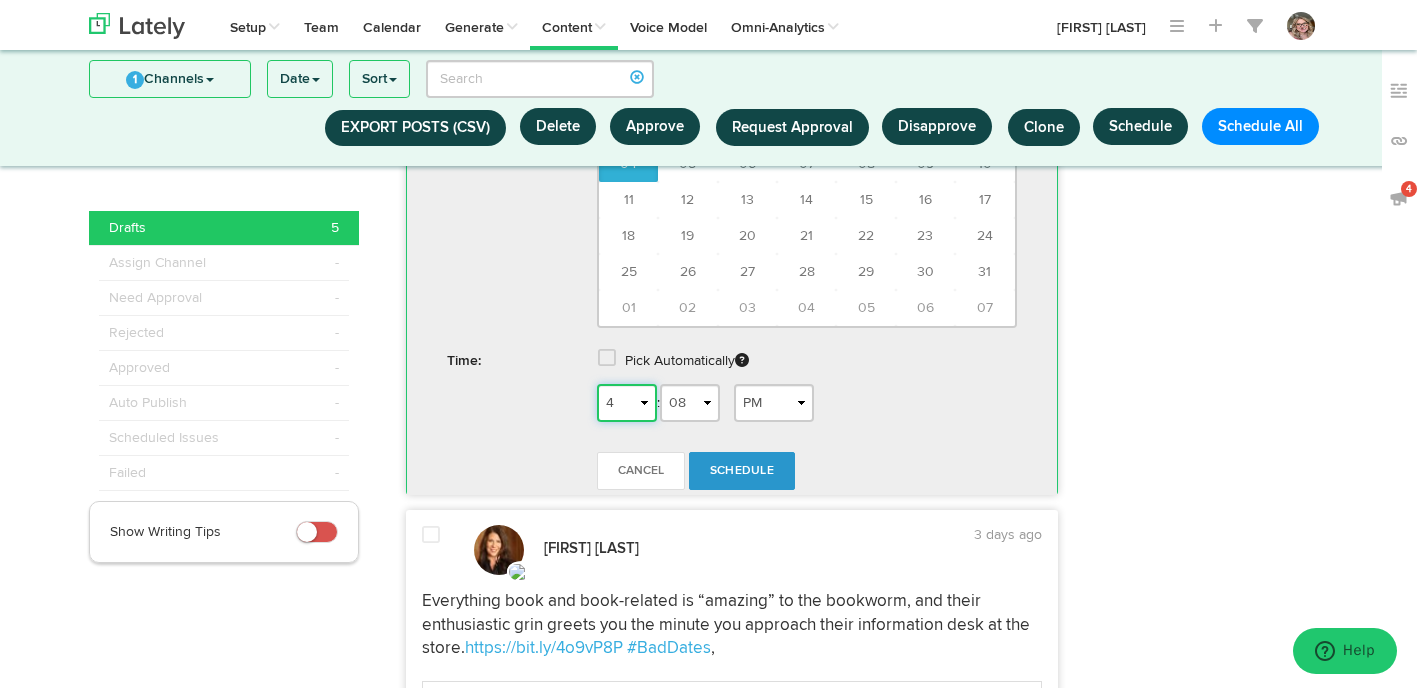 select on "7" 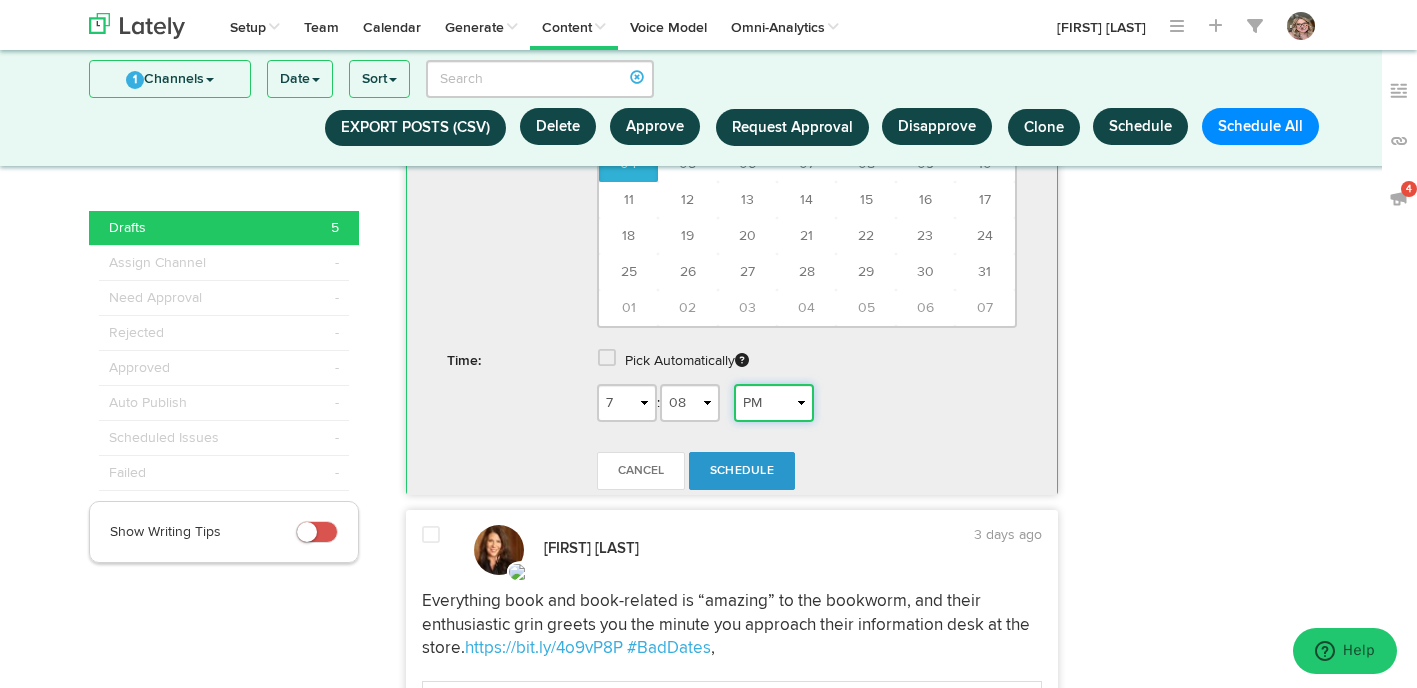 click on "AM PM" at bounding box center [774, 403] 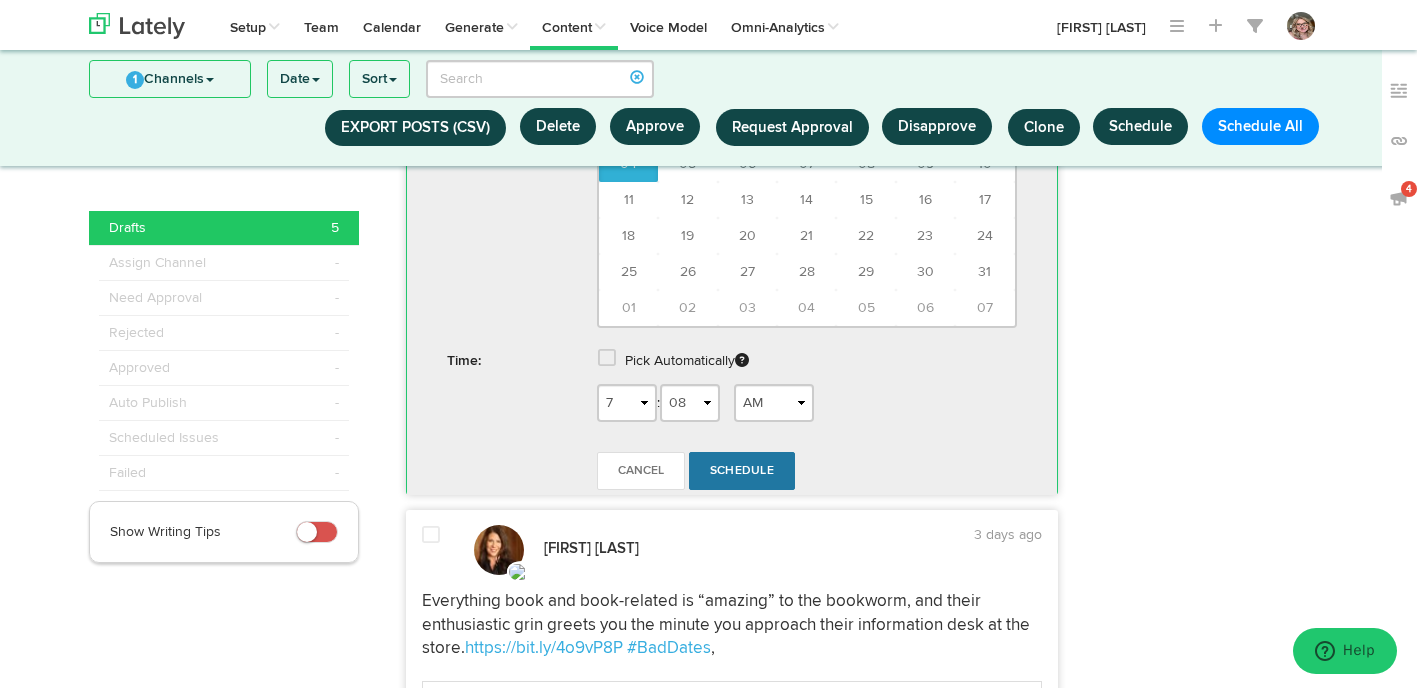 click on "Schedule" at bounding box center [742, 471] 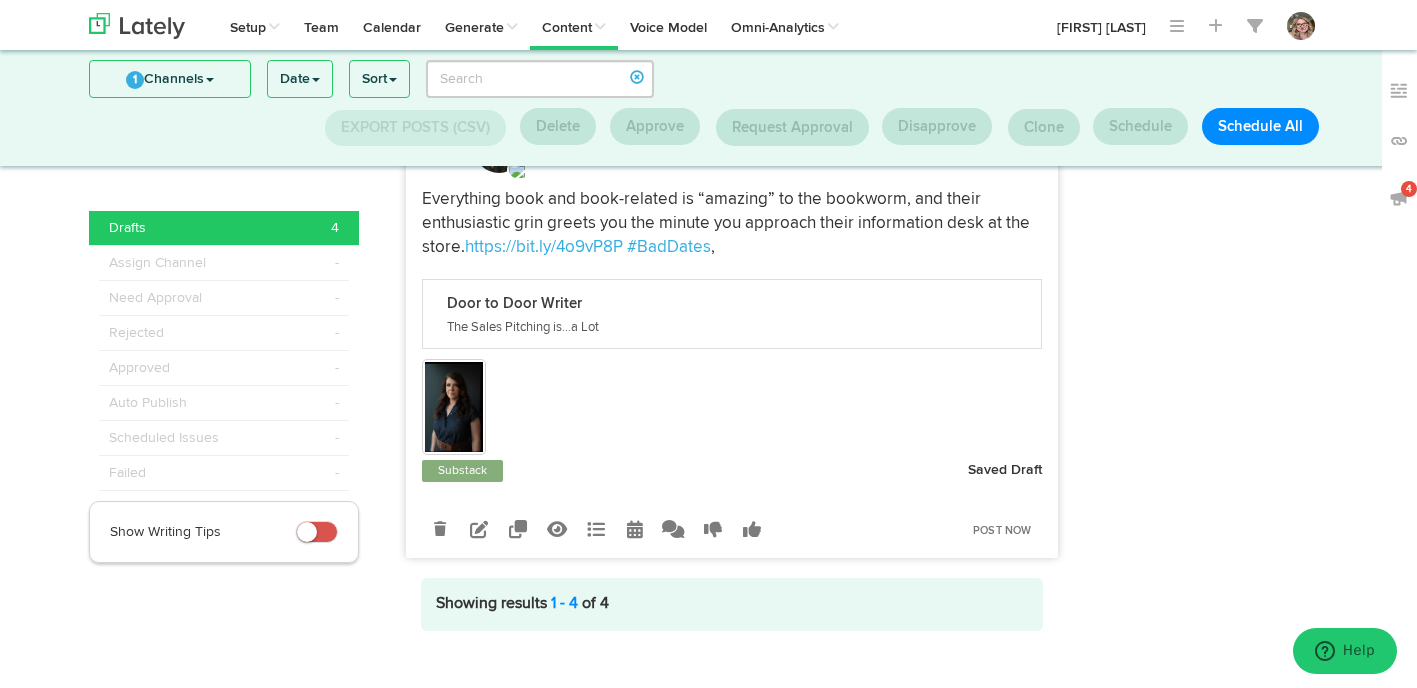 scroll, scrollTop: 1561, scrollLeft: 0, axis: vertical 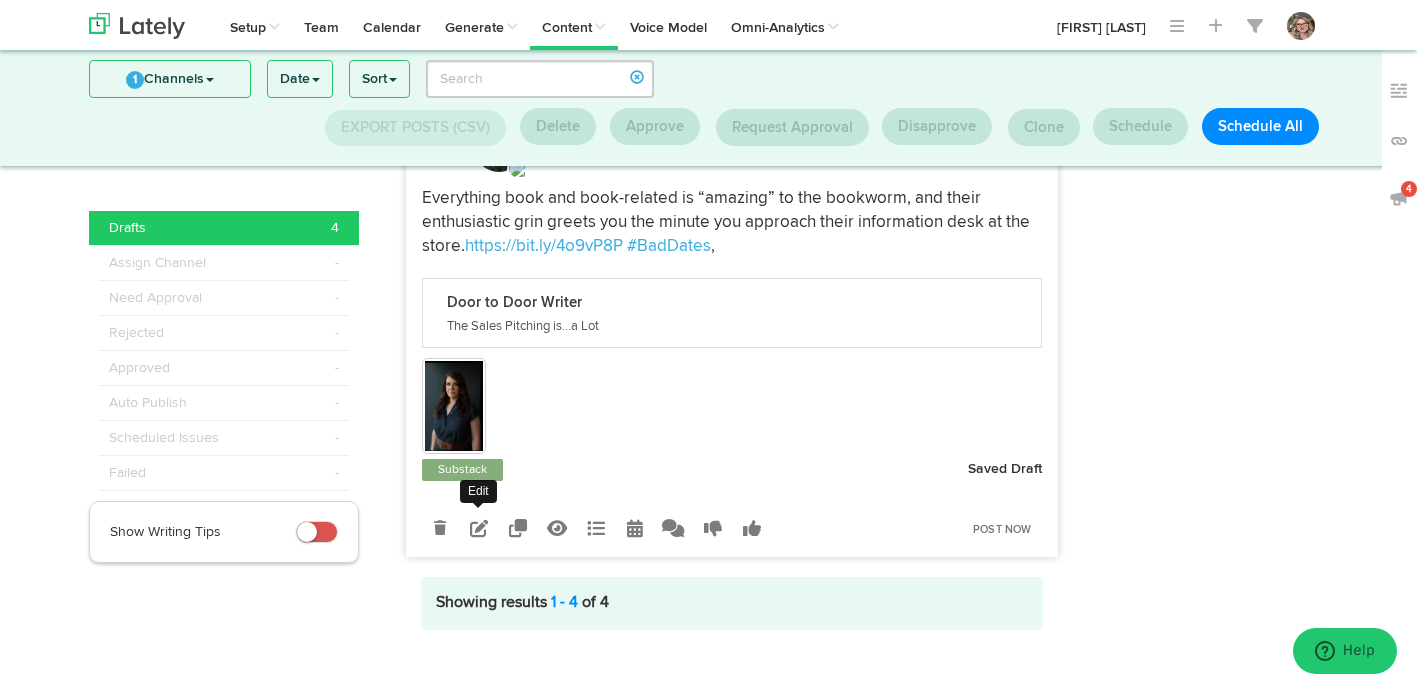 click at bounding box center [478, 528] 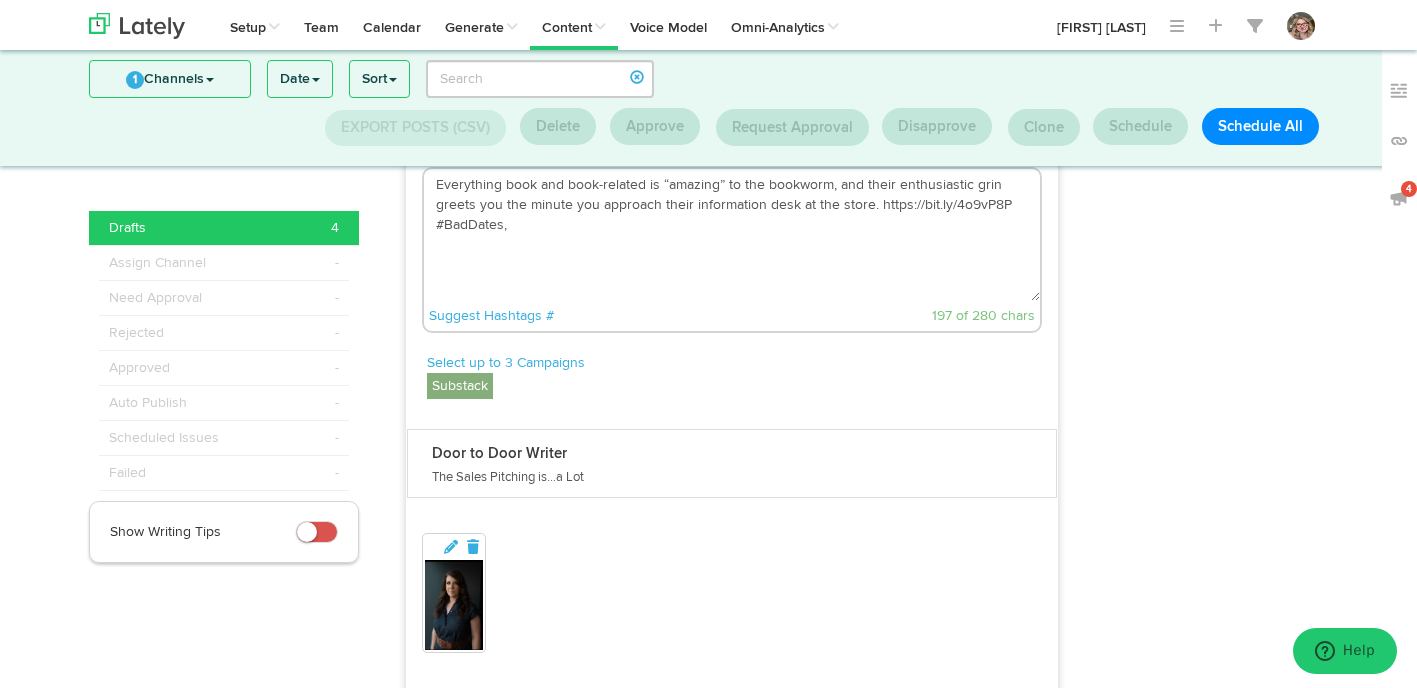 click on "Everything book and book-related is “amazing” to the bookworm, and their enthusiastic grin greets you the minute you approach their information desk at the store. https://bit.ly/4o9vP8P #BadDates," at bounding box center [732, 235] 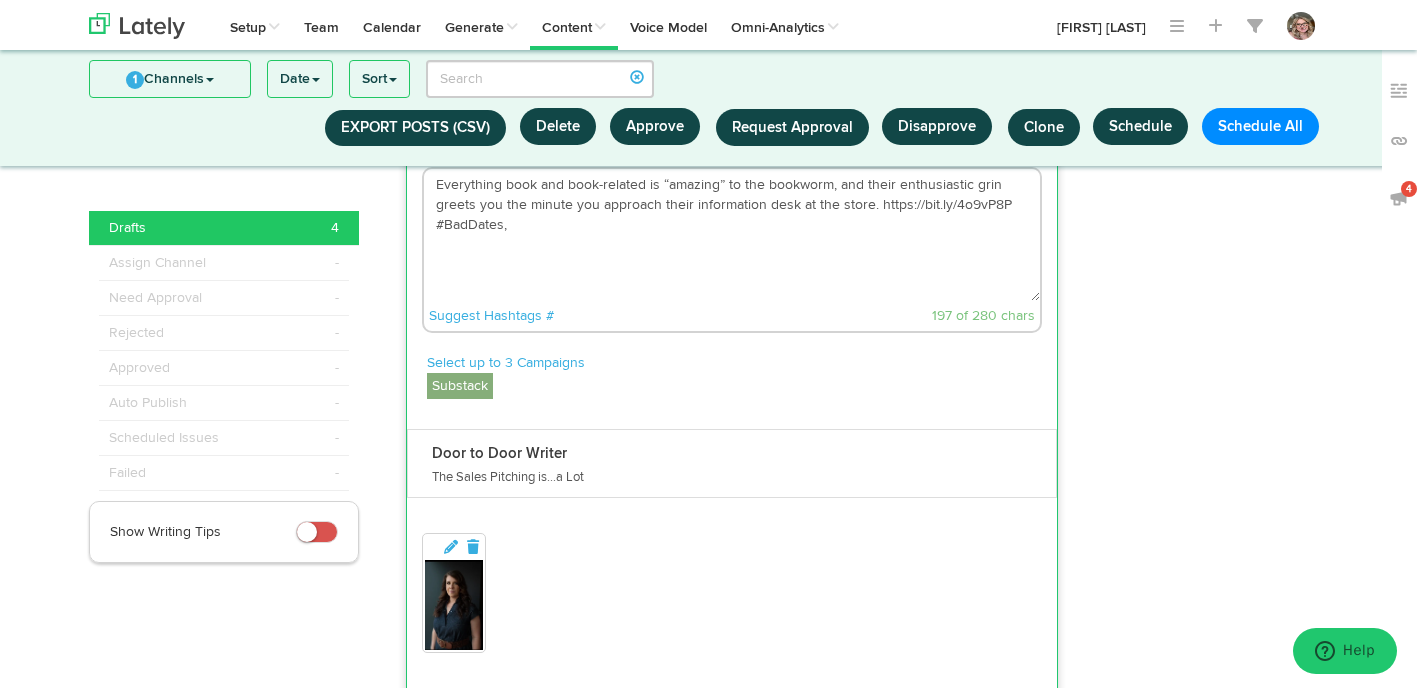 click on "Everything book and book-related is “amazing” to the bookworm, and their enthusiastic grin greets you the minute you approach their information desk at the store. https://bit.ly/4o9vP8P #BadDates," at bounding box center (732, 235) 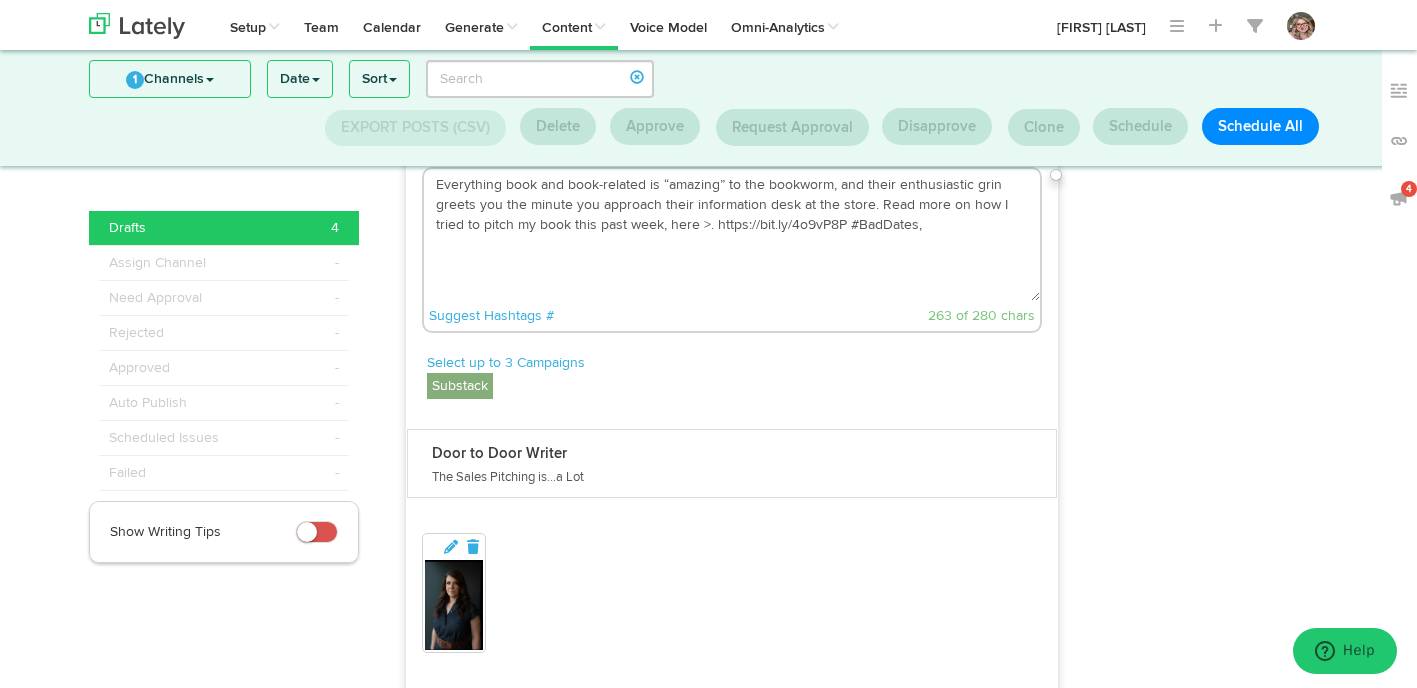 click on "Everything book and book-related is “amazing” to the bookworm, and their enthusiastic grin greets you the minute you approach their information desk at the store. Read more on how I tried to pitch my book this past week, here >. https://bit.ly/4o9vP8P #BadDates," at bounding box center [732, 235] 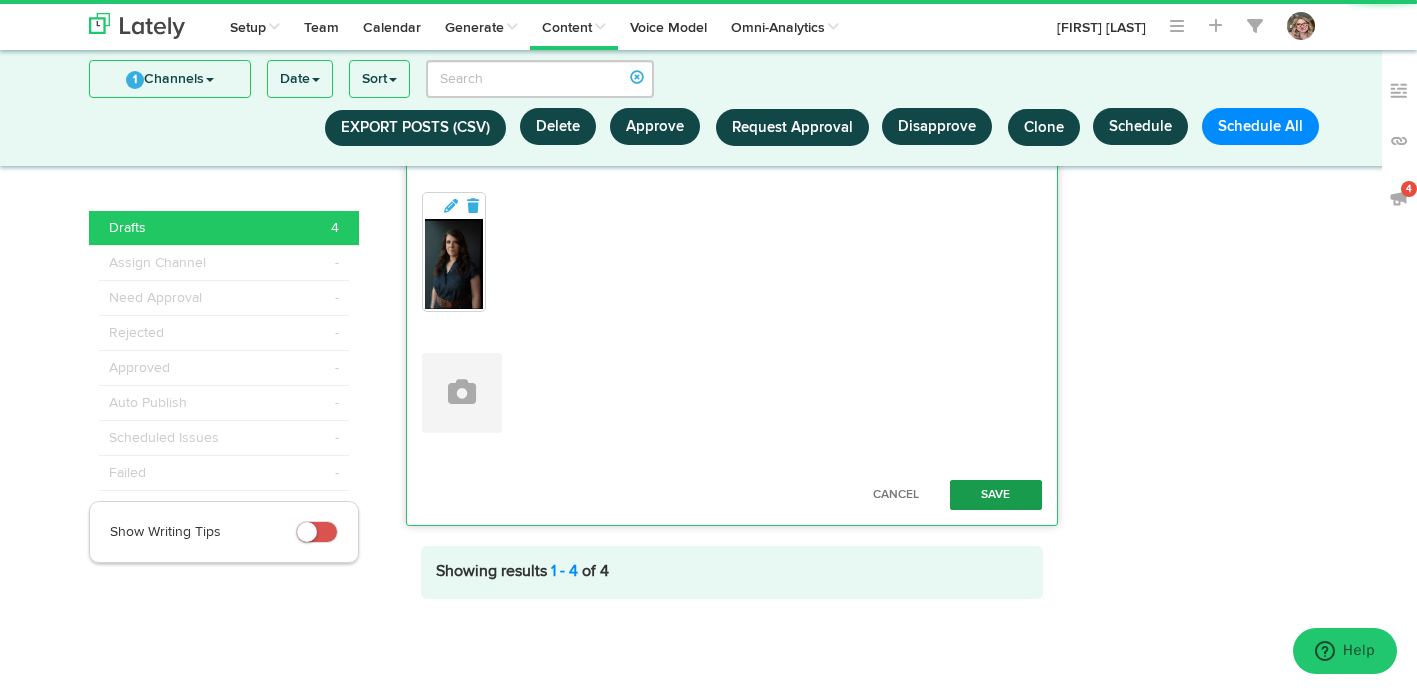 type on "Everything book and book-related is “amazing” to the bookworm, and their enthusiastic grin greets you the minute you approach their information desk at the store. Read more on how I tried to pitch my book this past week, here >. https://bit.ly/4o9vP8P #BadDates #AuthorLife" 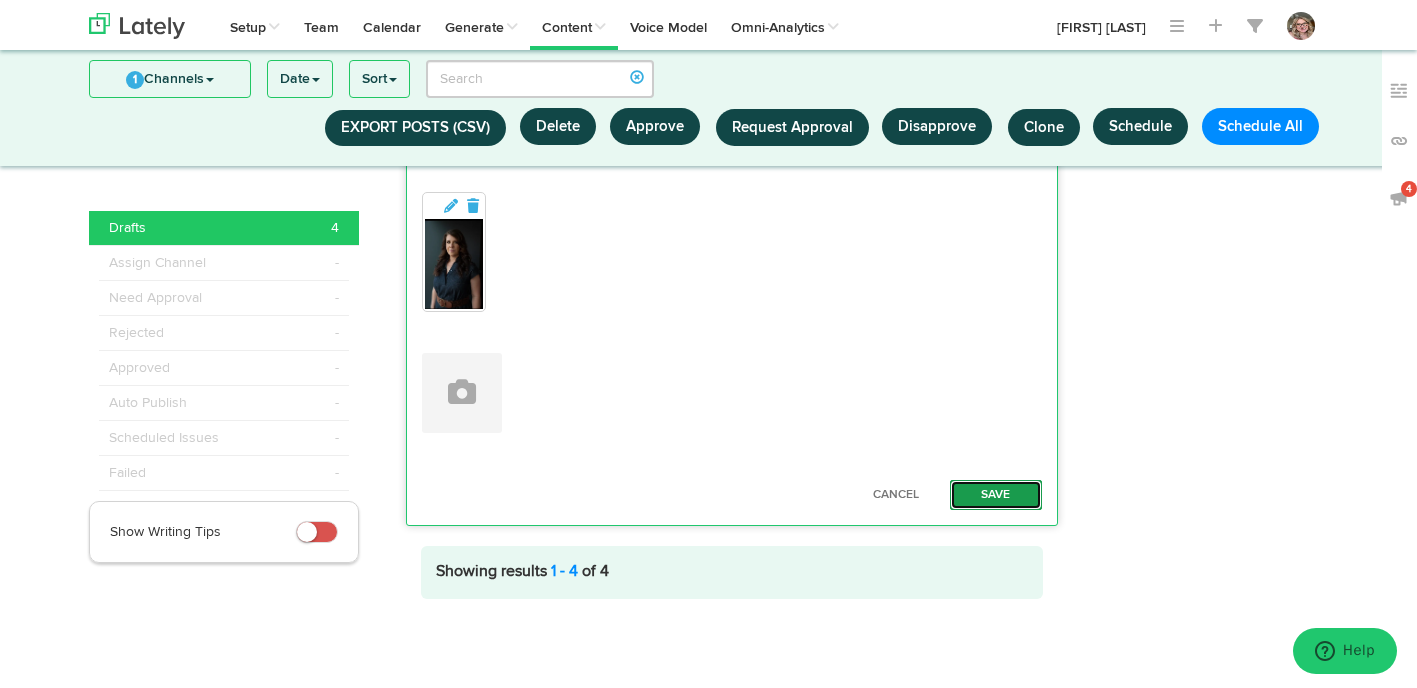 click on "Save" at bounding box center [996, 495] 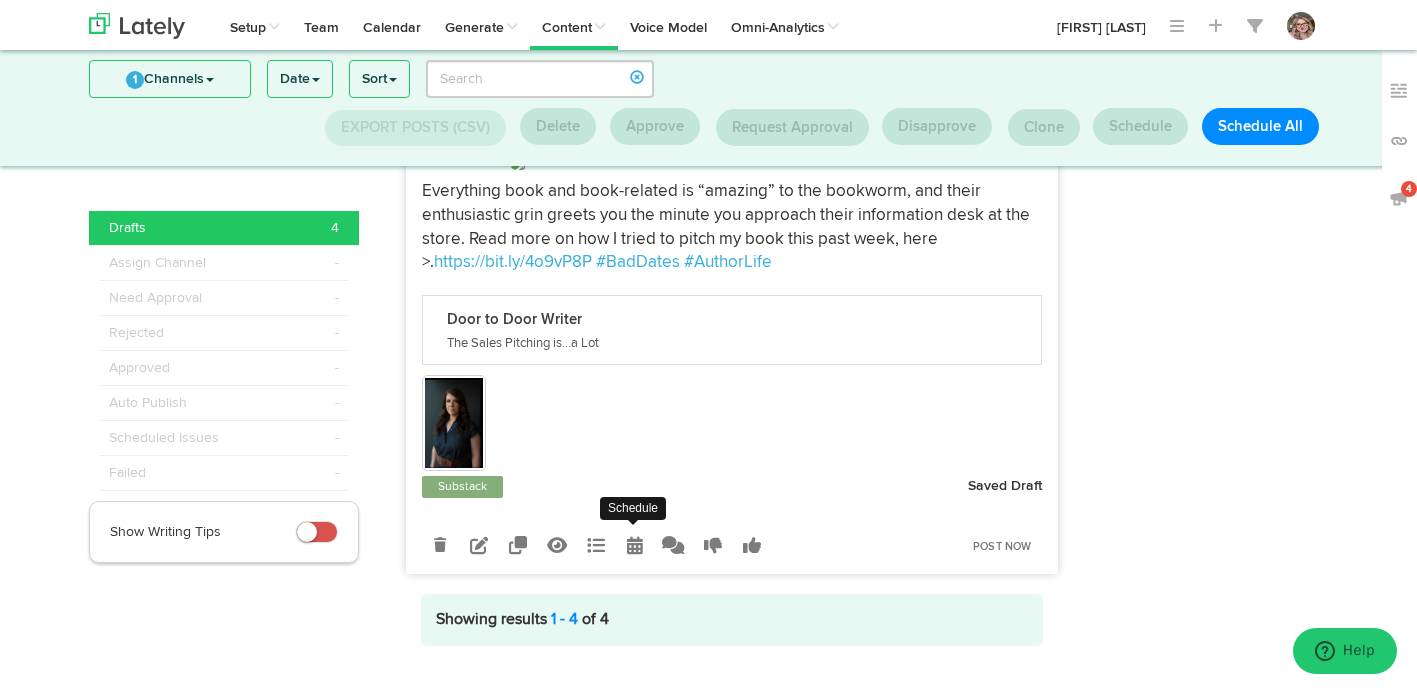 scroll, scrollTop: 1548, scrollLeft: 0, axis: vertical 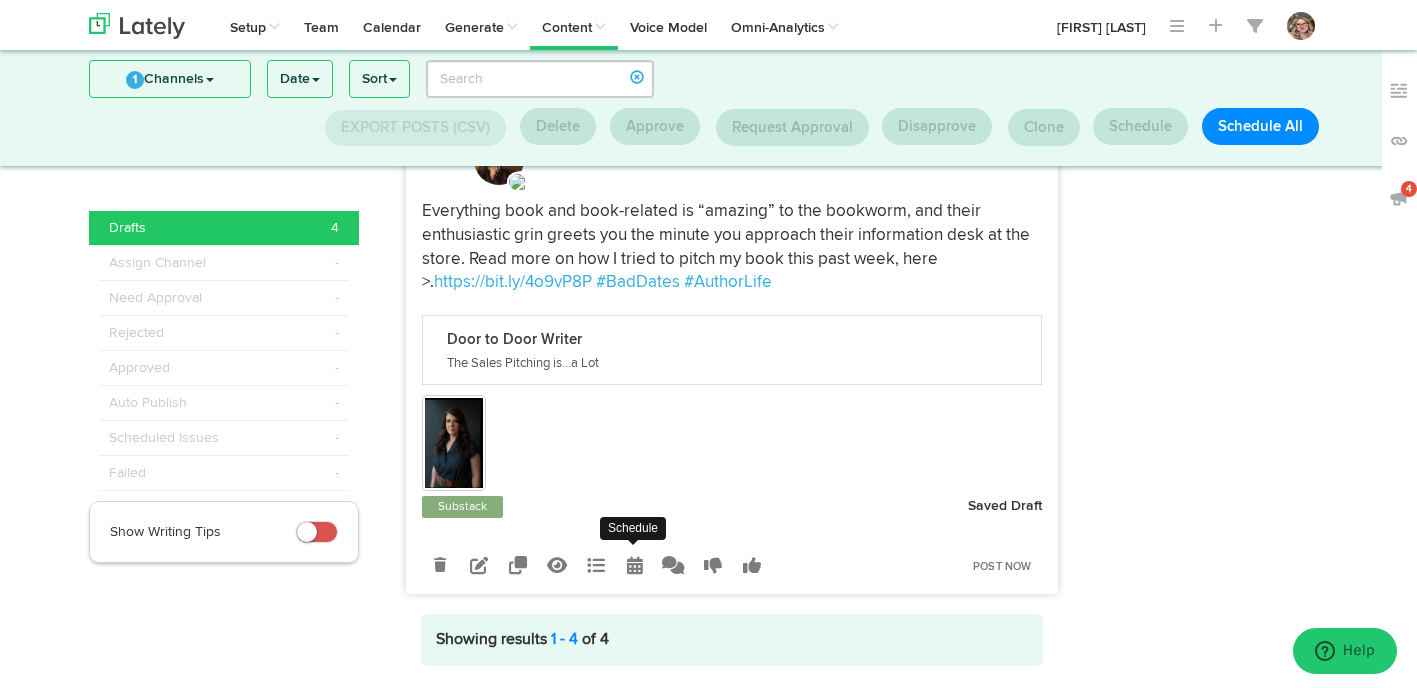 click at bounding box center [635, 565] 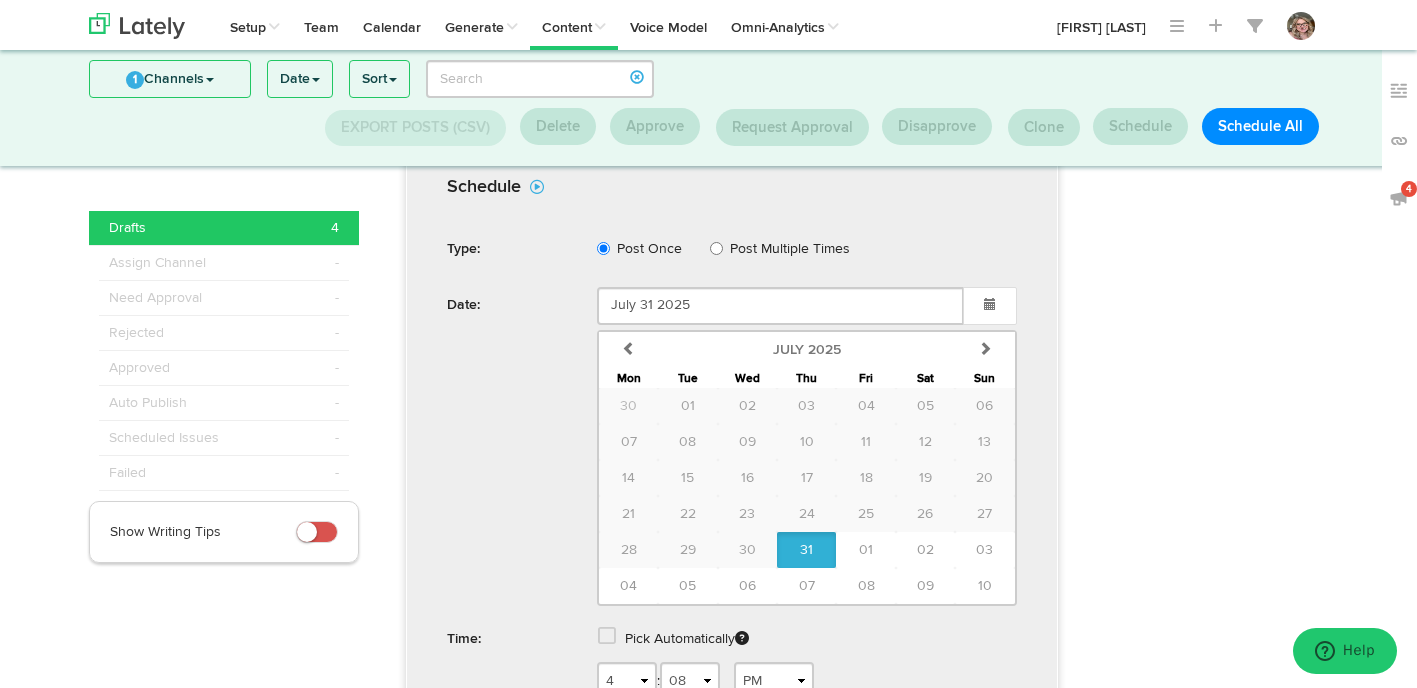 scroll, scrollTop: 2012, scrollLeft: 0, axis: vertical 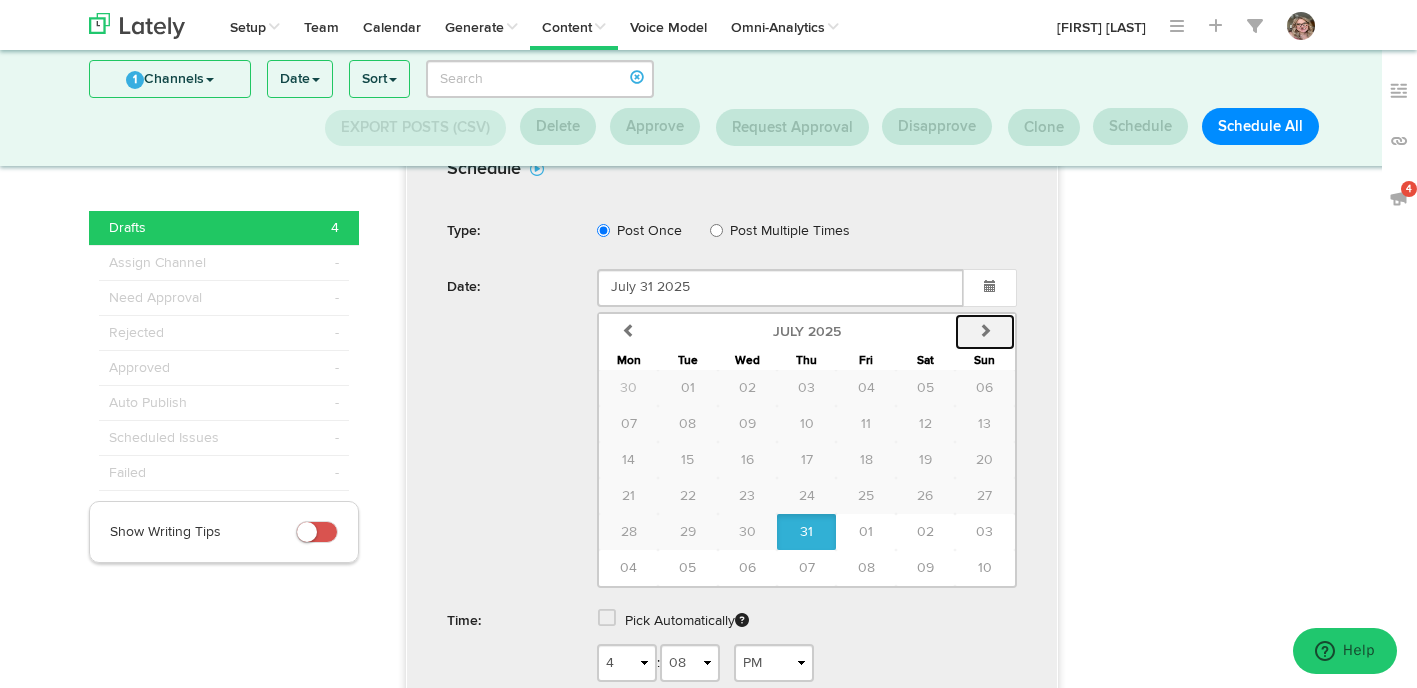 click on "next" at bounding box center [984, 332] 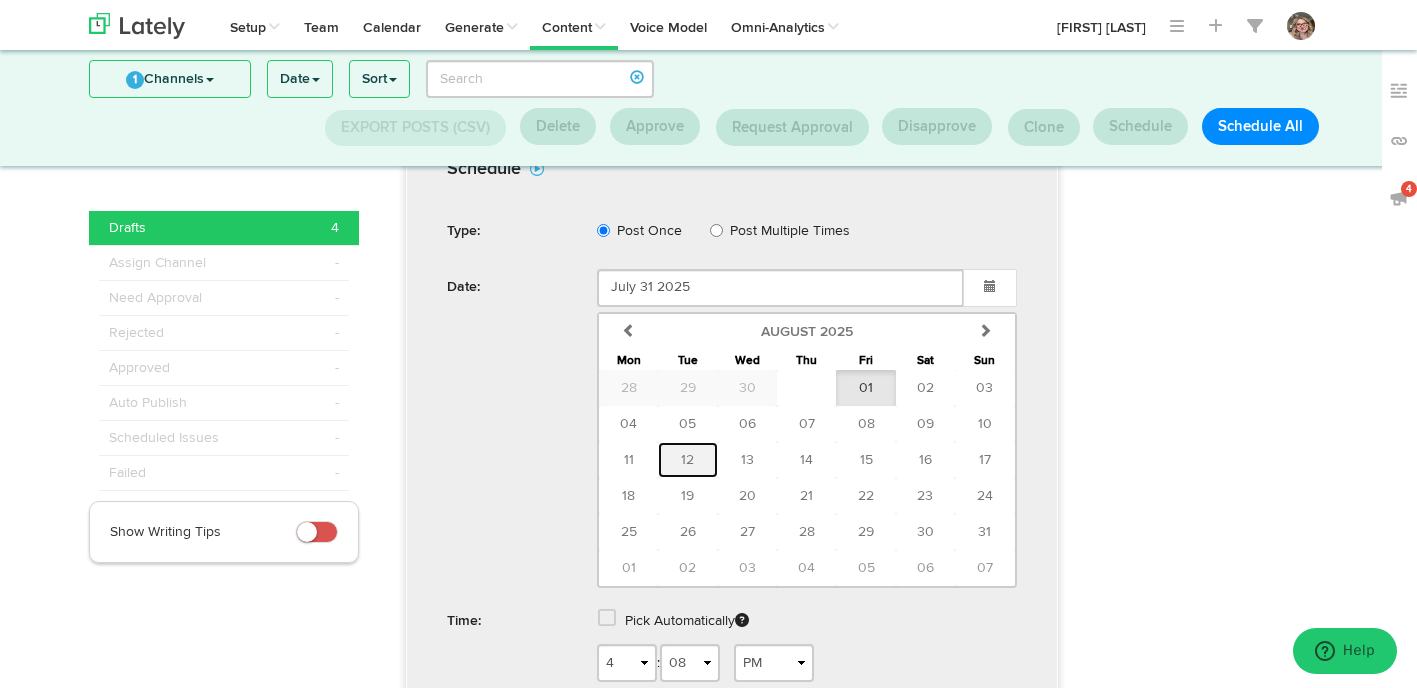 click on "12" at bounding box center (687, 460) 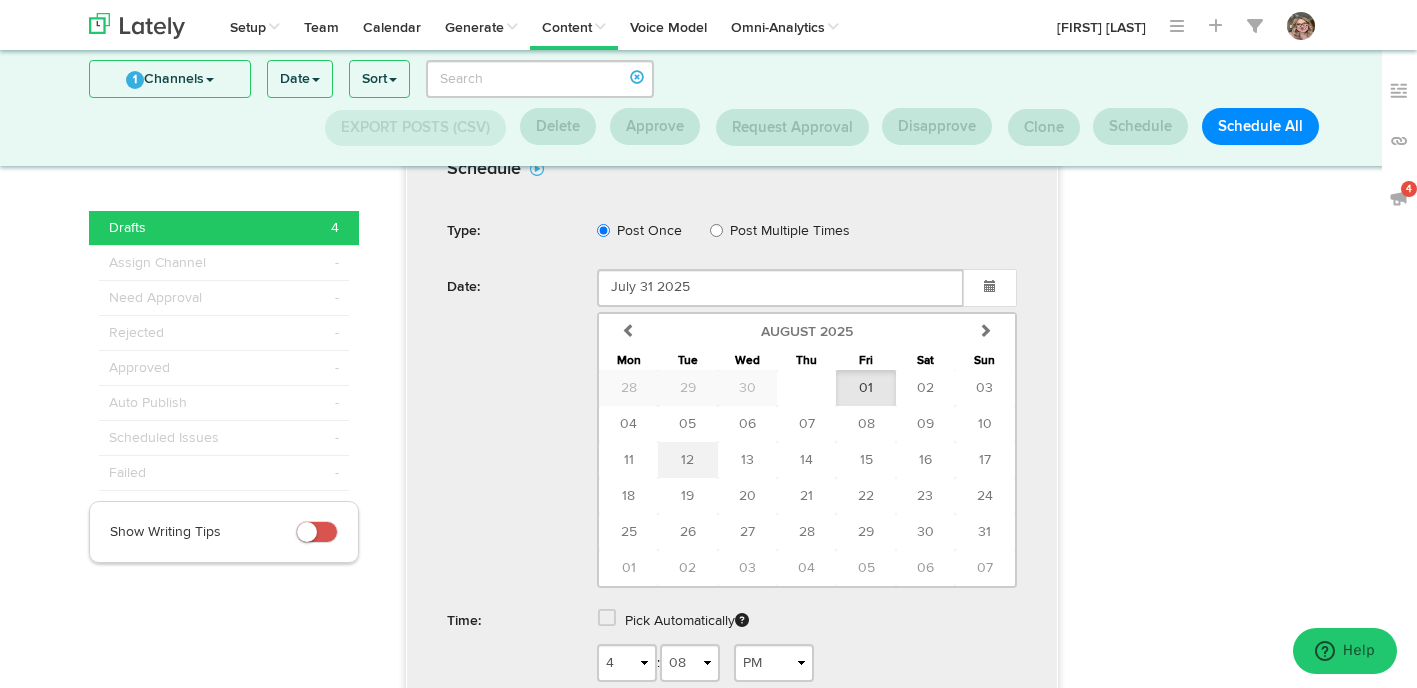 type on "[MONTH] [DAY] [YEAR]" 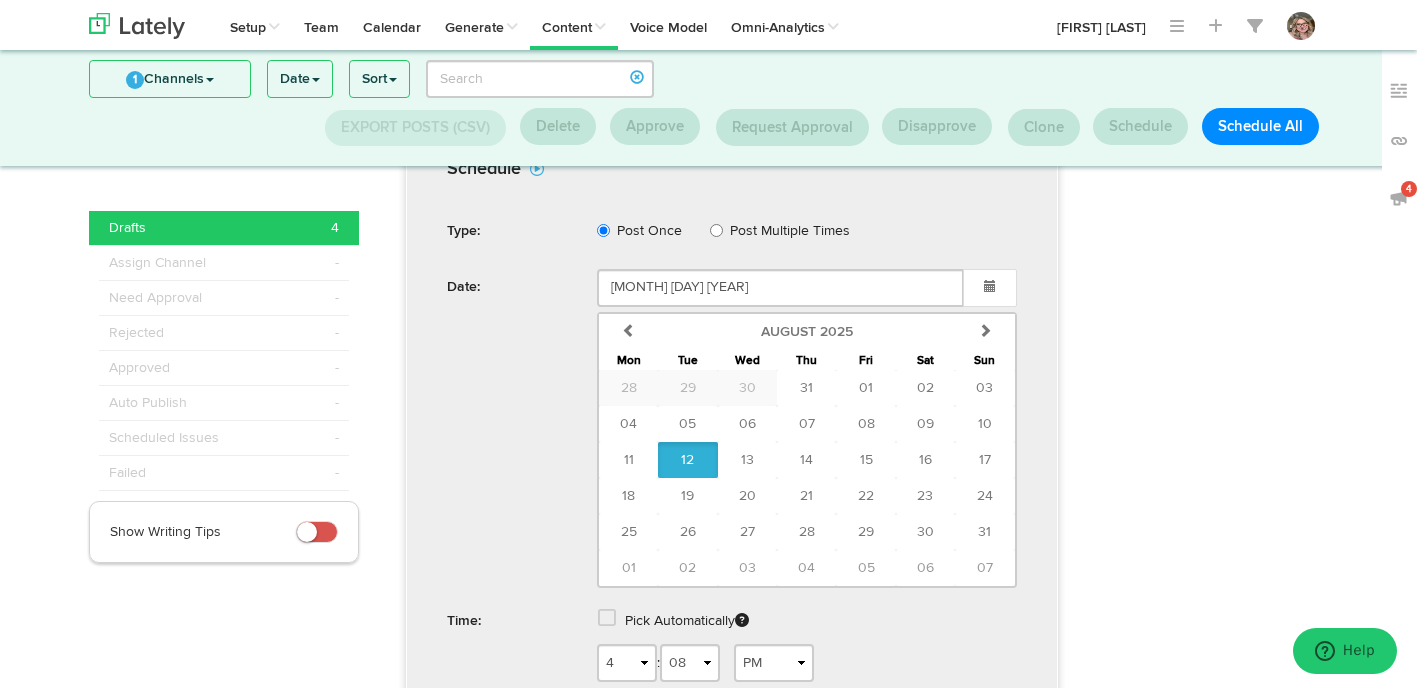 scroll, scrollTop: 2152, scrollLeft: 0, axis: vertical 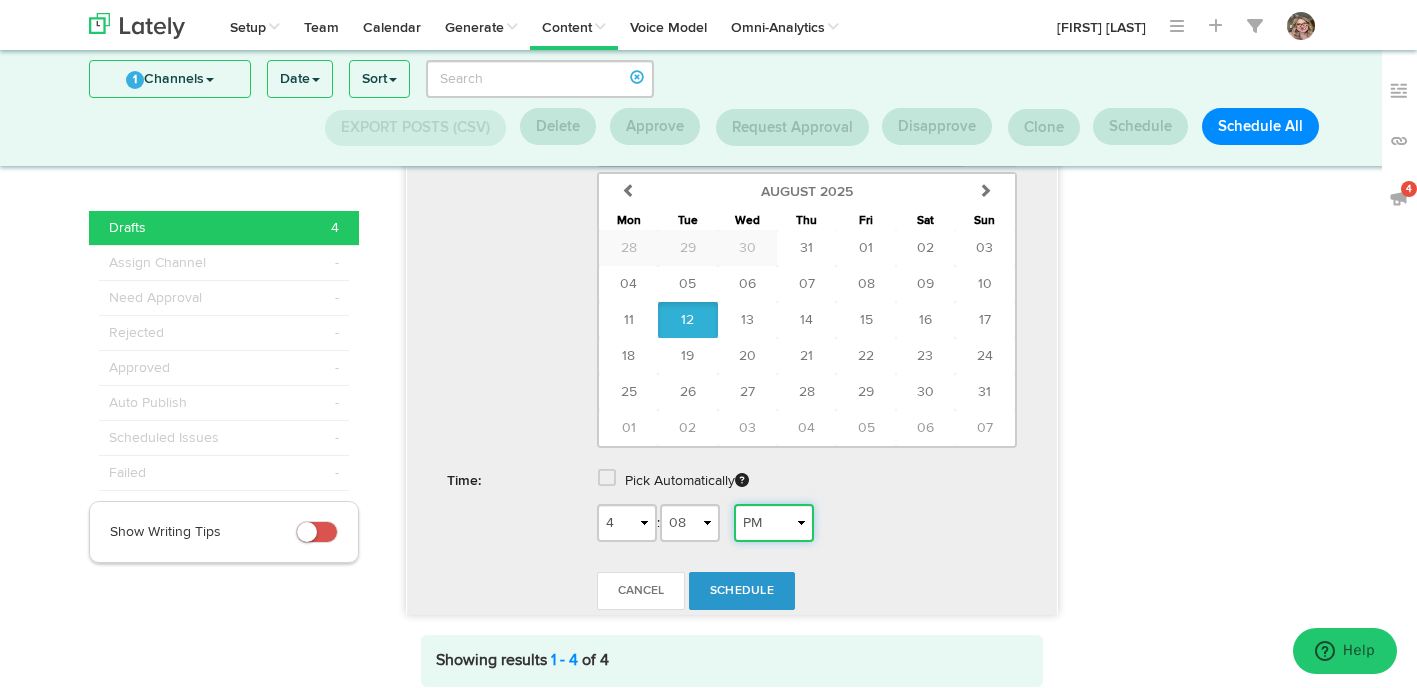 click on "AM PM" at bounding box center [774, 523] 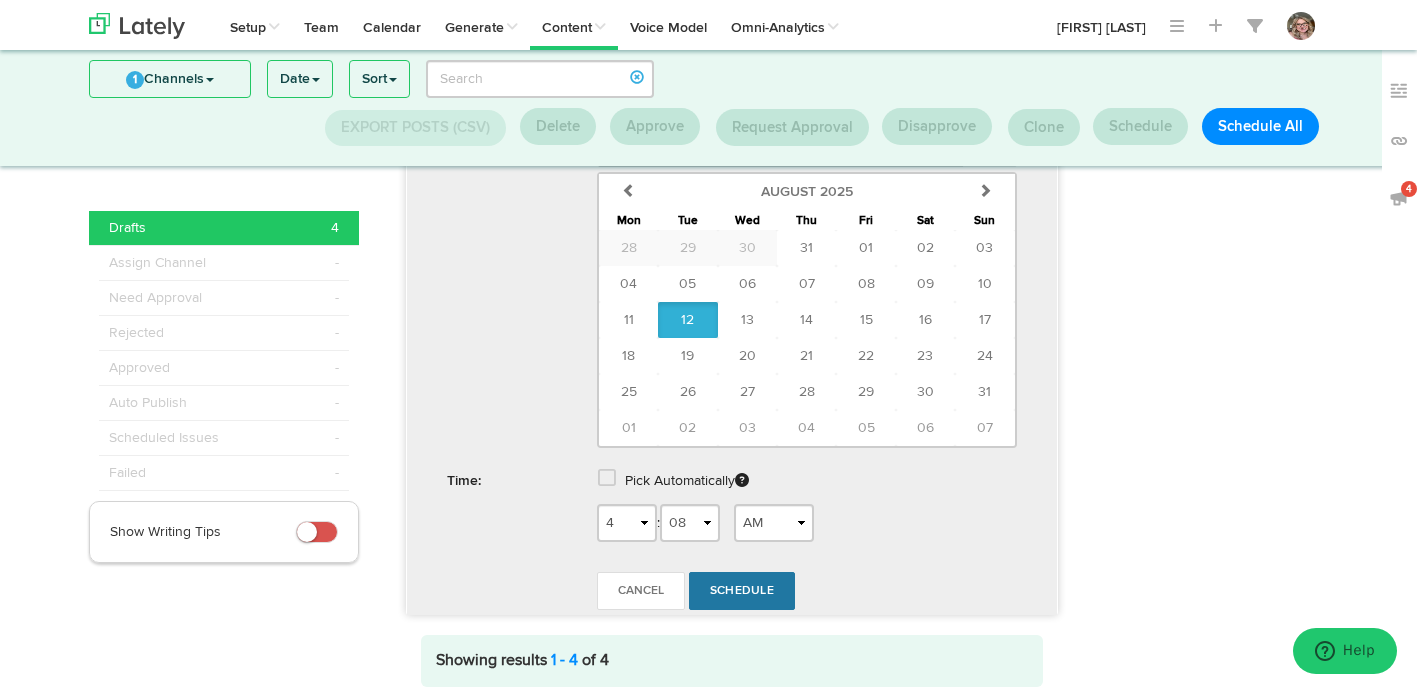 click on "Schedule" at bounding box center [742, 591] 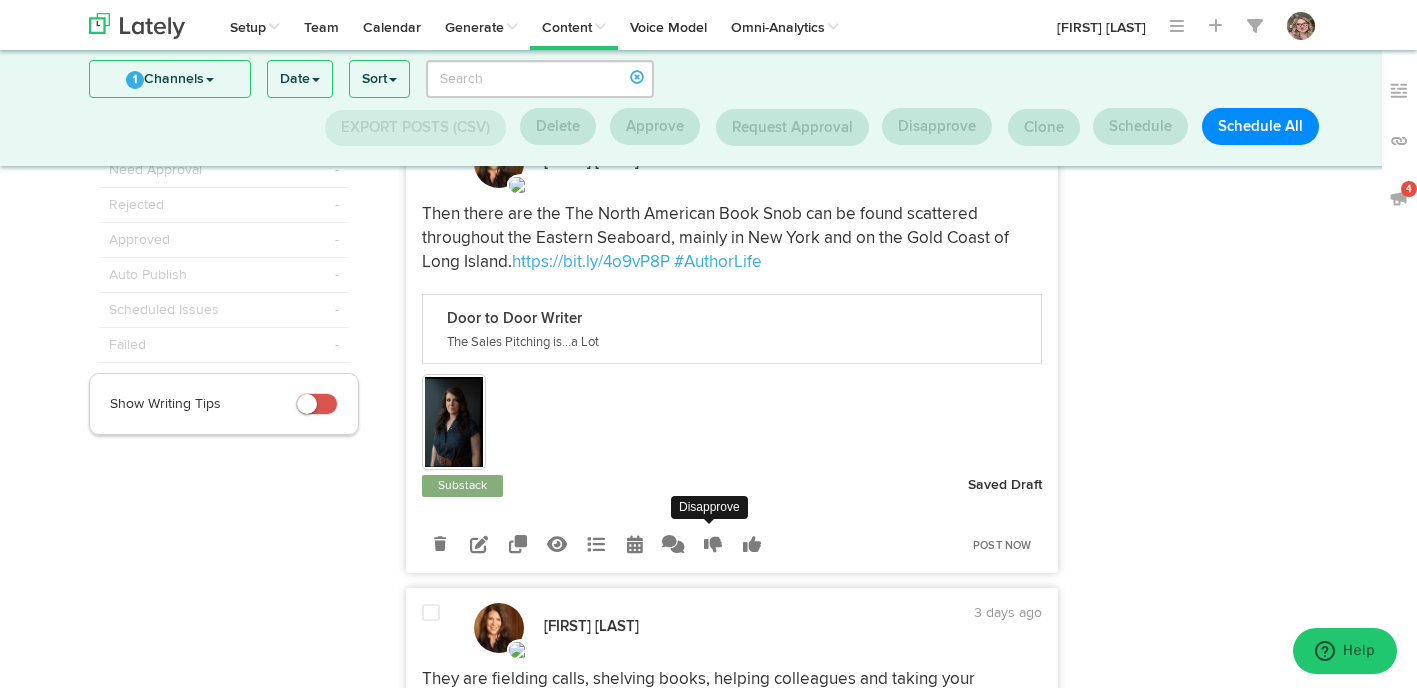 scroll, scrollTop: 0, scrollLeft: 0, axis: both 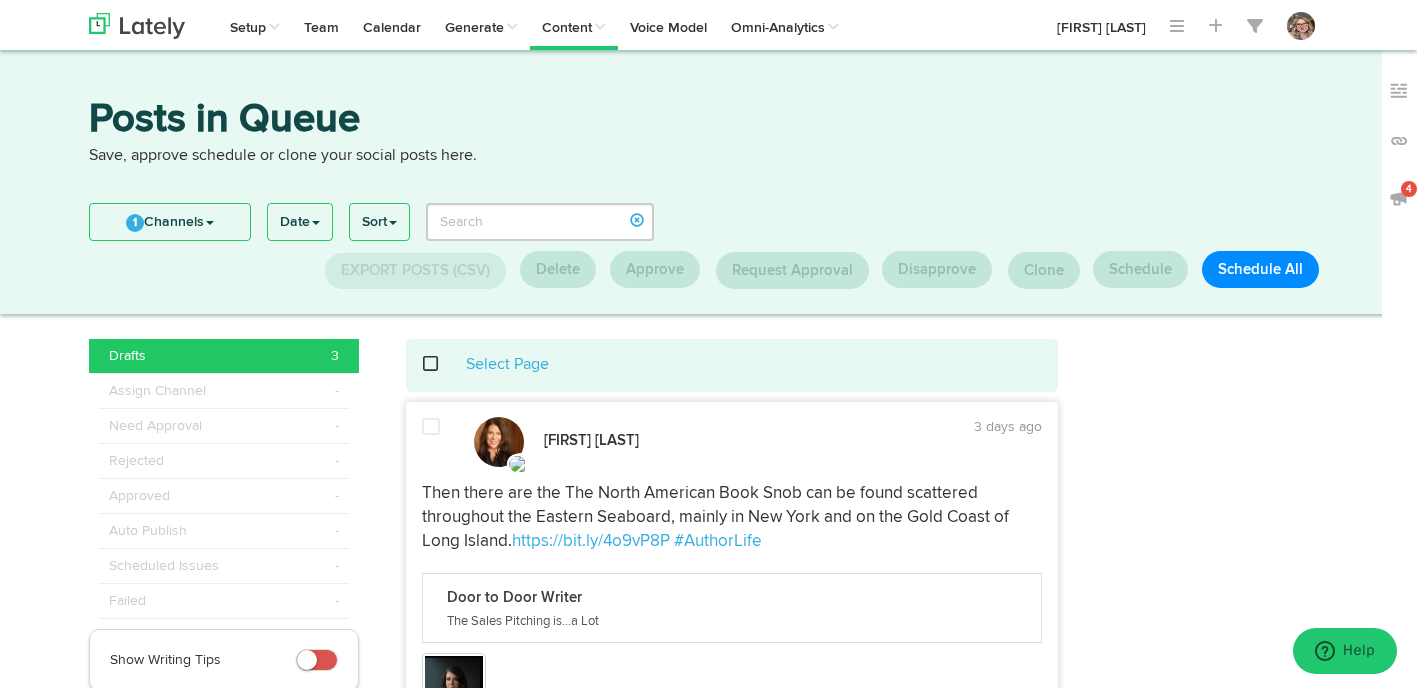 click at bounding box center (441, 364) 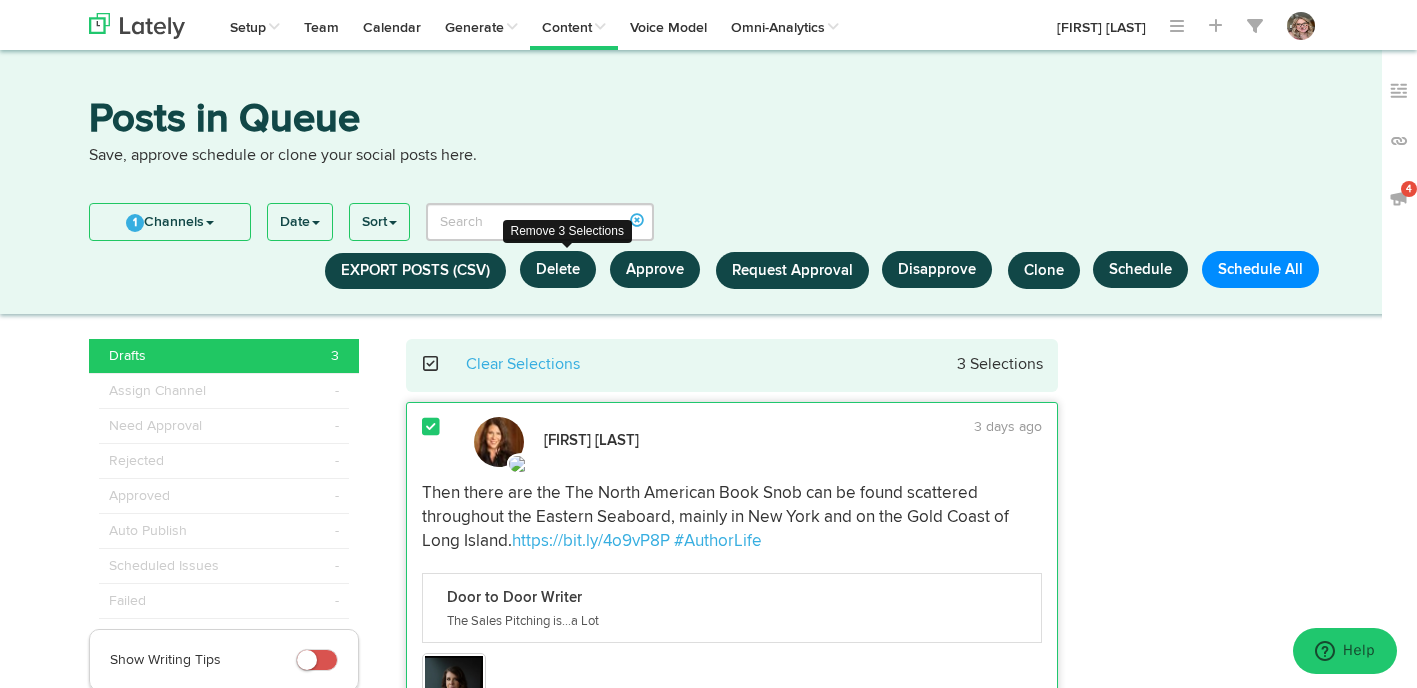 click on "Delete" at bounding box center (558, 269) 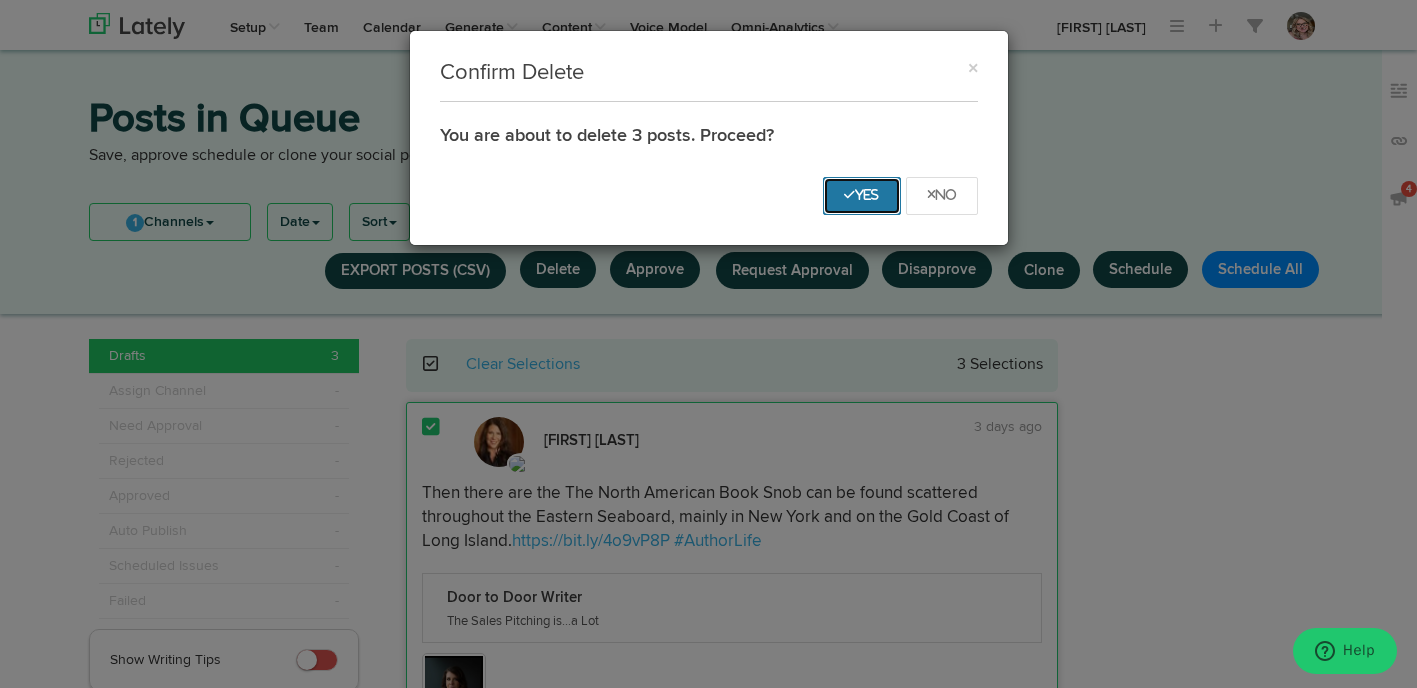 click on "Yes" at bounding box center (862, 196) 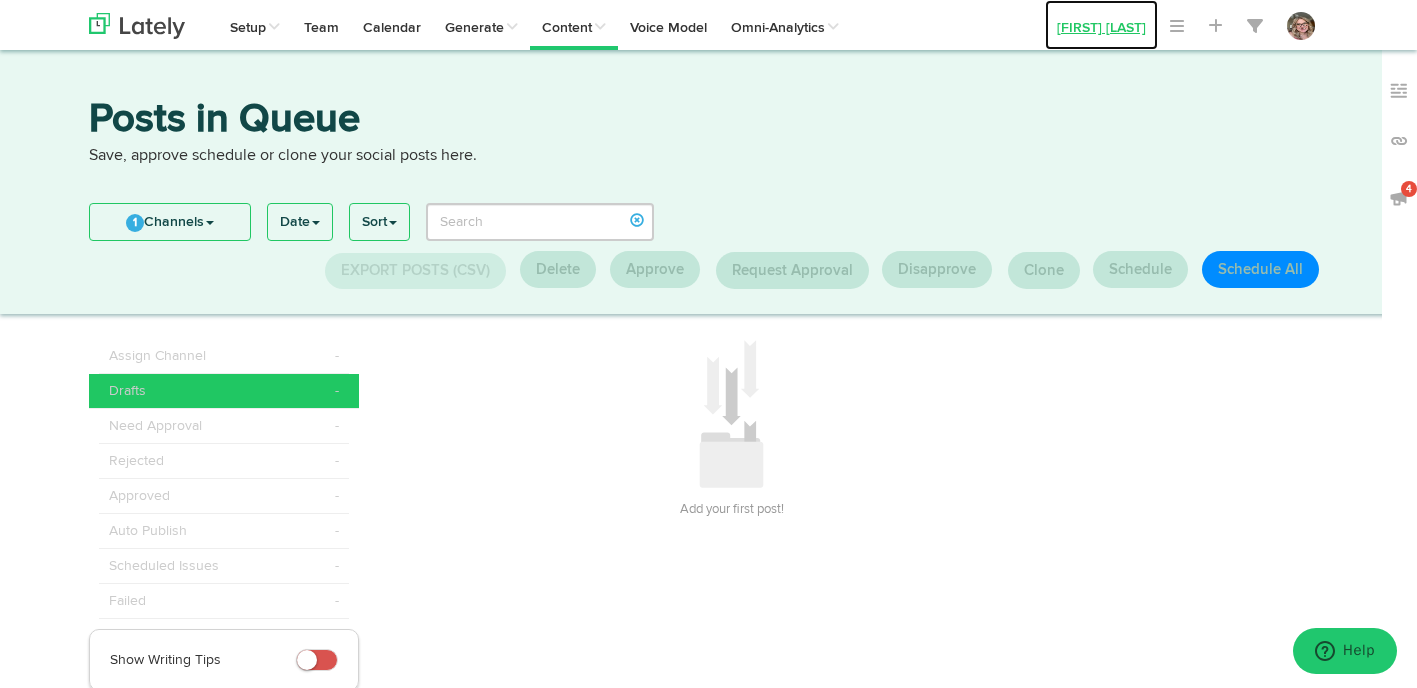 click on "[FIRST] [LAST]" at bounding box center (1101, 25) 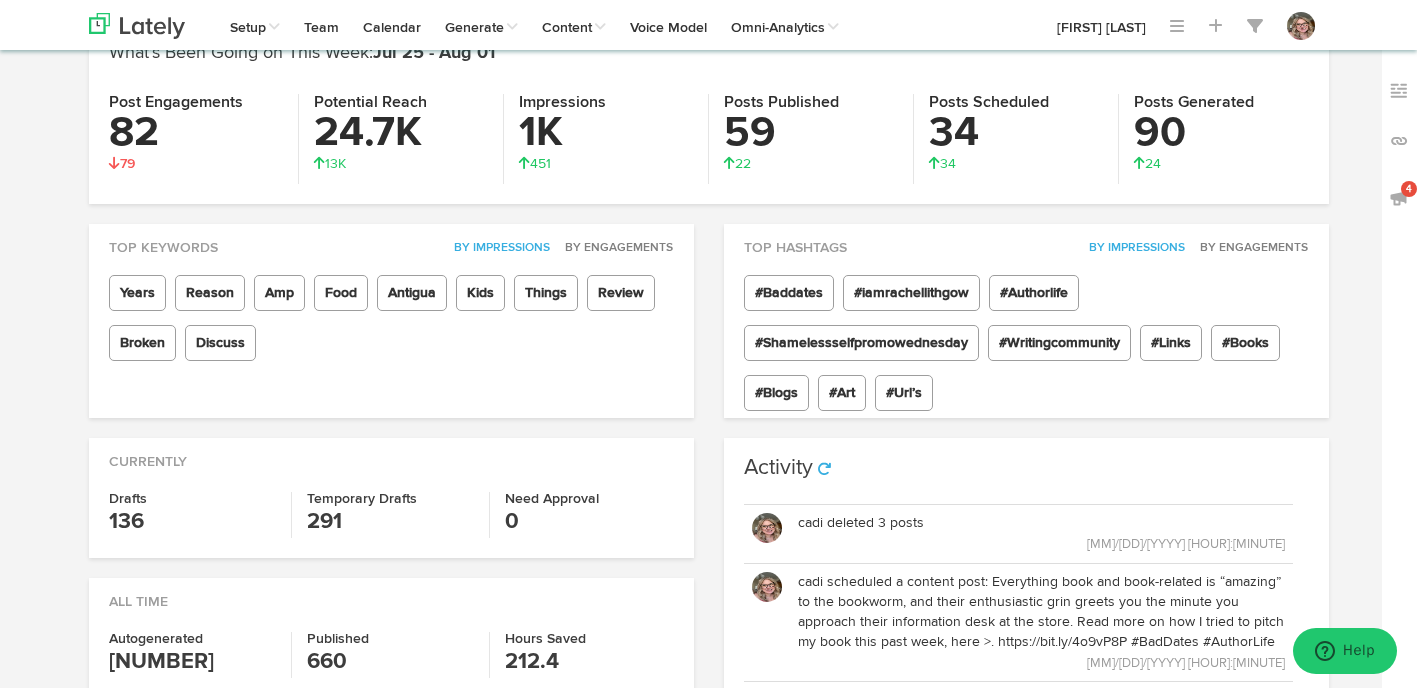 scroll, scrollTop: 0, scrollLeft: 0, axis: both 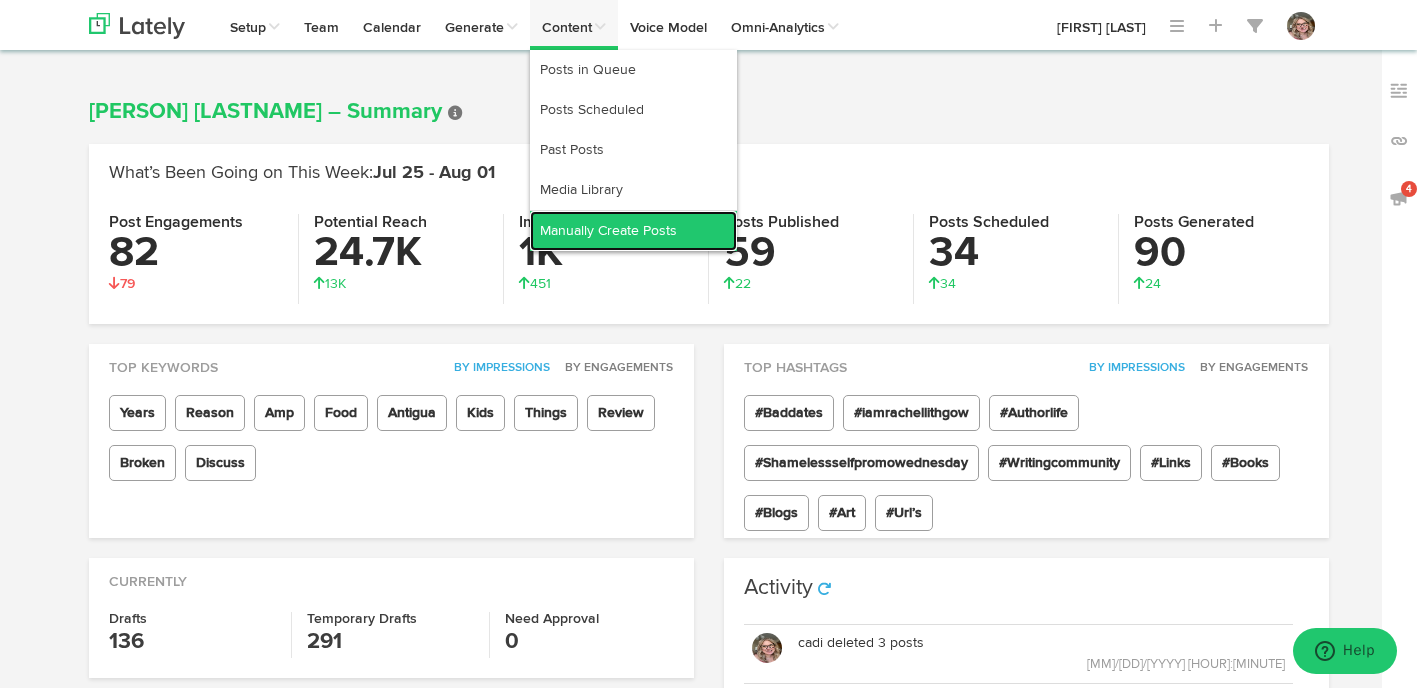 click on "Manually Create Posts" at bounding box center [633, 231] 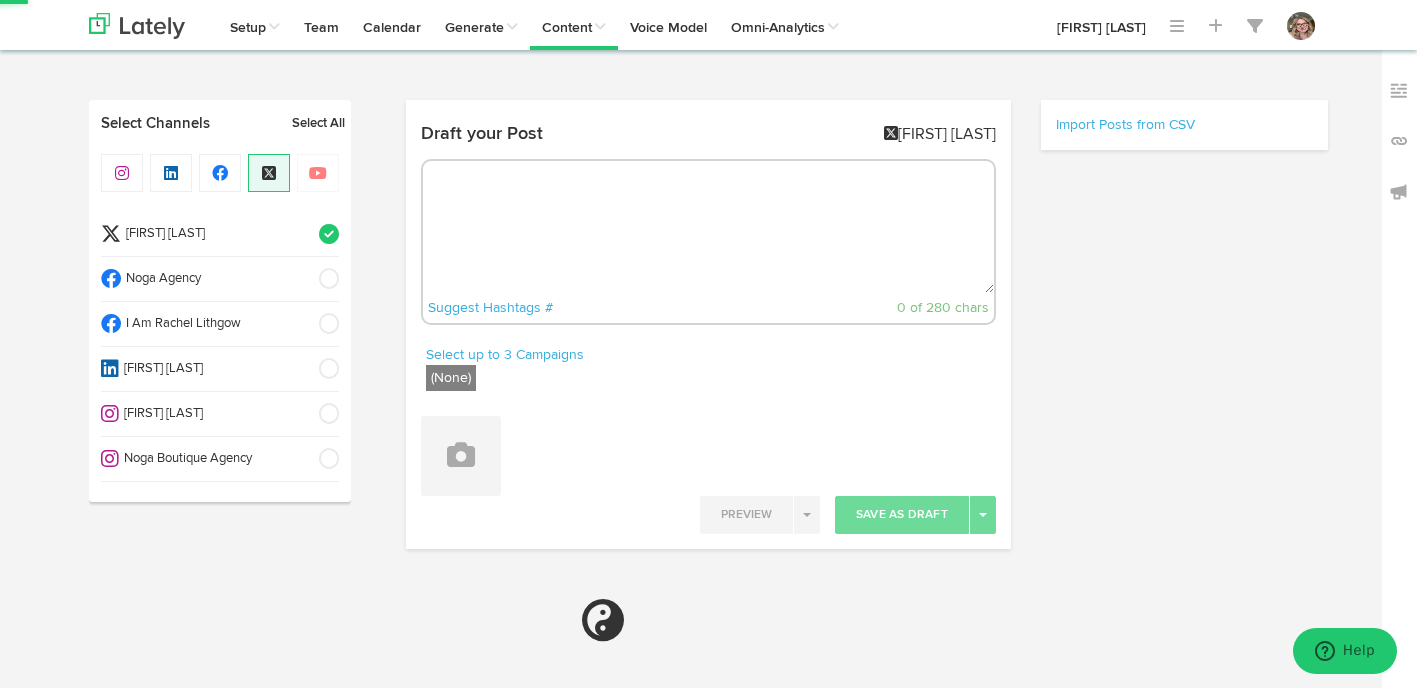 radio on "true" 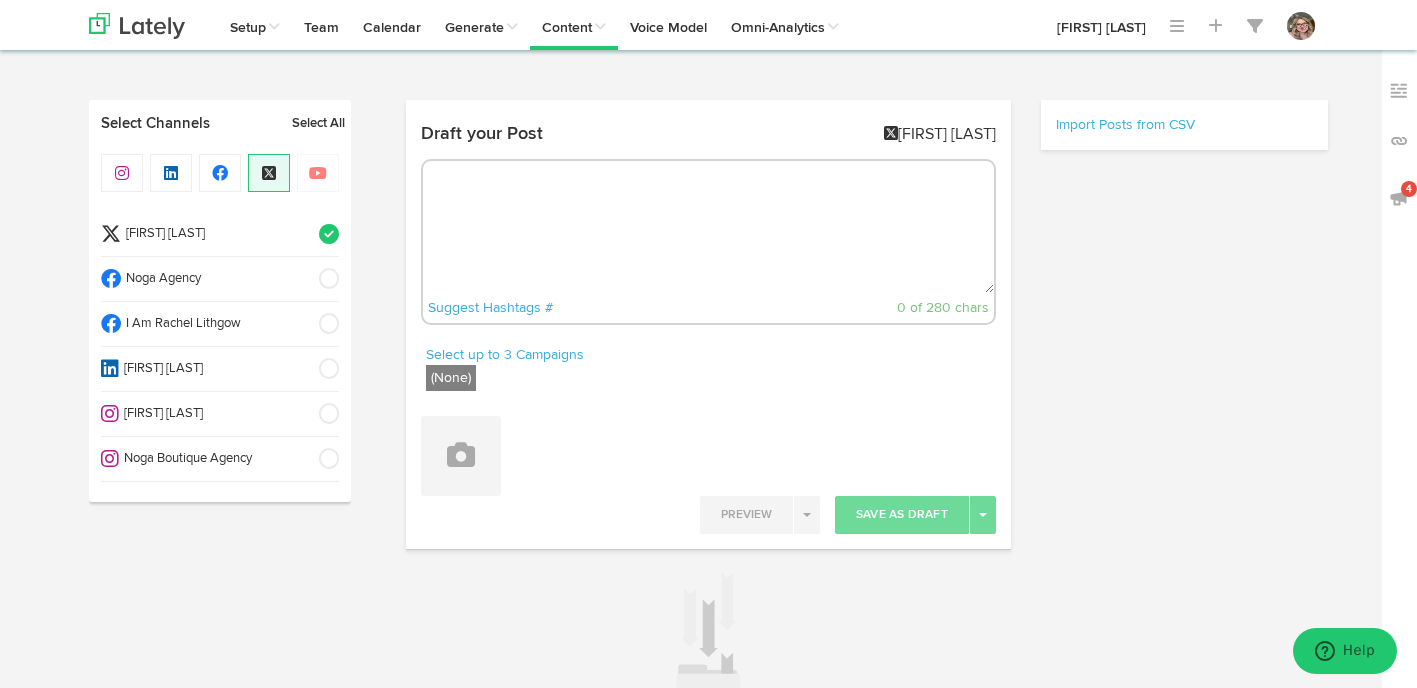 click on "(None)" at bounding box center (451, 378) 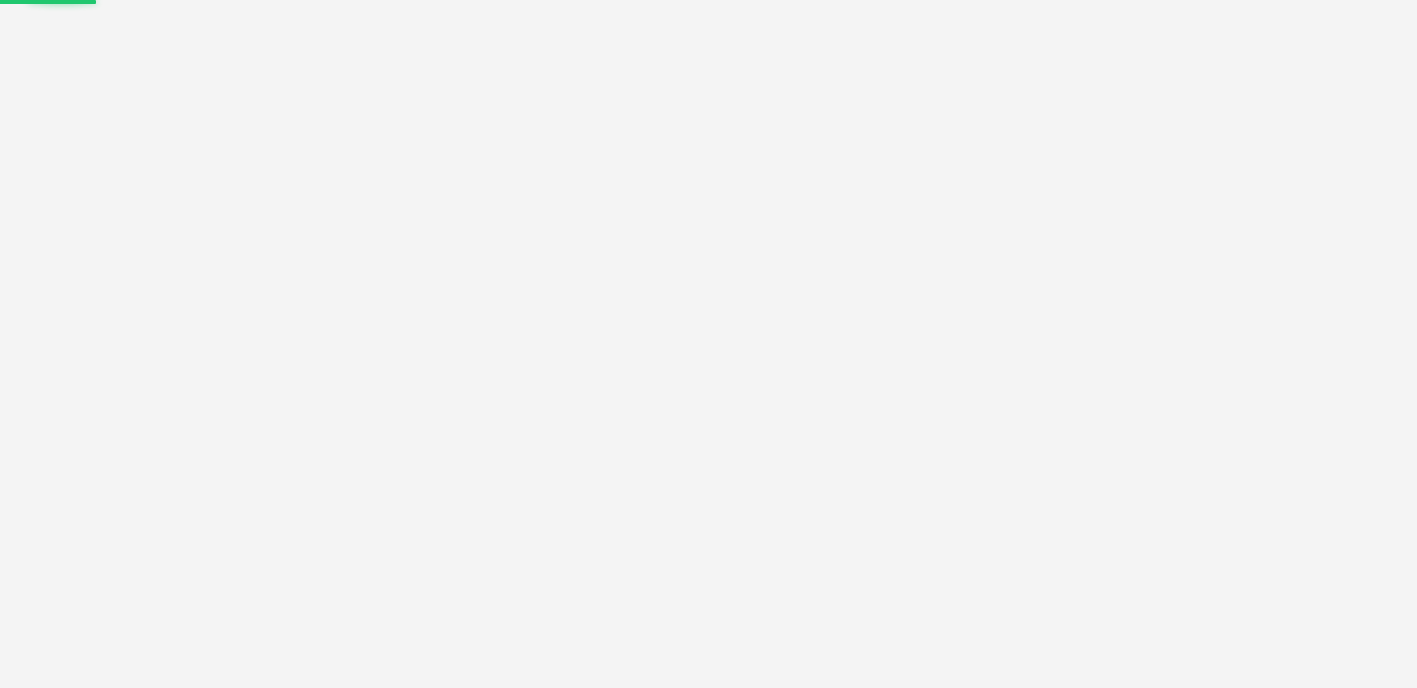 scroll, scrollTop: 0, scrollLeft: 0, axis: both 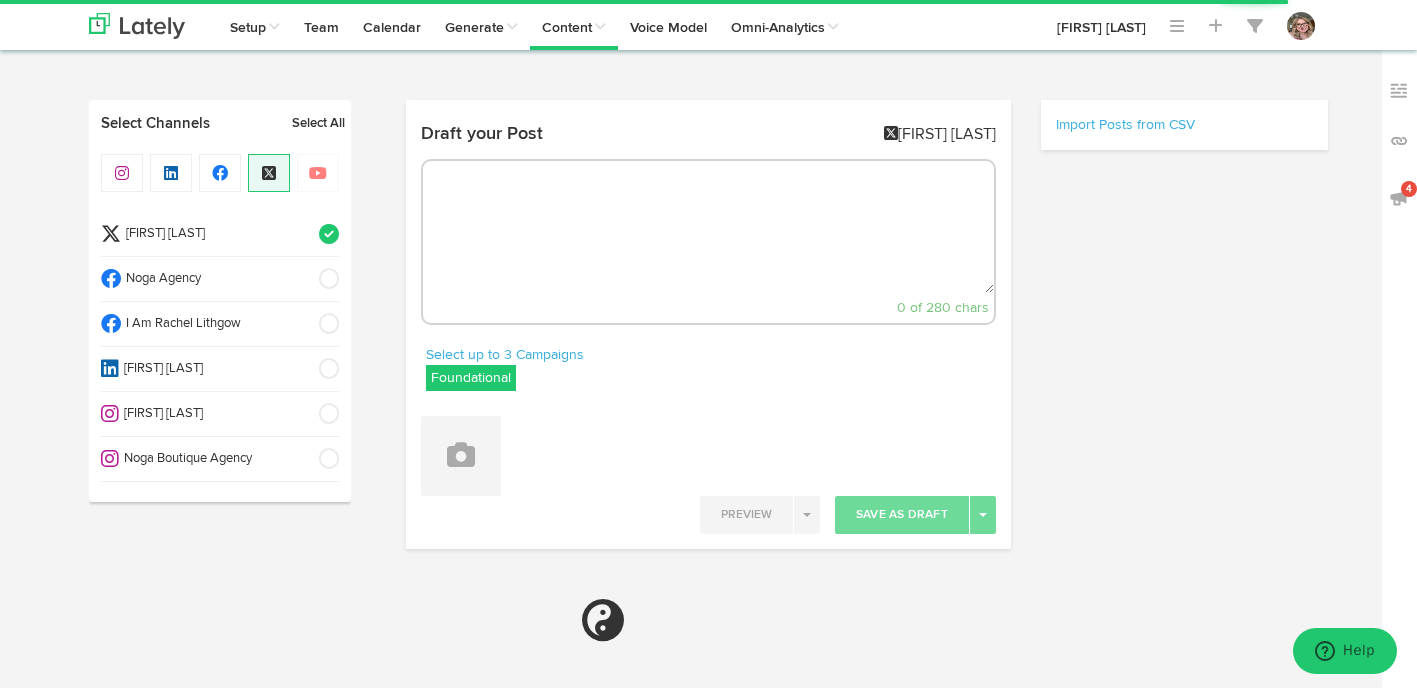 select on "10" 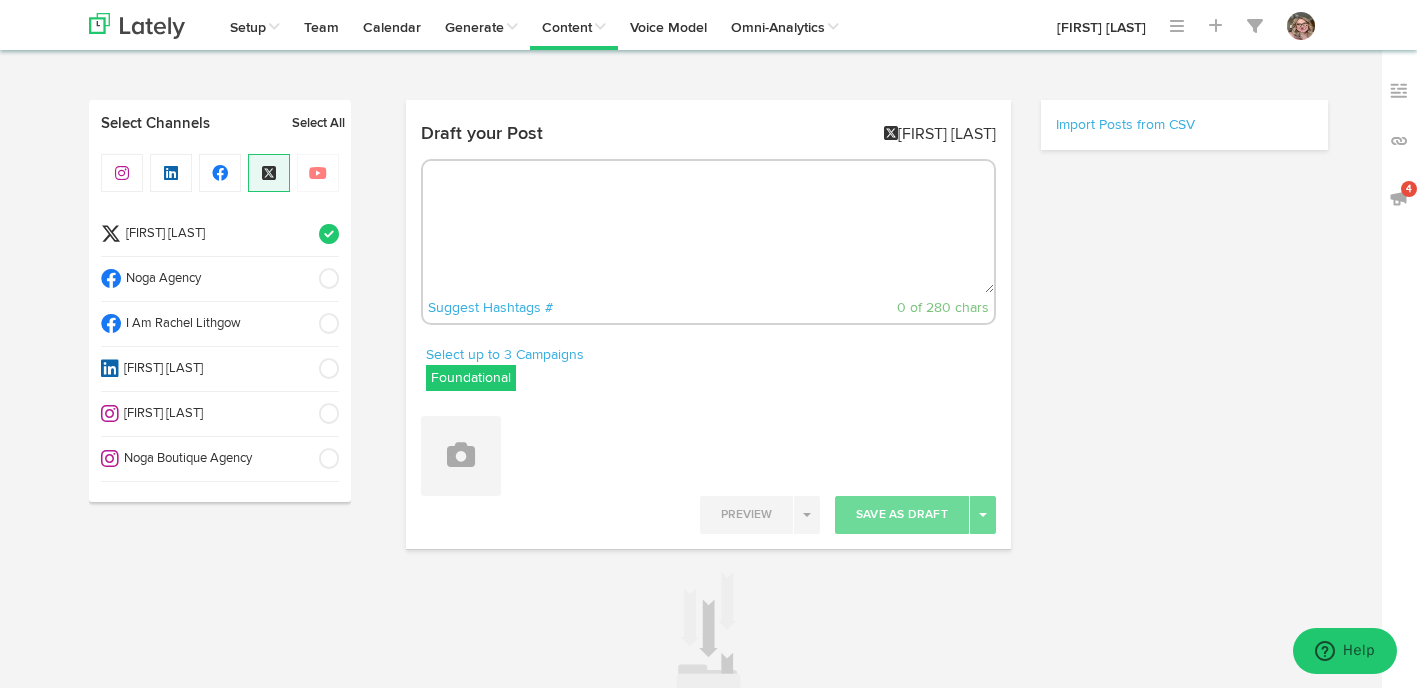 click on "Foundational" at bounding box center [471, 378] 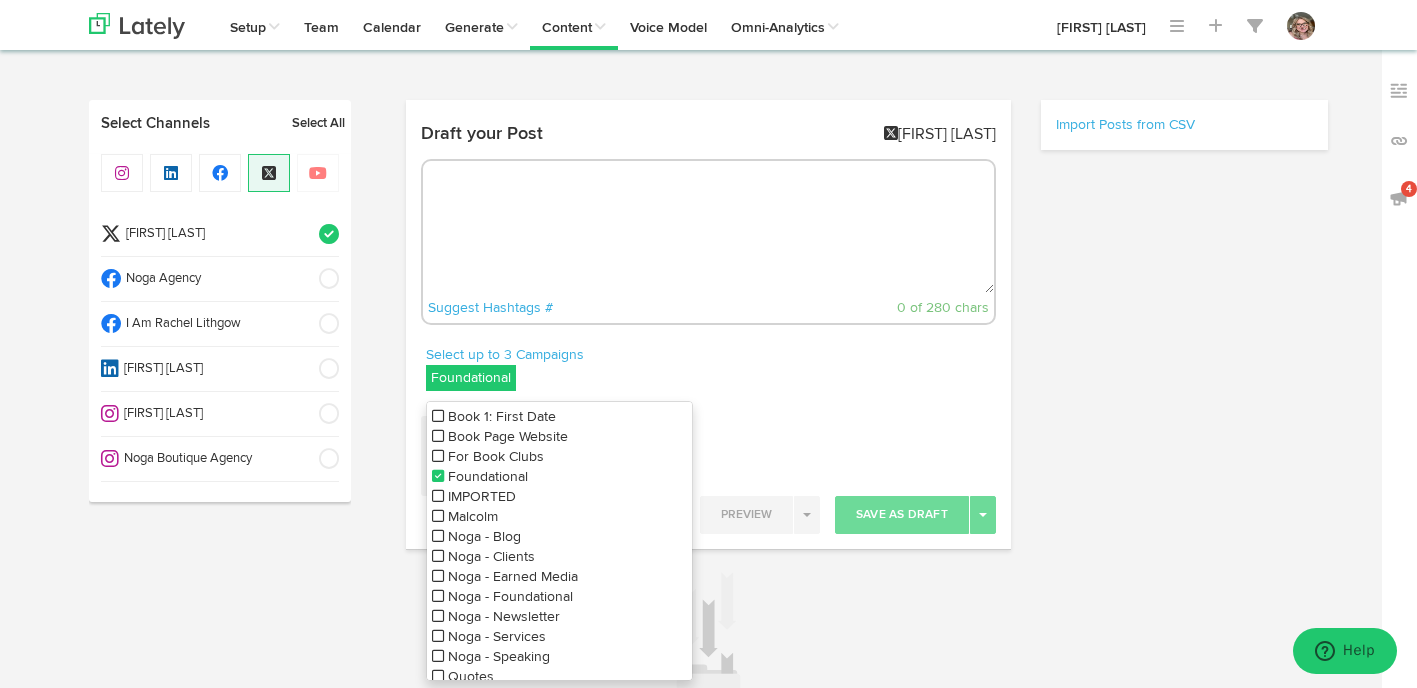 click at bounding box center [438, 476] 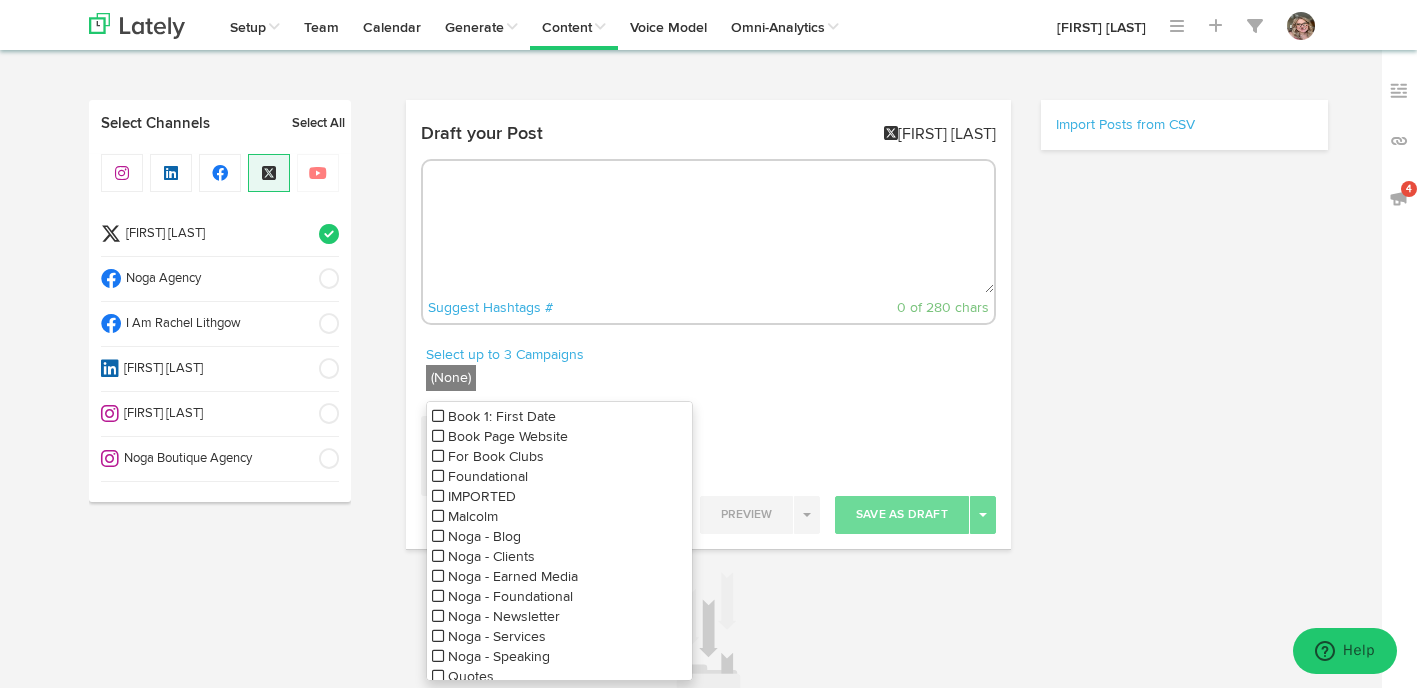 click at bounding box center (438, 416) 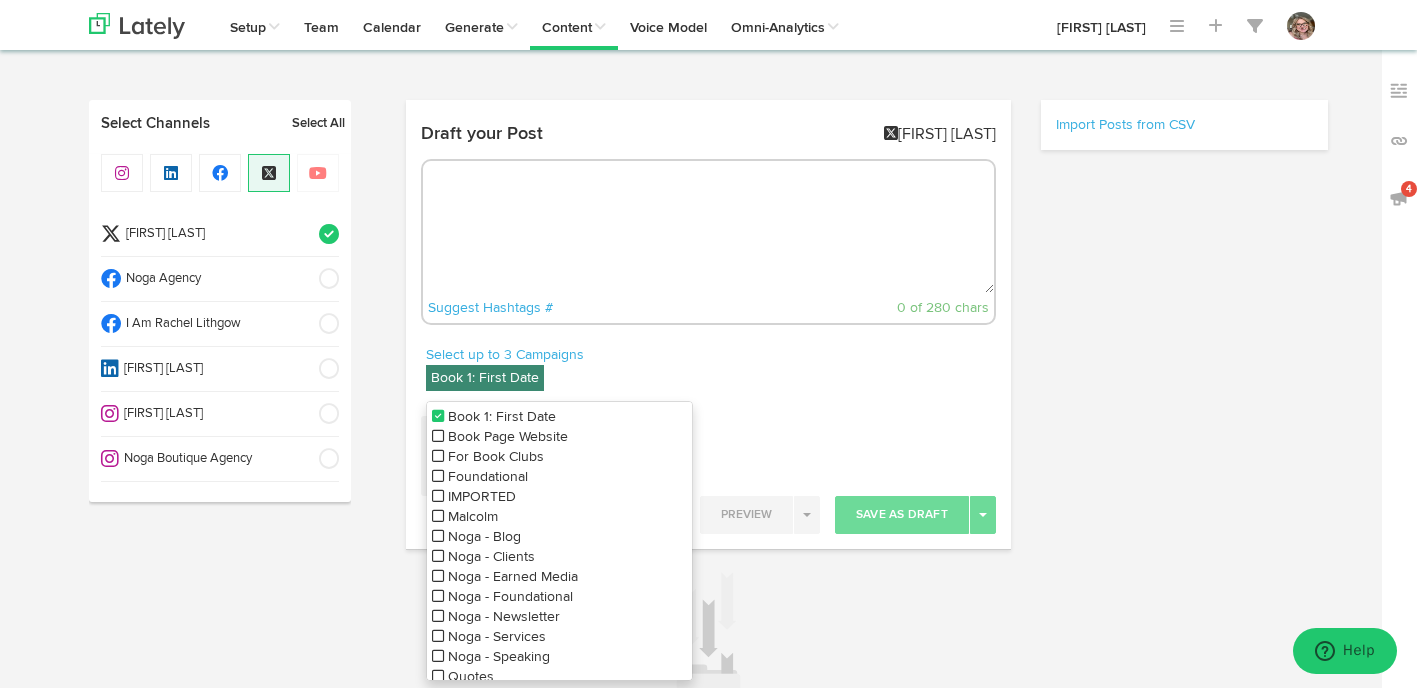 click at bounding box center (438, 416) 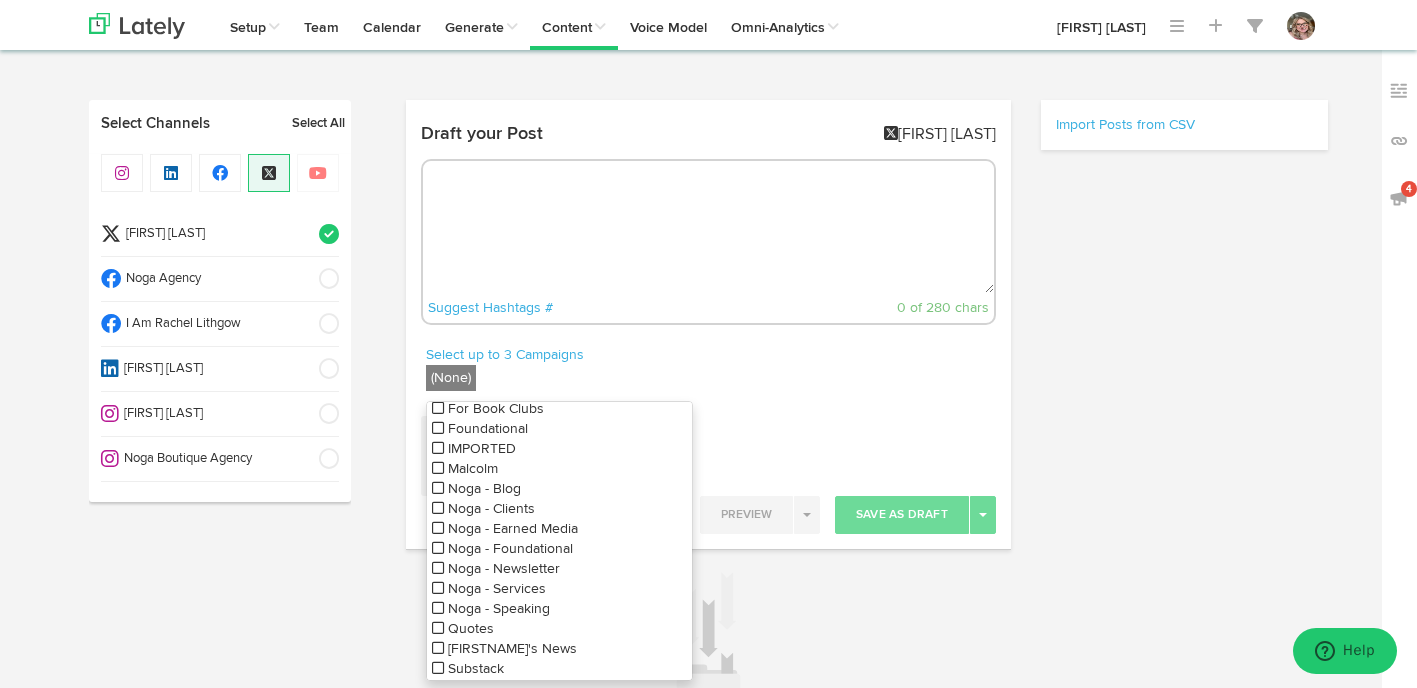 scroll, scrollTop: 52, scrollLeft: 0, axis: vertical 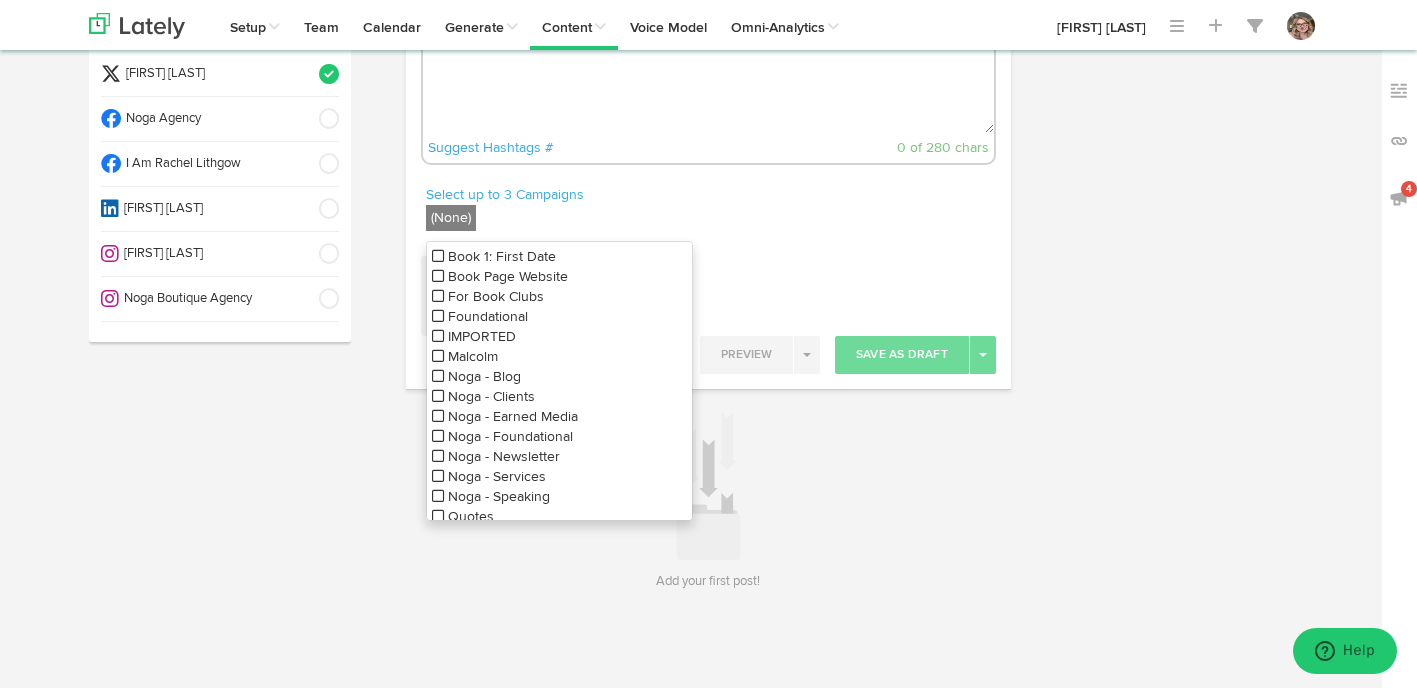 click at bounding box center (438, 276) 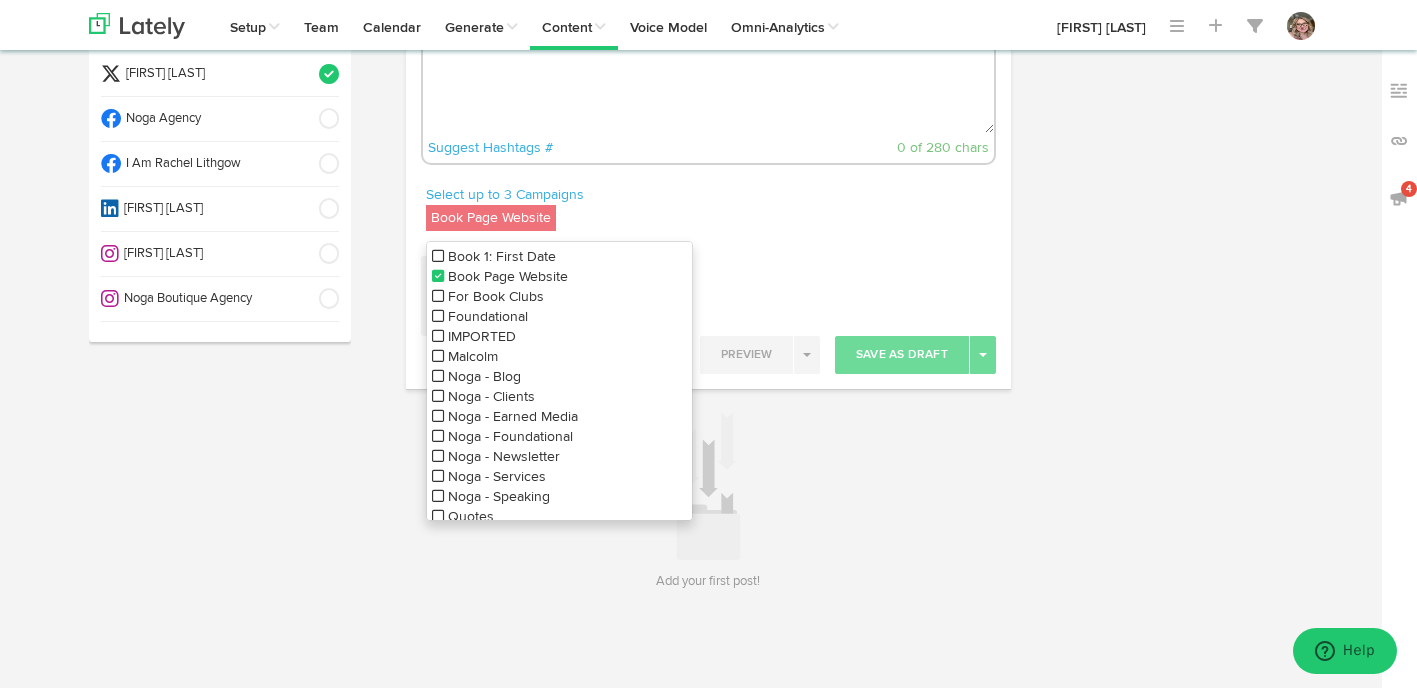 click at bounding box center [859, 185] 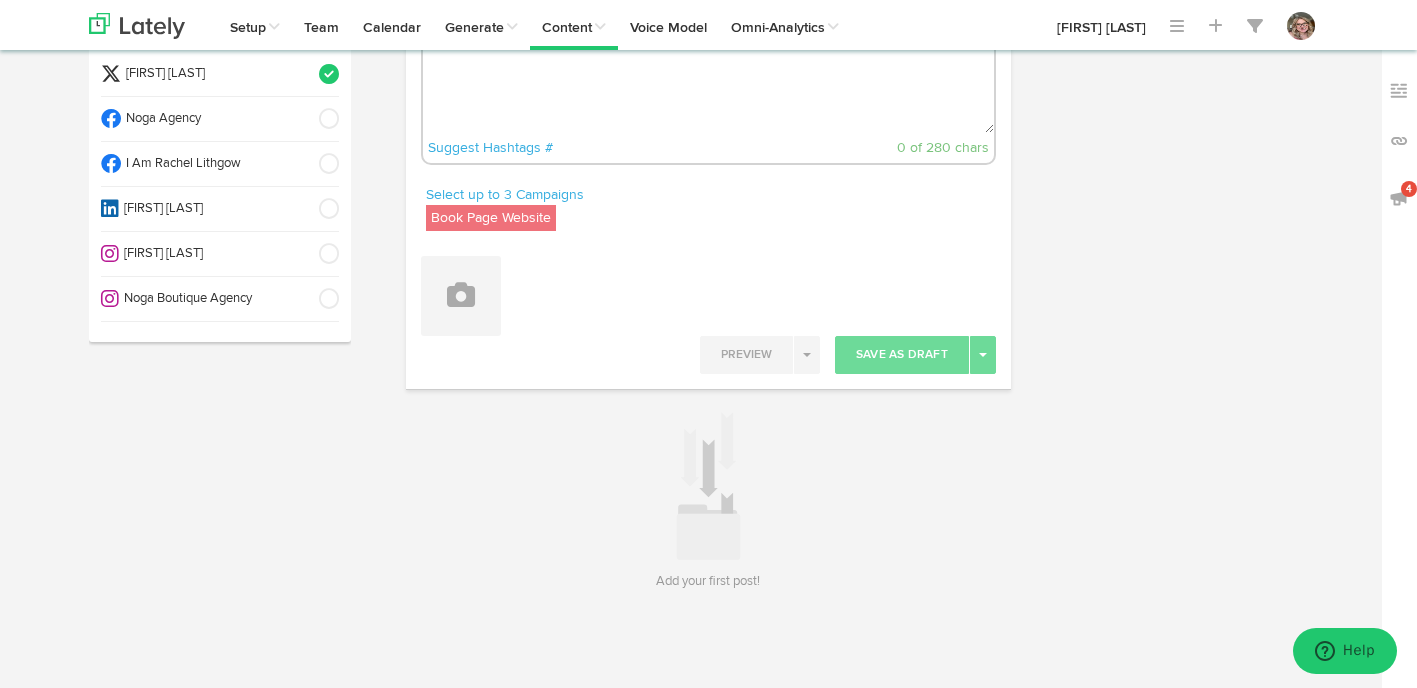 click on "Attach Images from Lately
Attach Videos from Lately
Upload Images" at bounding box center [708, 288] 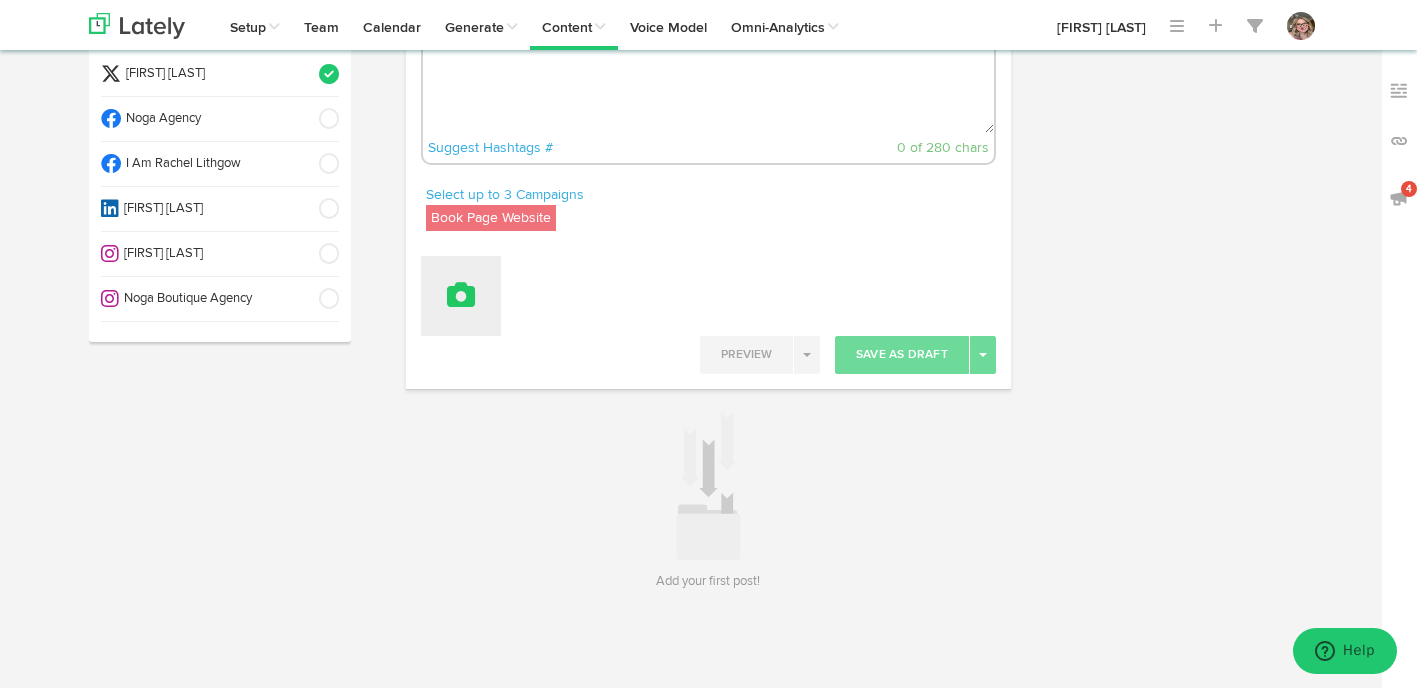 click at bounding box center (461, 296) 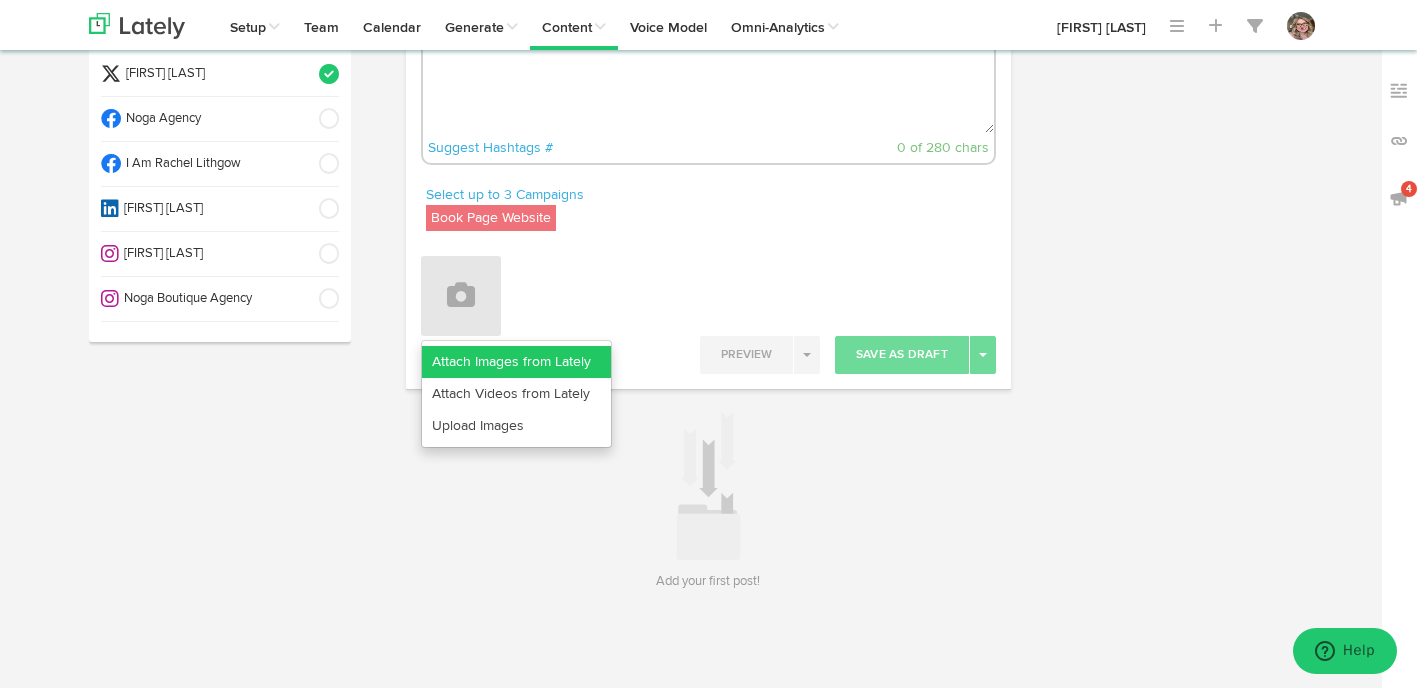 click on "Attach Images from Lately" at bounding box center (516, 362) 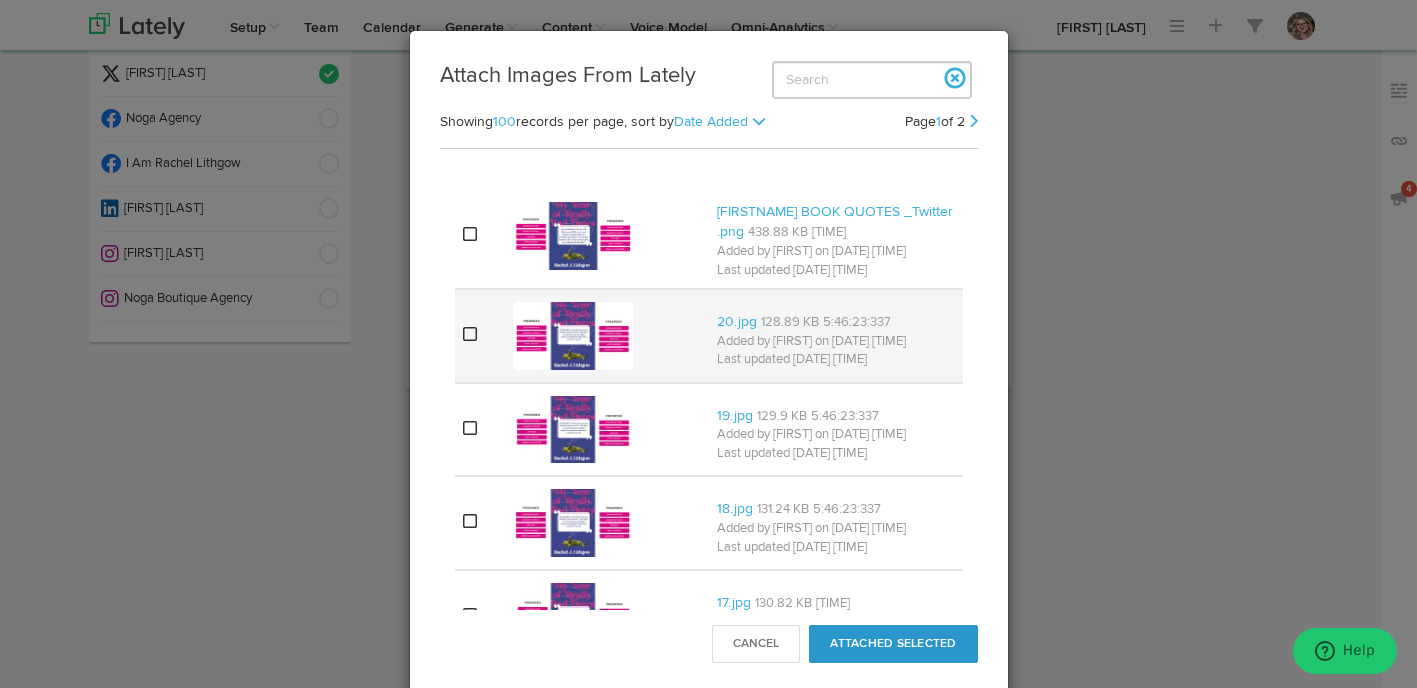 click at bounding box center (470, 334) 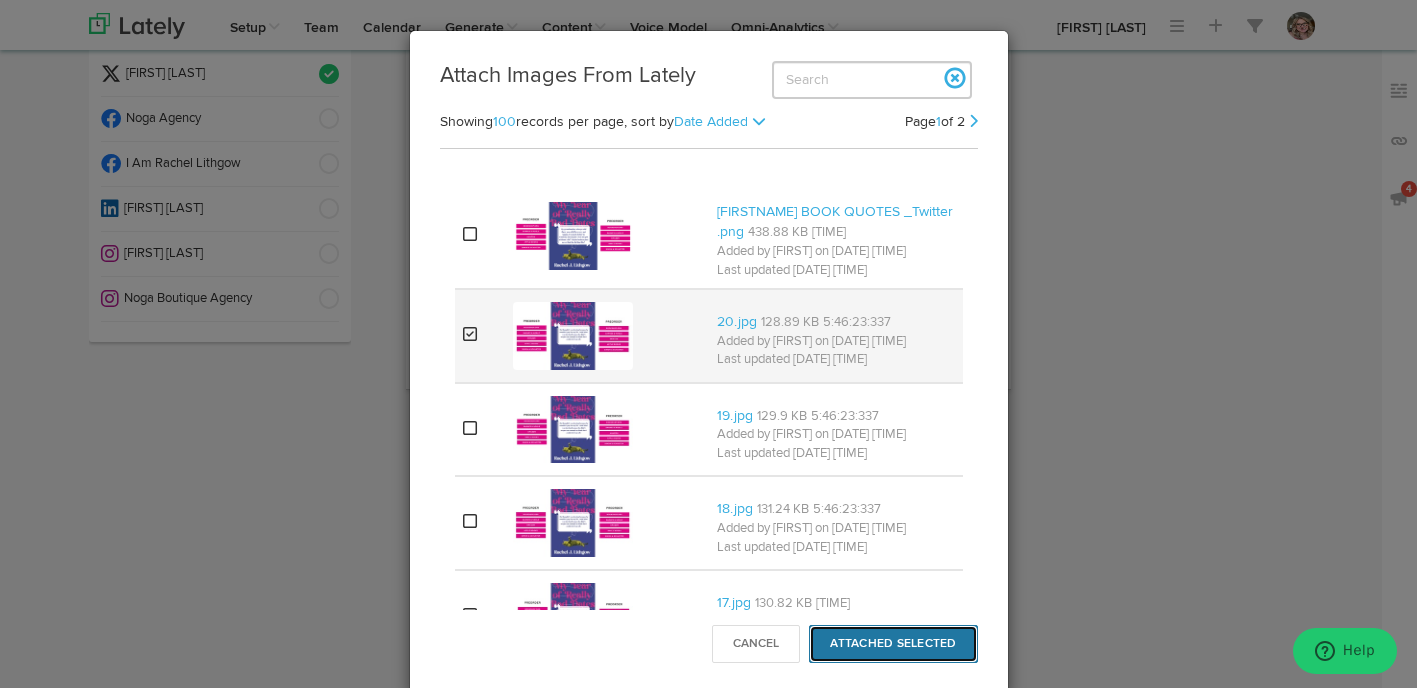 click on "Attached Selected" at bounding box center [893, 644] 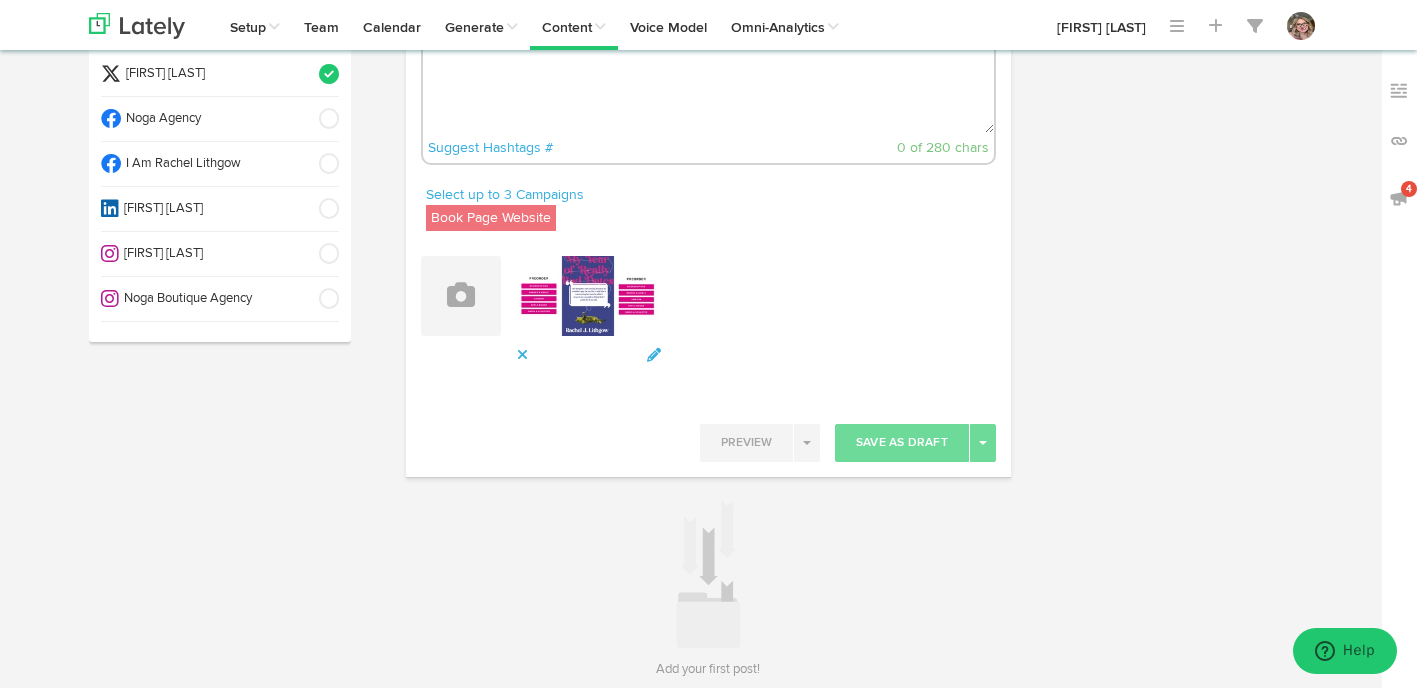 click at bounding box center [590, 301] 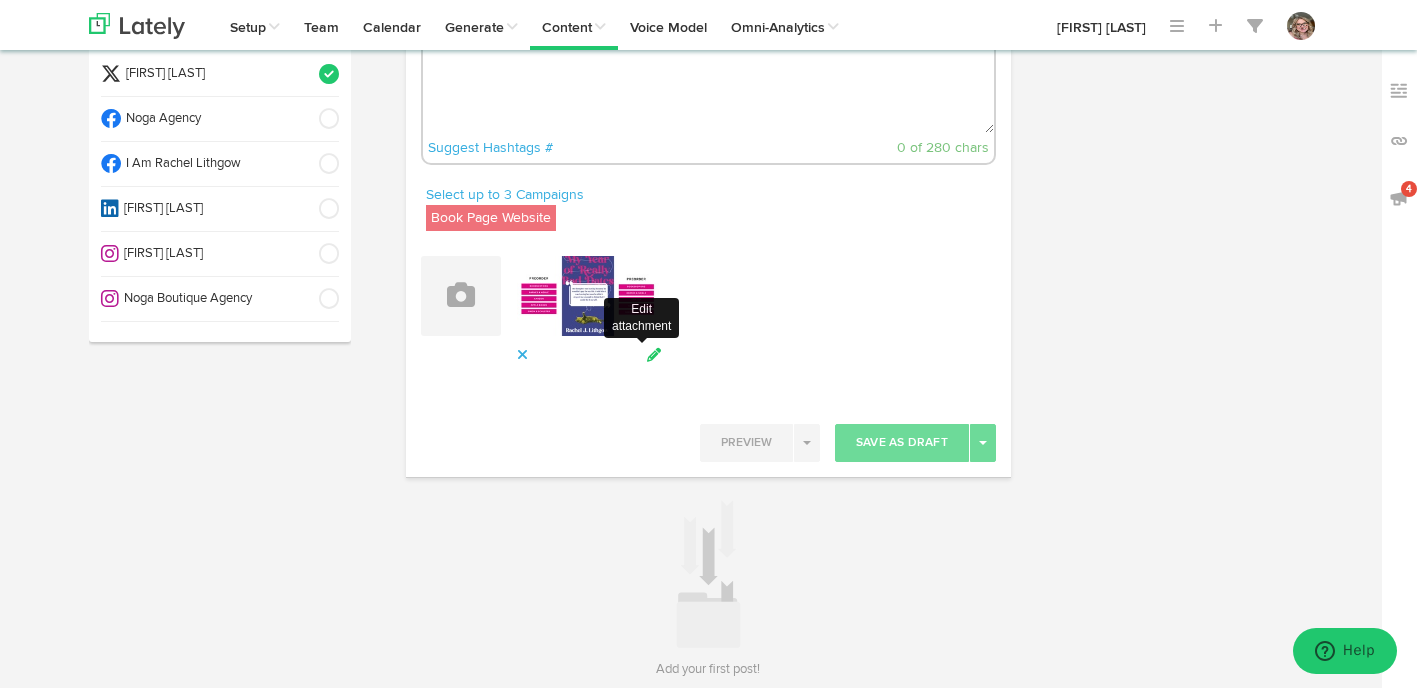 click at bounding box center [654, 355] 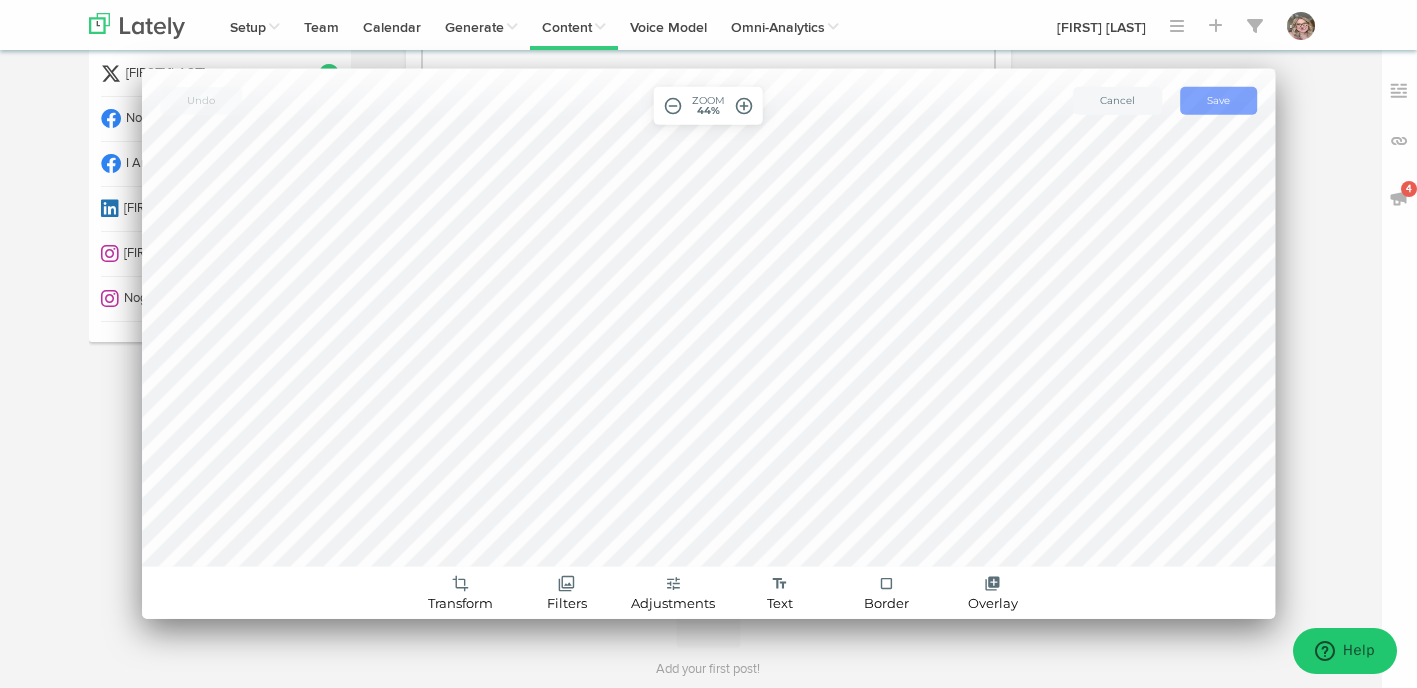 click on "save Save" at bounding box center [1218, 101] 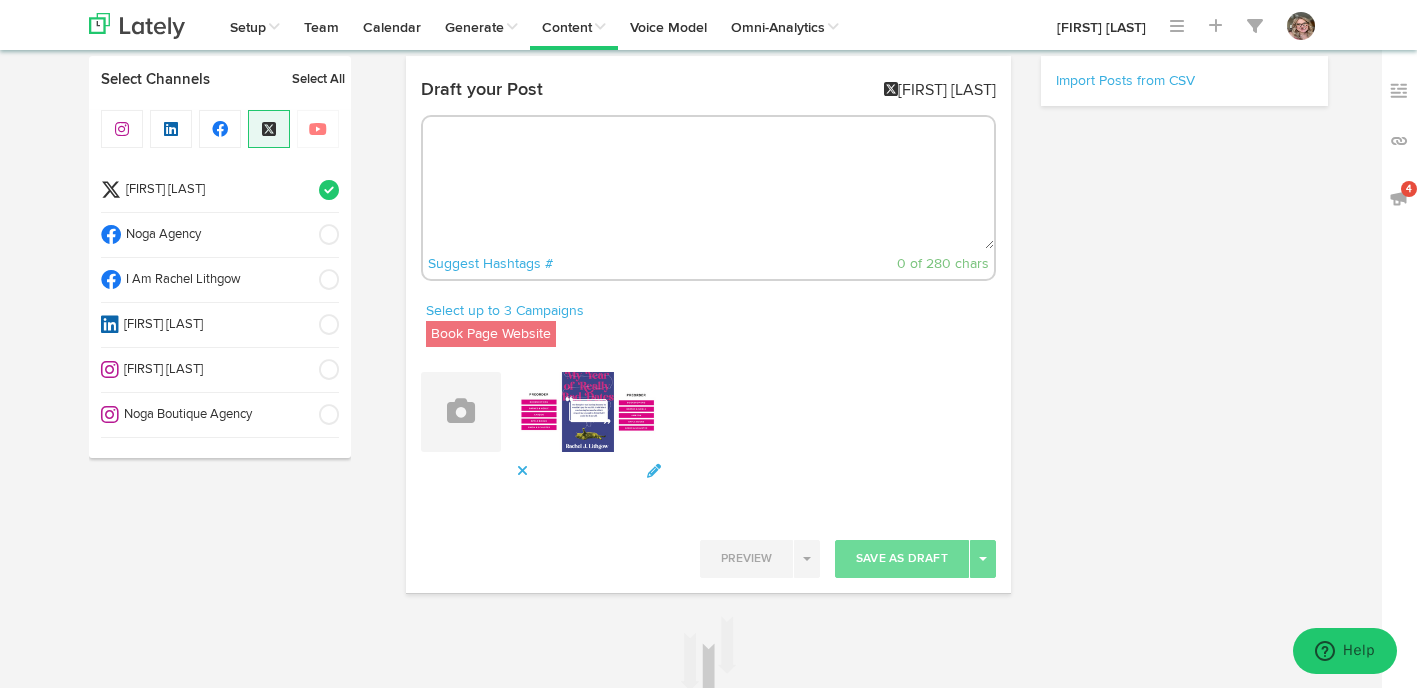 scroll, scrollTop: 0, scrollLeft: 0, axis: both 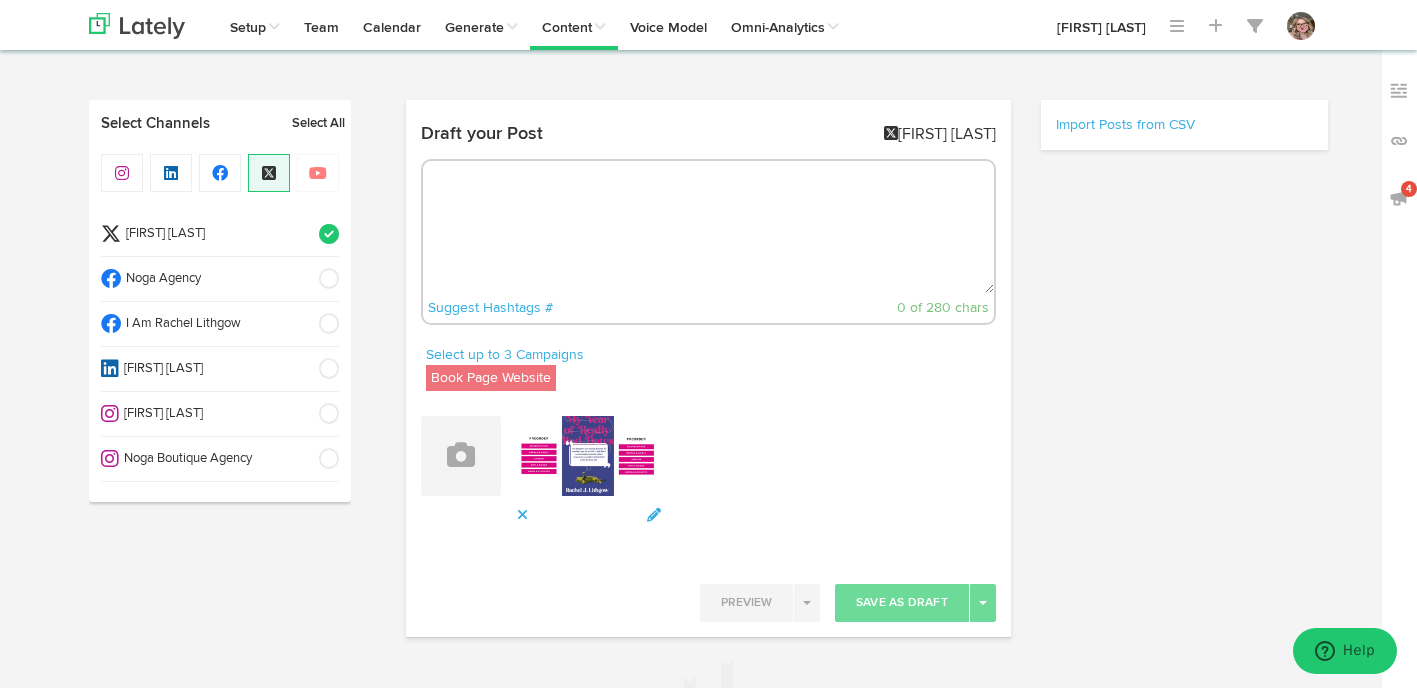 click at bounding box center [708, 227] 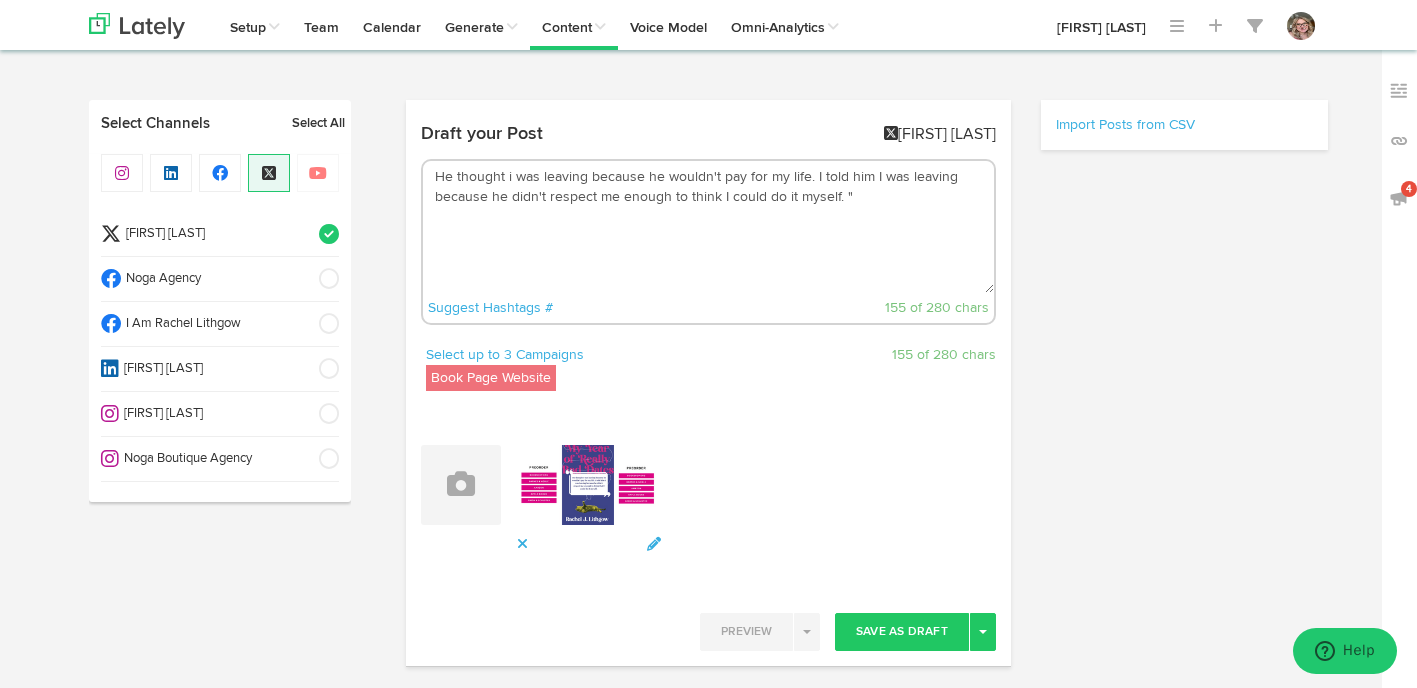 click on "He thought i was leaving because he wouldn't pay for my life. I told him I was leaving because he didn't respect me enough to think I could do it myself. "" at bounding box center [708, 227] 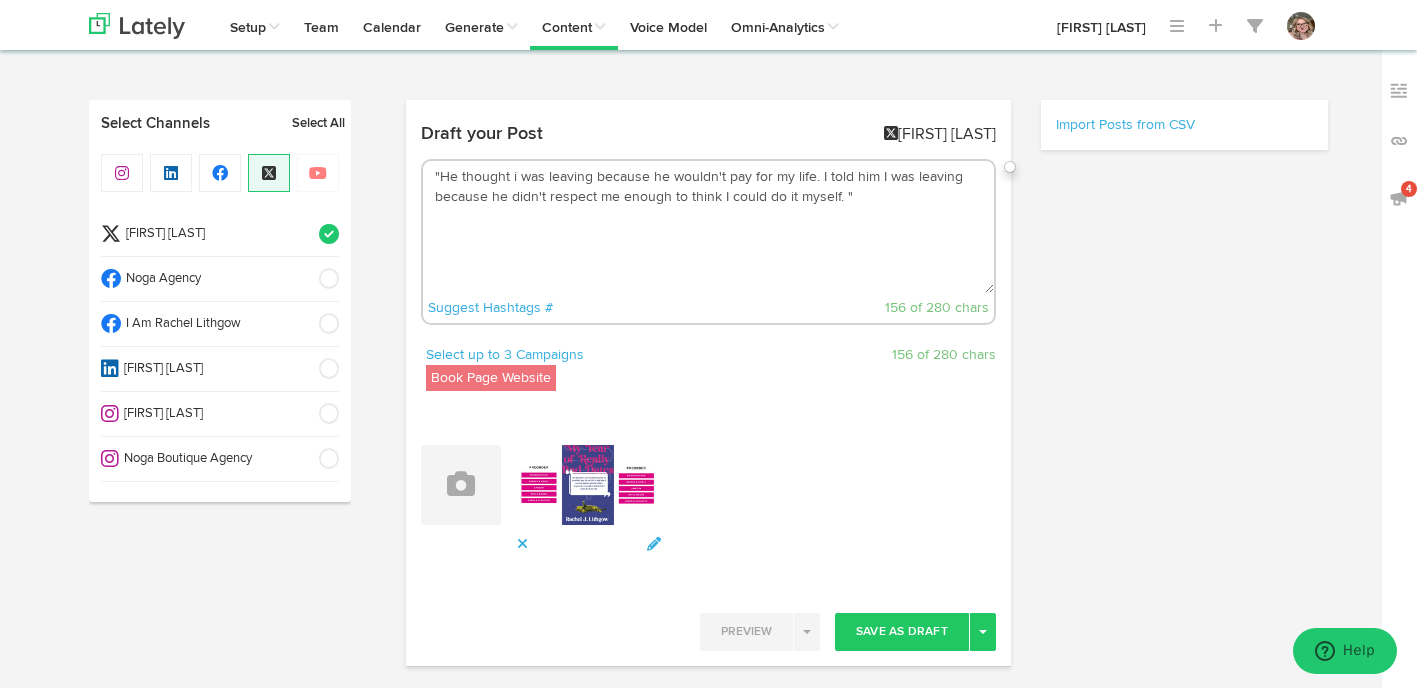 click on ""He thought i was leaving because he wouldn't pay for my life. I told him I was leaving because he didn't respect me enough to think I could do it myself. "" at bounding box center [708, 227] 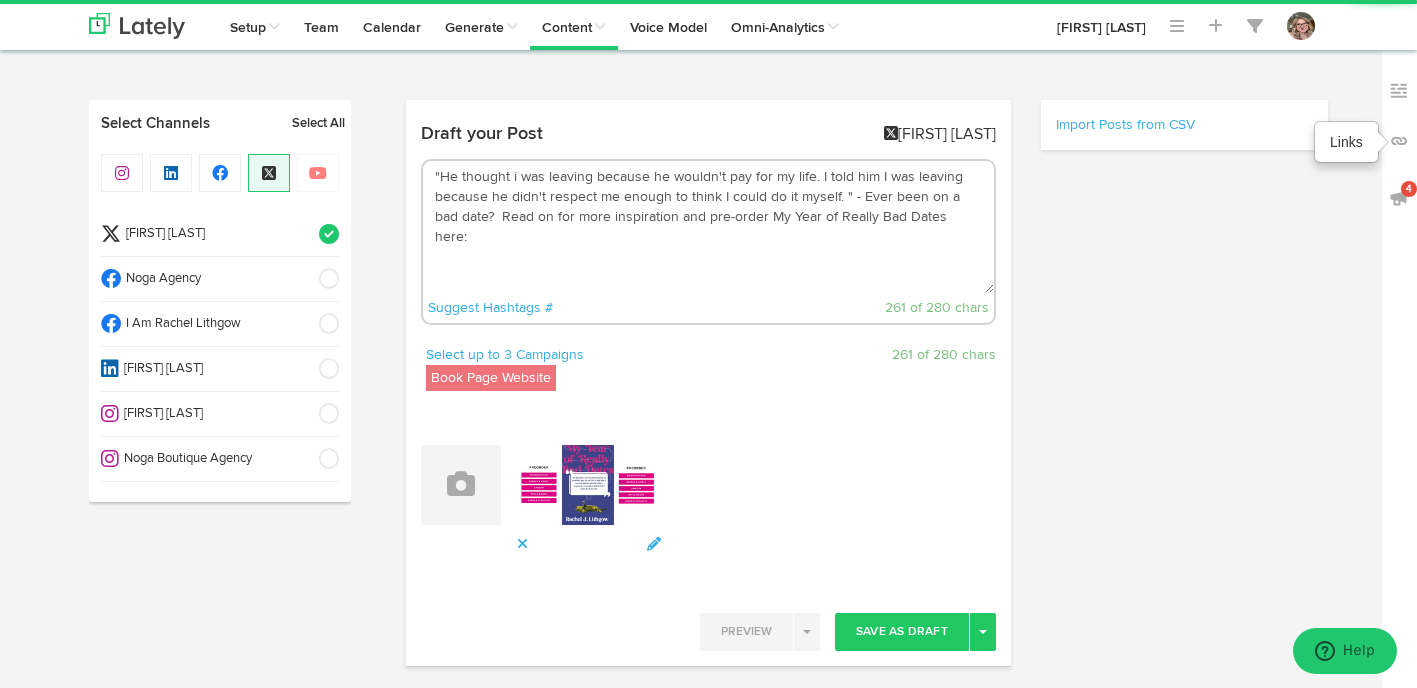 click at bounding box center [1399, 141] 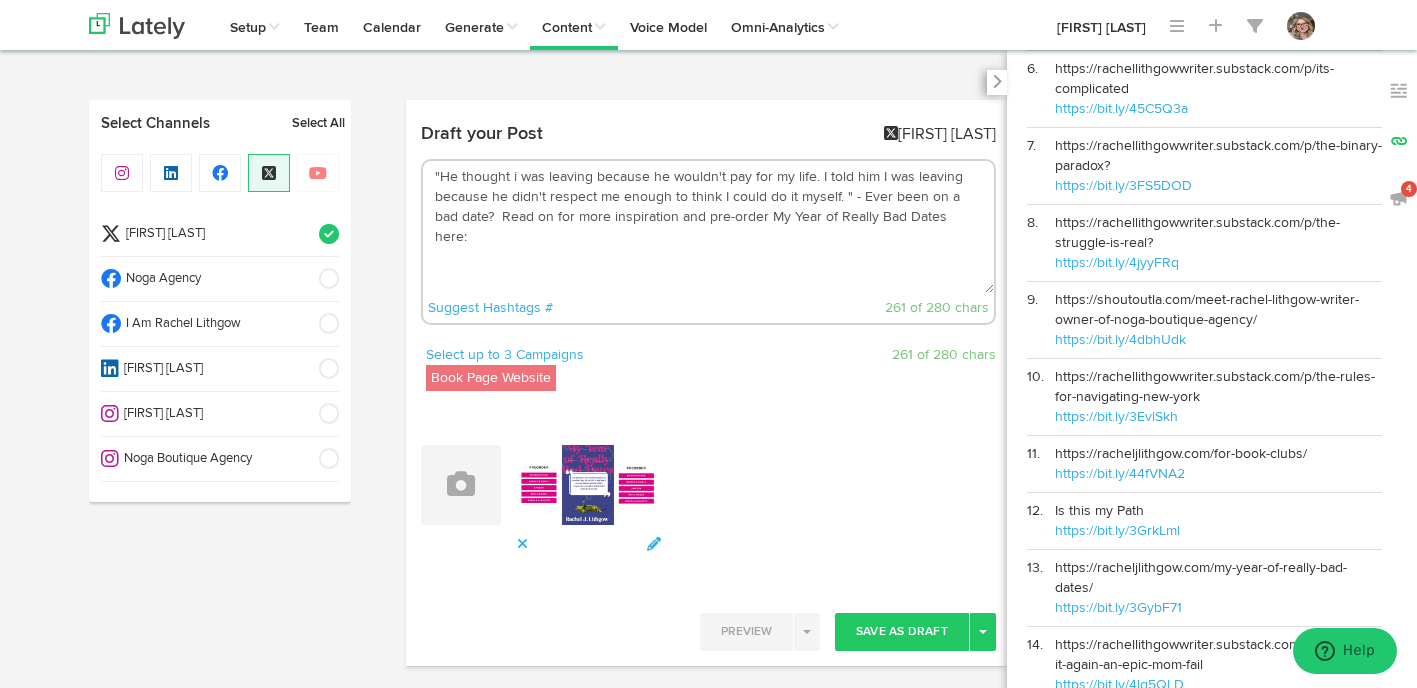 scroll, scrollTop: 540, scrollLeft: 0, axis: vertical 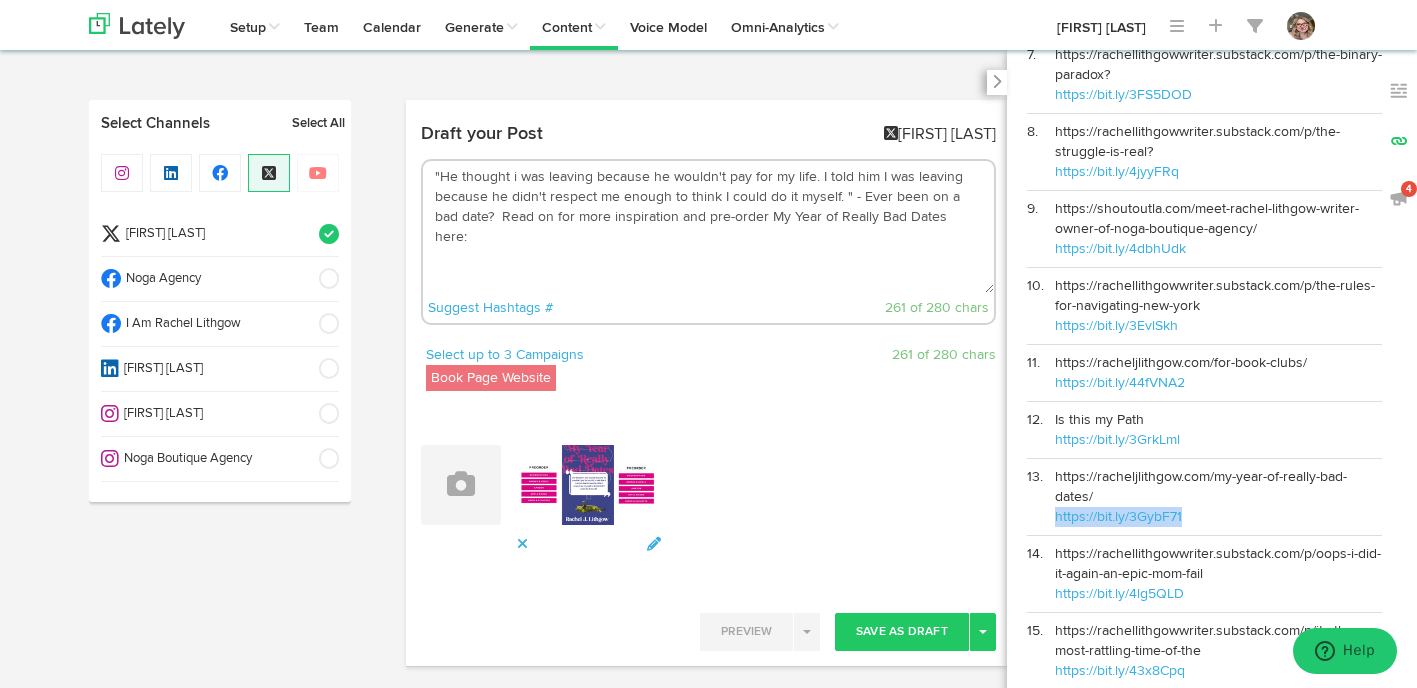 drag, startPoint x: 1202, startPoint y: 525, endPoint x: 1056, endPoint y: 526, distance: 146.00342 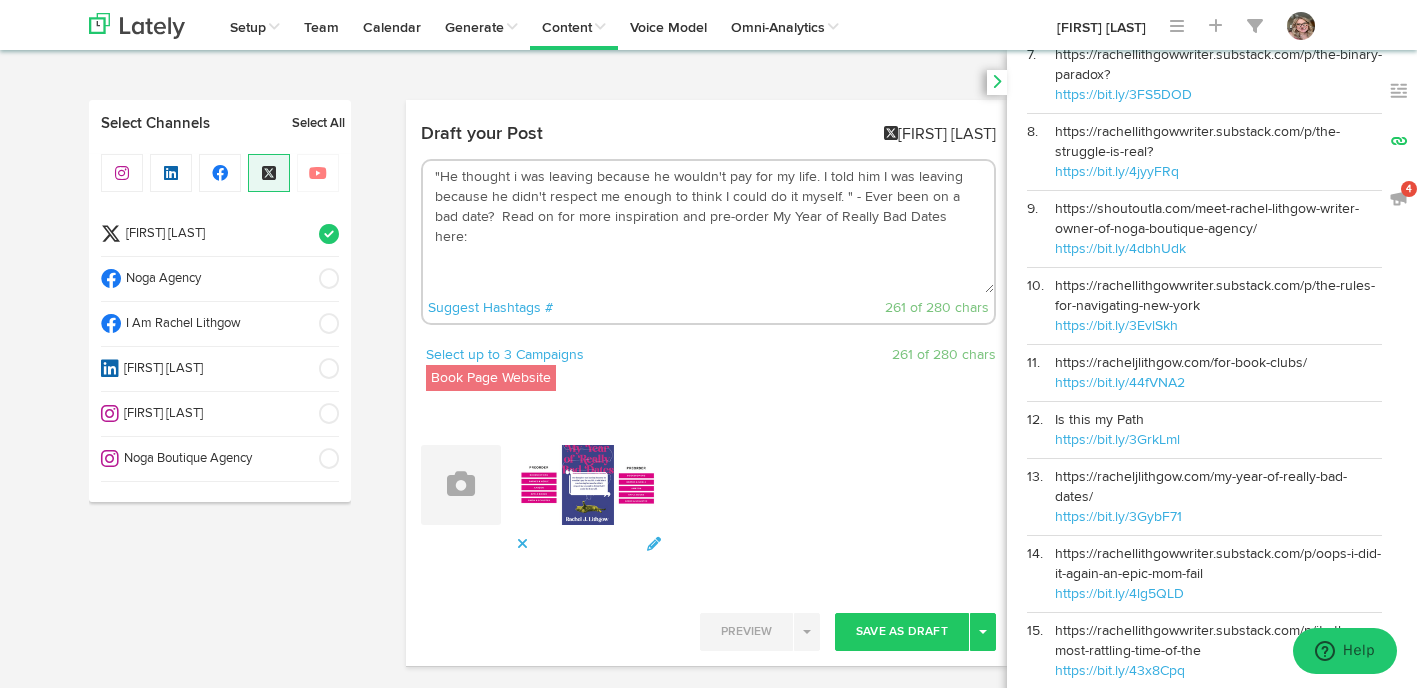 click at bounding box center [996, 81] 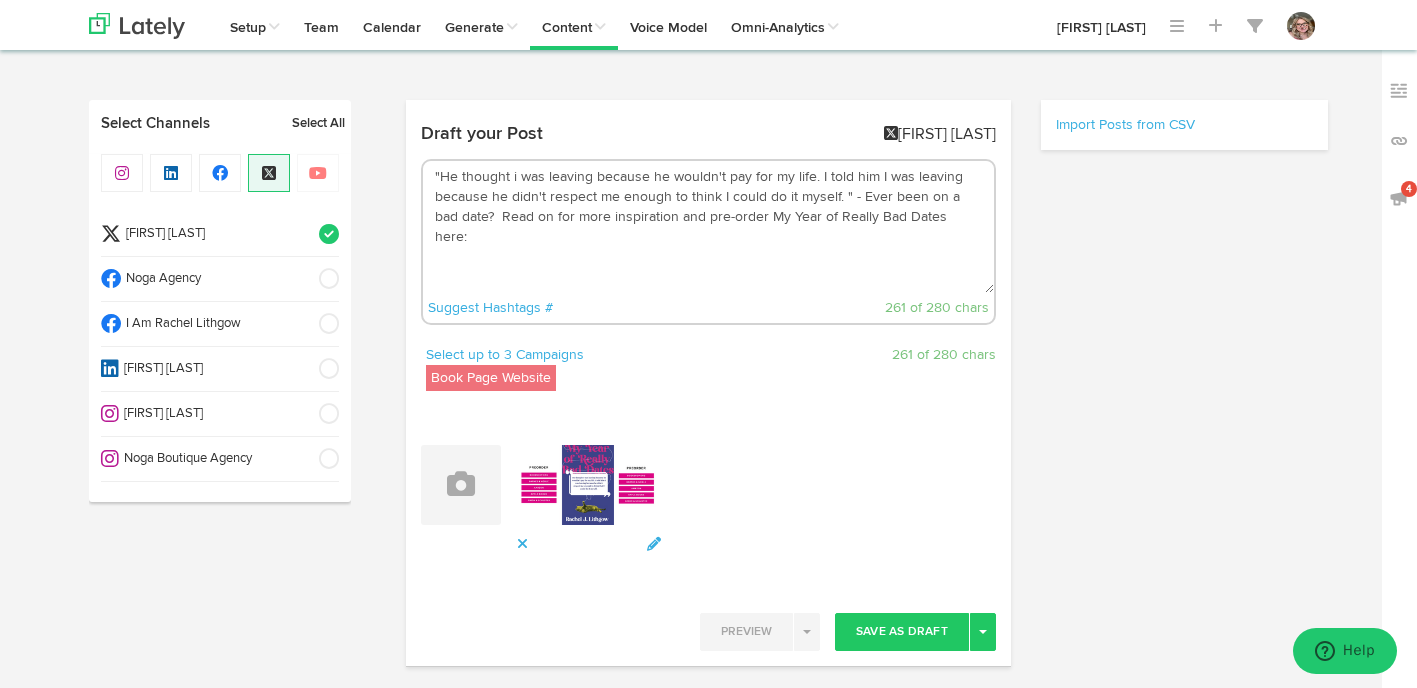 click on ""He thought i was leaving because he wouldn't pay for my life. I told him I was leaving because he didn't respect me enough to think I could do it myself. " - Ever been on a bad date?  Read on for more inspiration and pre-order My Year of Really Bad Dates here:" at bounding box center [708, 227] 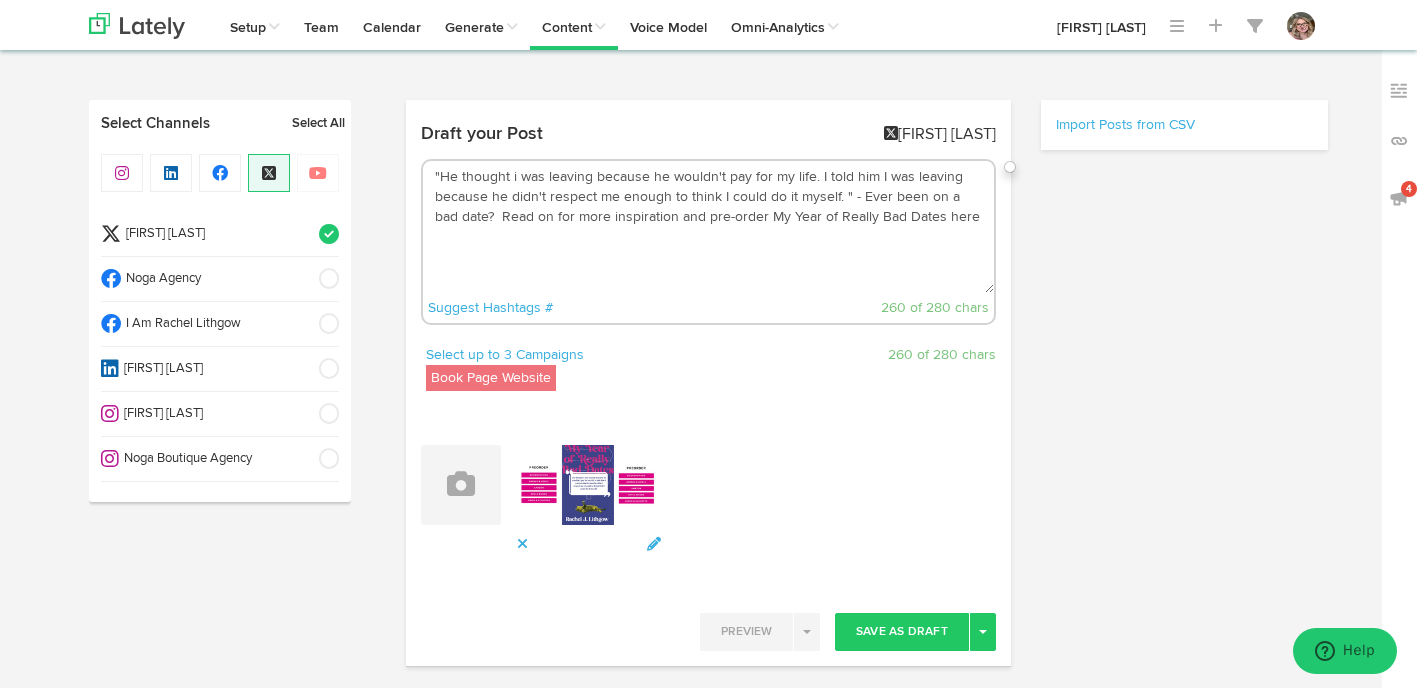 paste on "https://bit.ly/3GybF71" 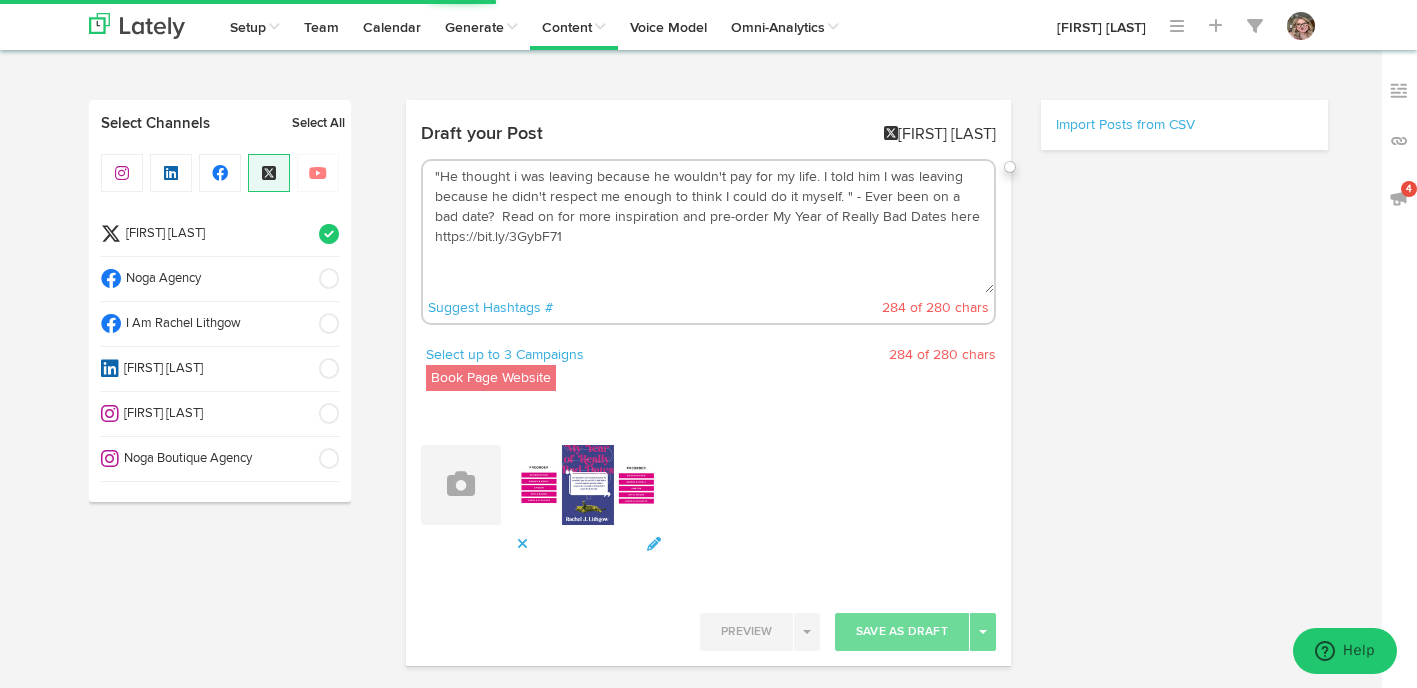 drag, startPoint x: 952, startPoint y: 219, endPoint x: 916, endPoint y: 219, distance: 36 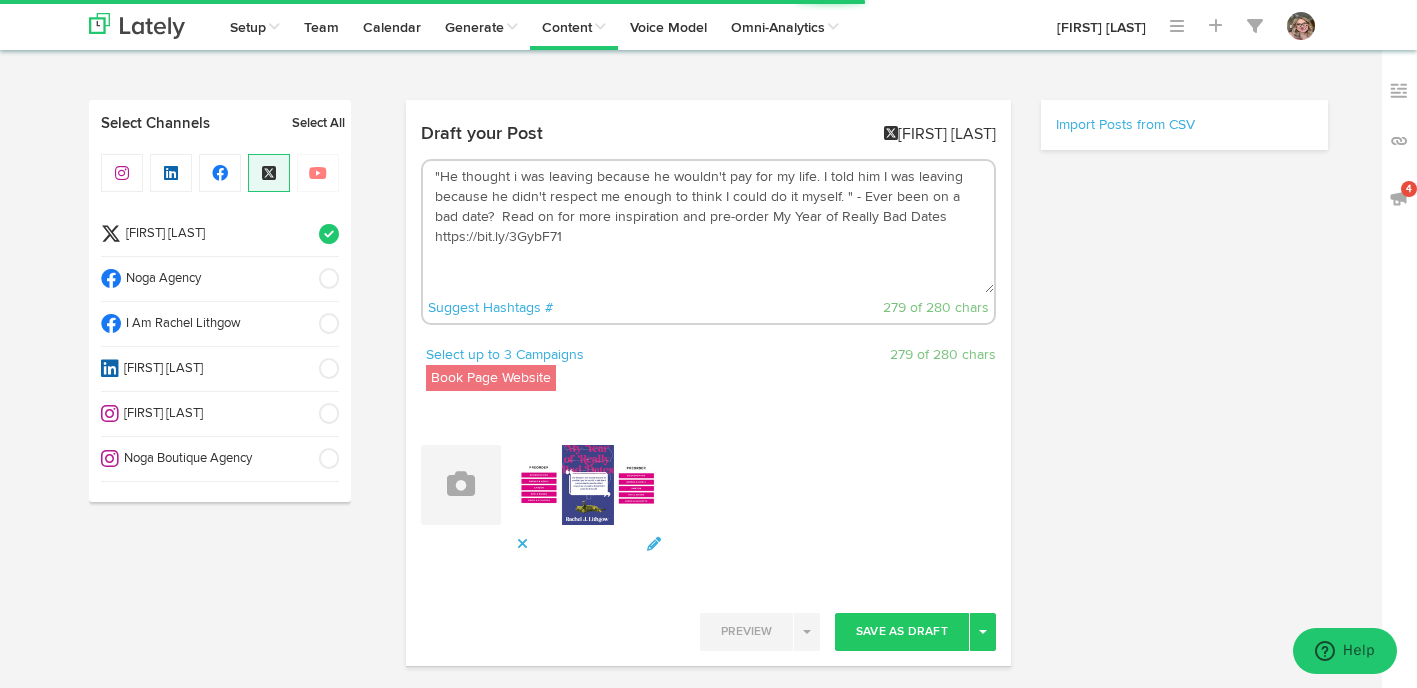 drag, startPoint x: 585, startPoint y: 219, endPoint x: 550, endPoint y: 219, distance: 35 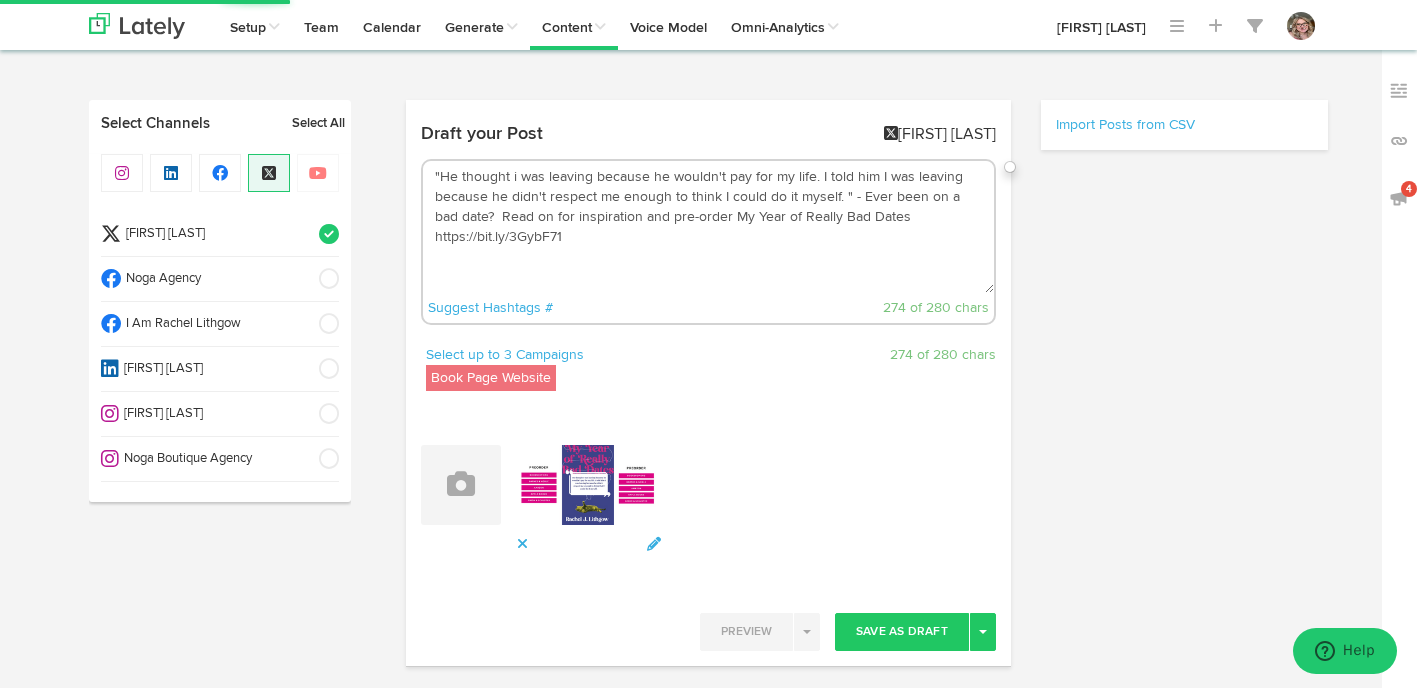 click on ""He thought i was leaving because he wouldn't pay for my life. I told him I was leaving because he didn't respect me enough to think I could do it myself. " - Ever been on a bad date?  Read on for inspiration and pre-order My Year of Really Bad Dates https://bit.ly/3GybF71" at bounding box center (708, 227) 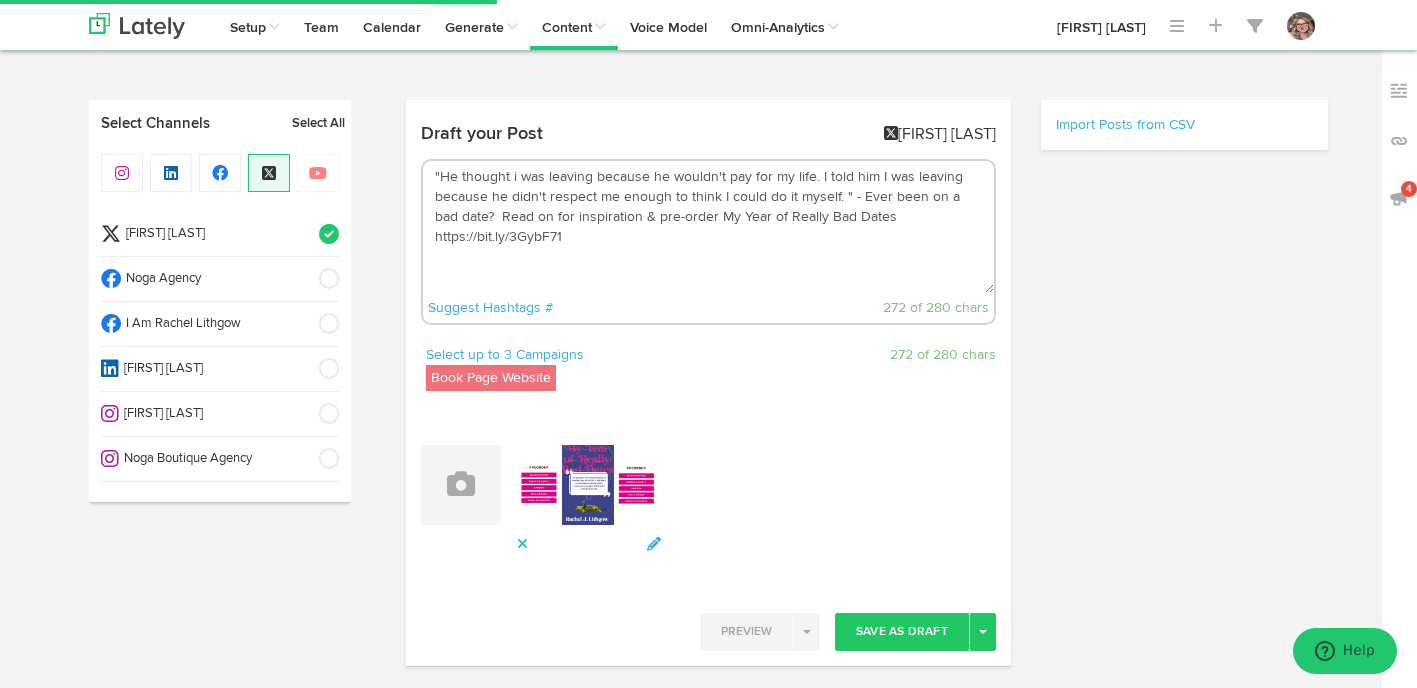 click on ""He thought i was leaving because he wouldn't pay for my life. I told him I was leaving because he didn't respect me enough to think I could do it myself. " - Ever been on a bad date?  Read on for inspiration & pre-order My Year of Really Bad Dates https://bit.ly/3GybF71" at bounding box center (708, 227) 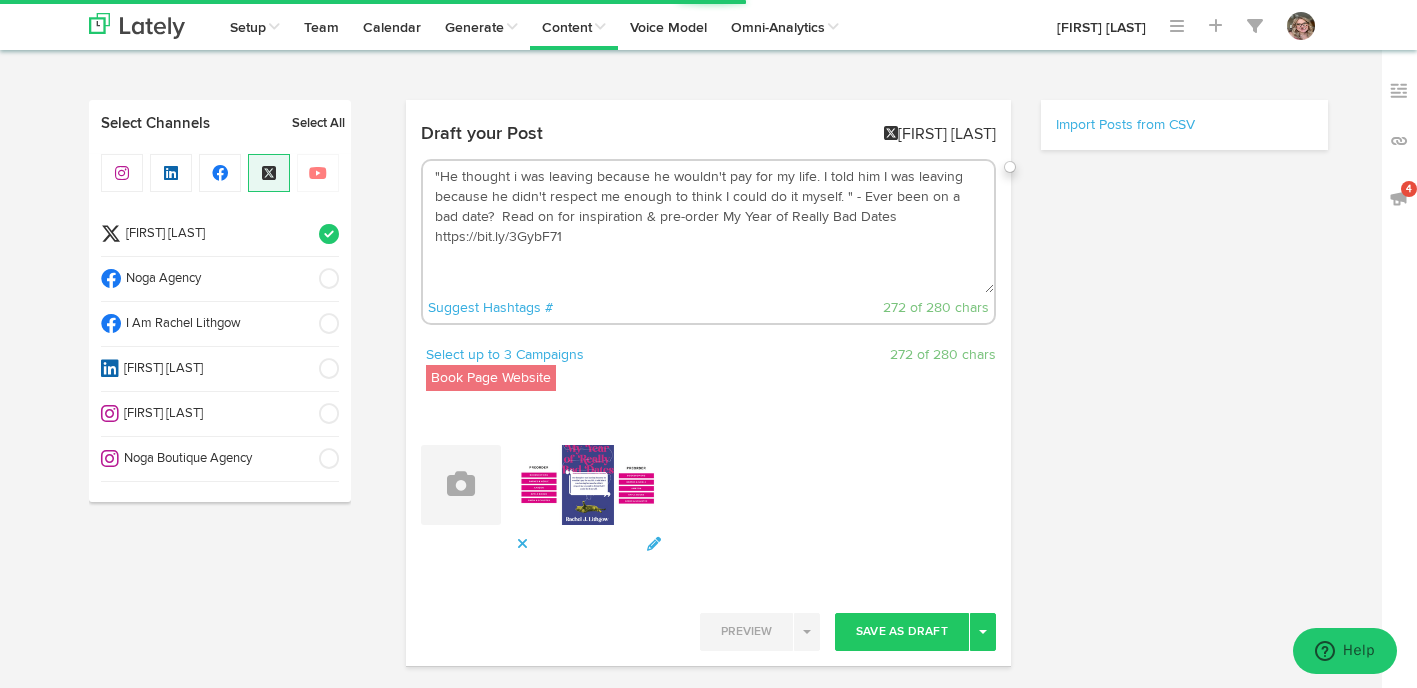 click on ""He thought i was leaving because he wouldn't pay for my life. I told him I was leaving because he didn't respect me enough to think I could do it myself. " - Ever been on a bad date?  Read on for inspiration & pre-order My Year of Really Bad Dates https://bit.ly/3GybF71" at bounding box center [708, 227] 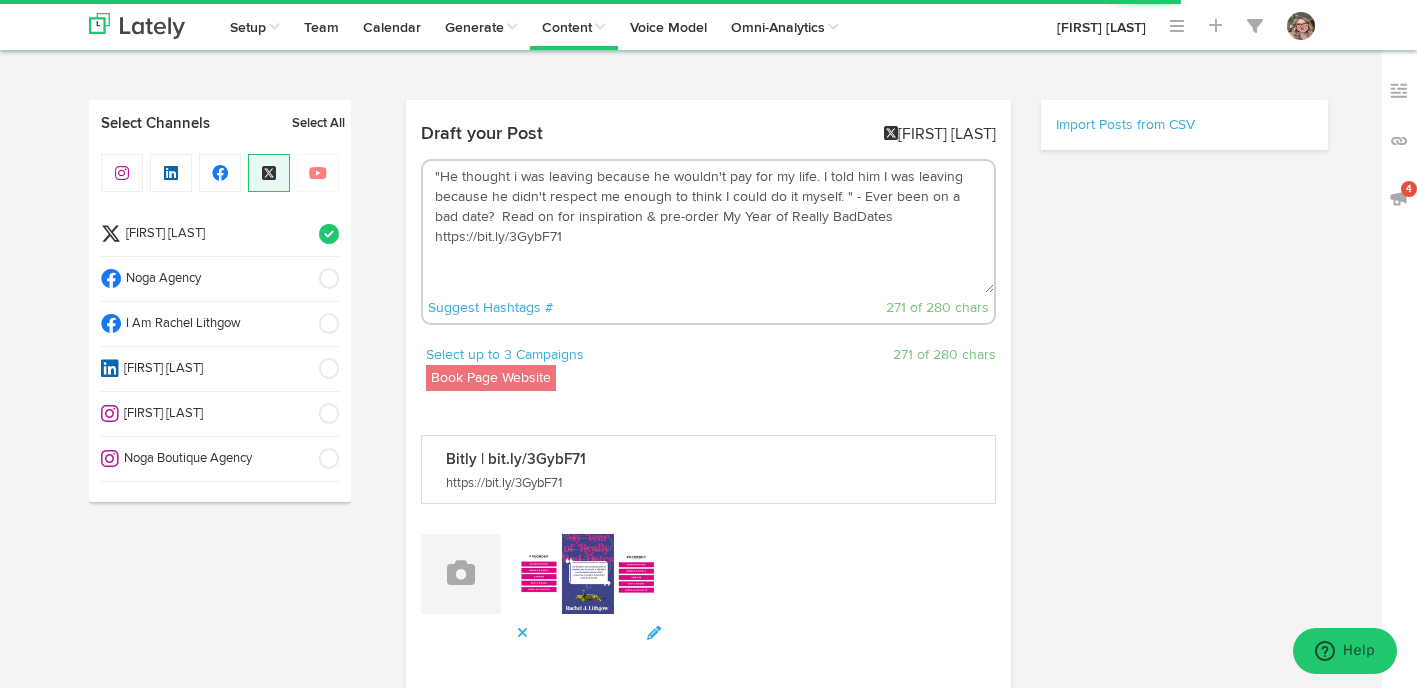 click on ""He thought i was leaving because he wouldn't pay for my life. I told him I was leaving because he didn't respect me enough to think I could do it myself. " - Ever been on a bad date?  Read on for inspiration & pre-order My Year of Really BadDates https://bit.ly/3GybF71" at bounding box center (708, 227) 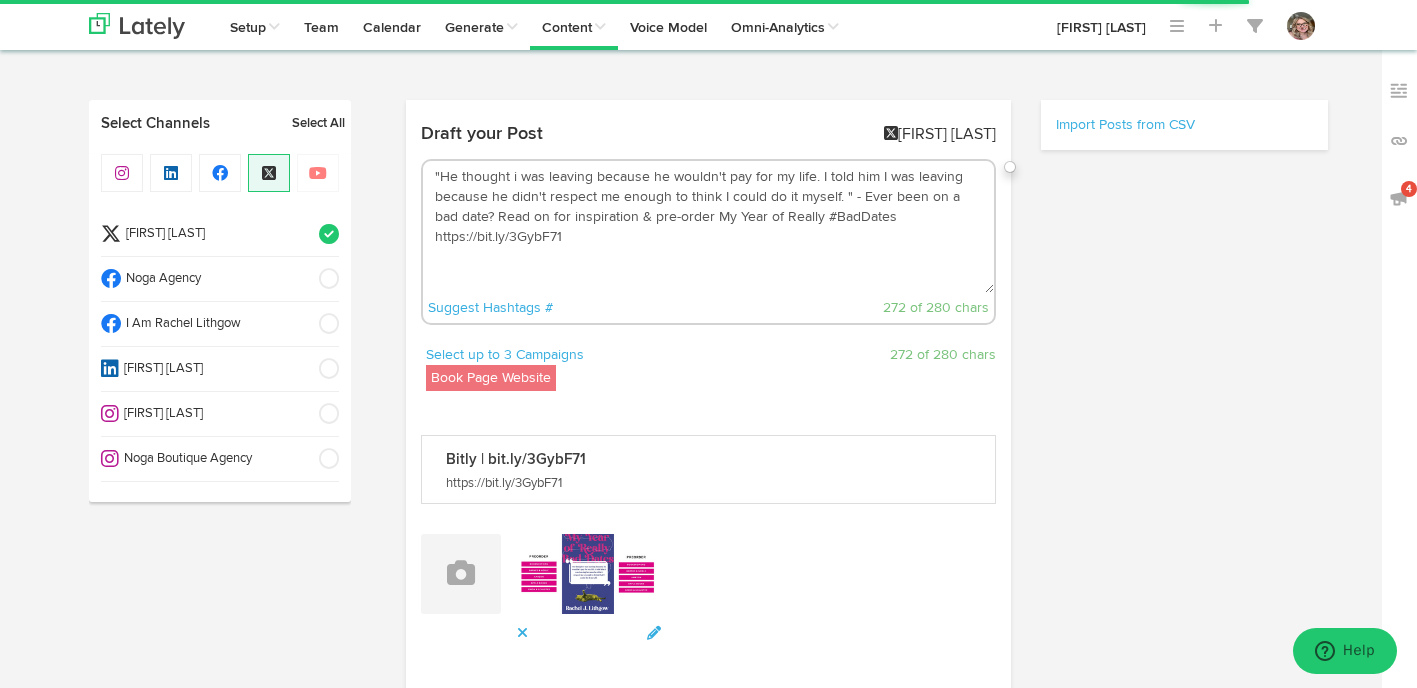 click on ""He thought i was leaving because he wouldn't pay for my life. I told him I was leaving because he didn't respect me enough to think I could do it myself. " - Ever been on a bad date?  Read on for inspiration & pre-order My Year of Really #BadDates https://bit.ly/3GybF71" at bounding box center [708, 227] 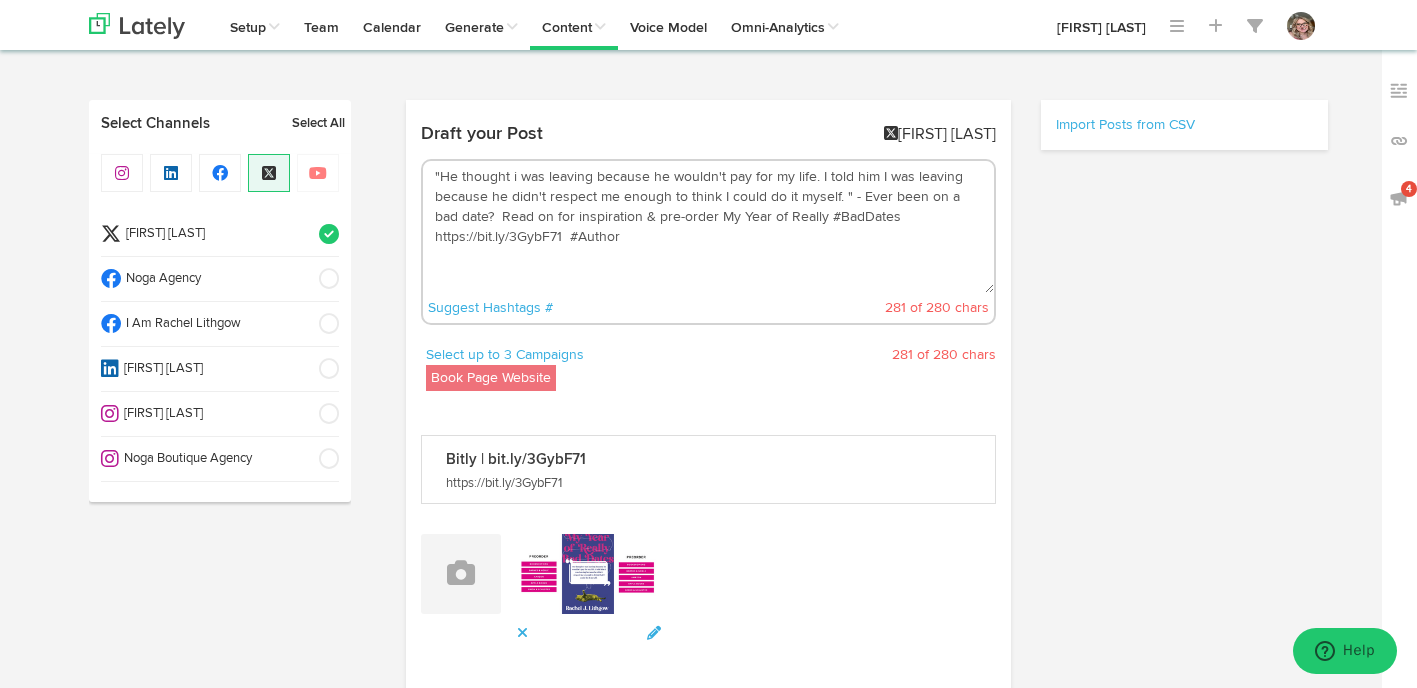 click on ""He thought i was leaving because he wouldn't pay for my life. I told him I was leaving because he didn't respect me enough to think I could do it myself. " - Ever been on a bad date?  Read on for inspiration & pre-order My Year of Really #BadDates https://bit.ly/3GybF71  #Author" at bounding box center (708, 227) 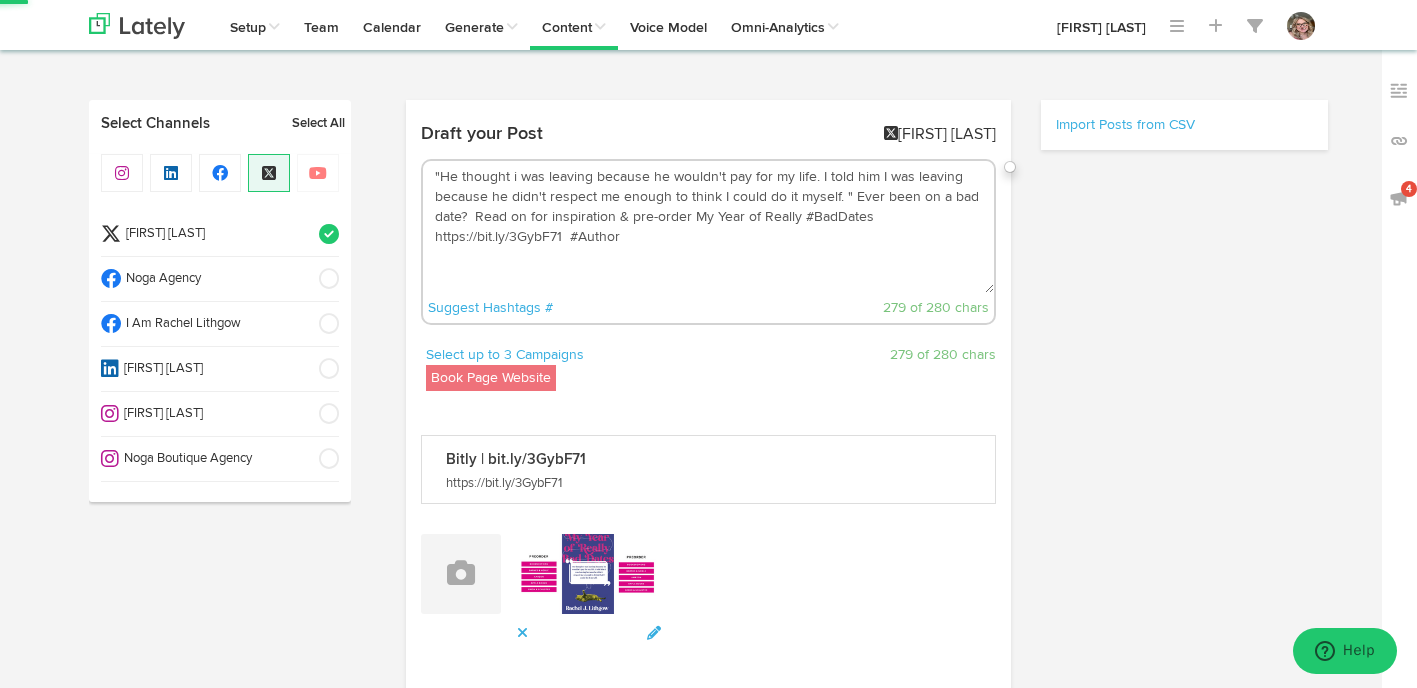 click on ""He thought i was leaving because he wouldn't pay for my life. I told him I was leaving because he didn't respect me enough to think I could do it myself. " Ever been on a bad date?  Read on for inspiration & pre-order My Year of Really #BadDates https://bit.ly/3GybF71  #Author" at bounding box center [708, 227] 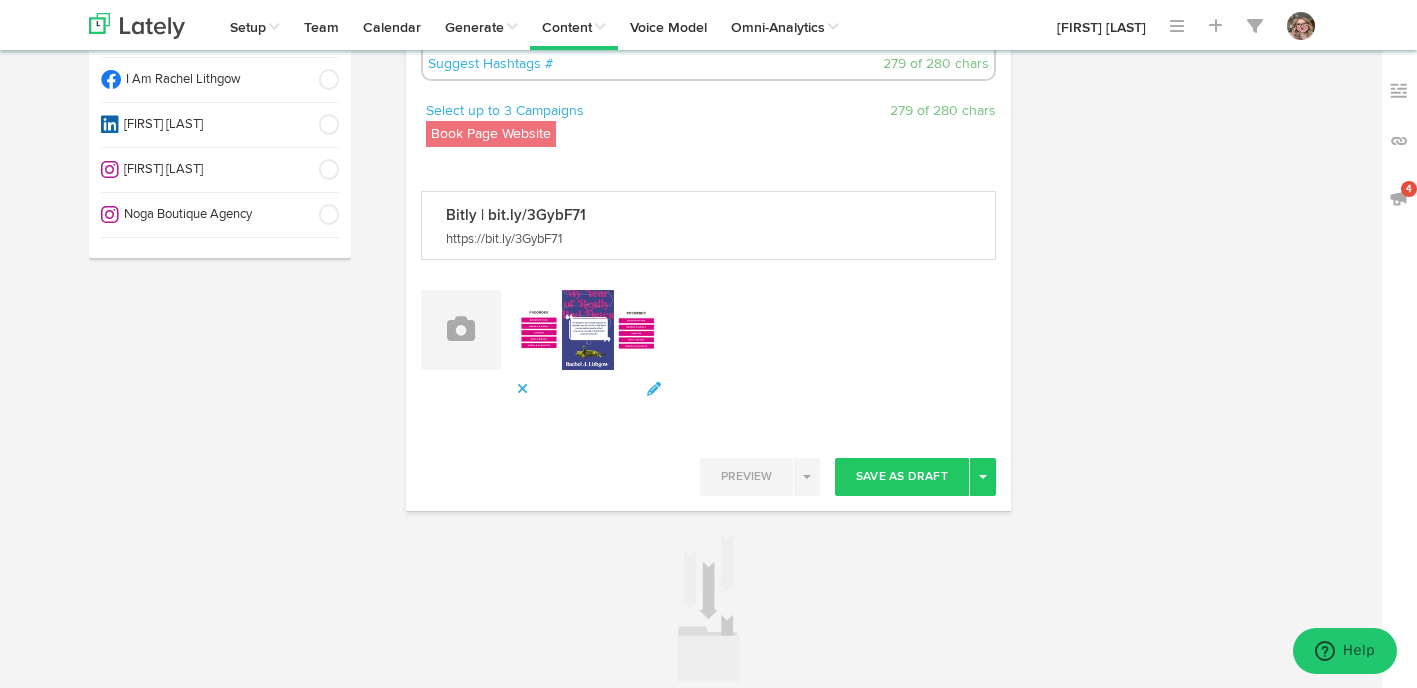 scroll, scrollTop: 310, scrollLeft: 0, axis: vertical 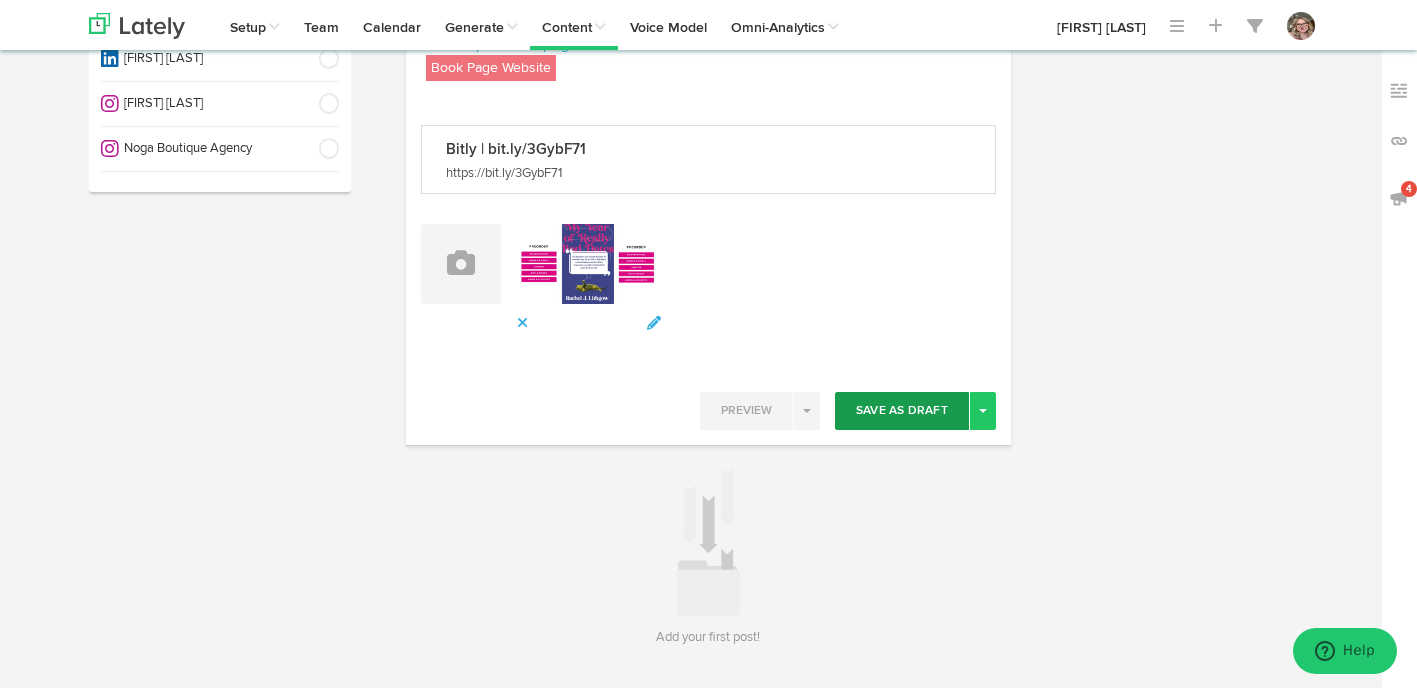type on ""He thought i was leaving because he wouldn't pay for my life. I told him I was leaving because he didn't respect me enough to think I could do it myself. " Ever been on a bad date?  Read on for inspiration & pre-order My Year of Really #BadDates https://bit.ly/3GybF71  #Author" 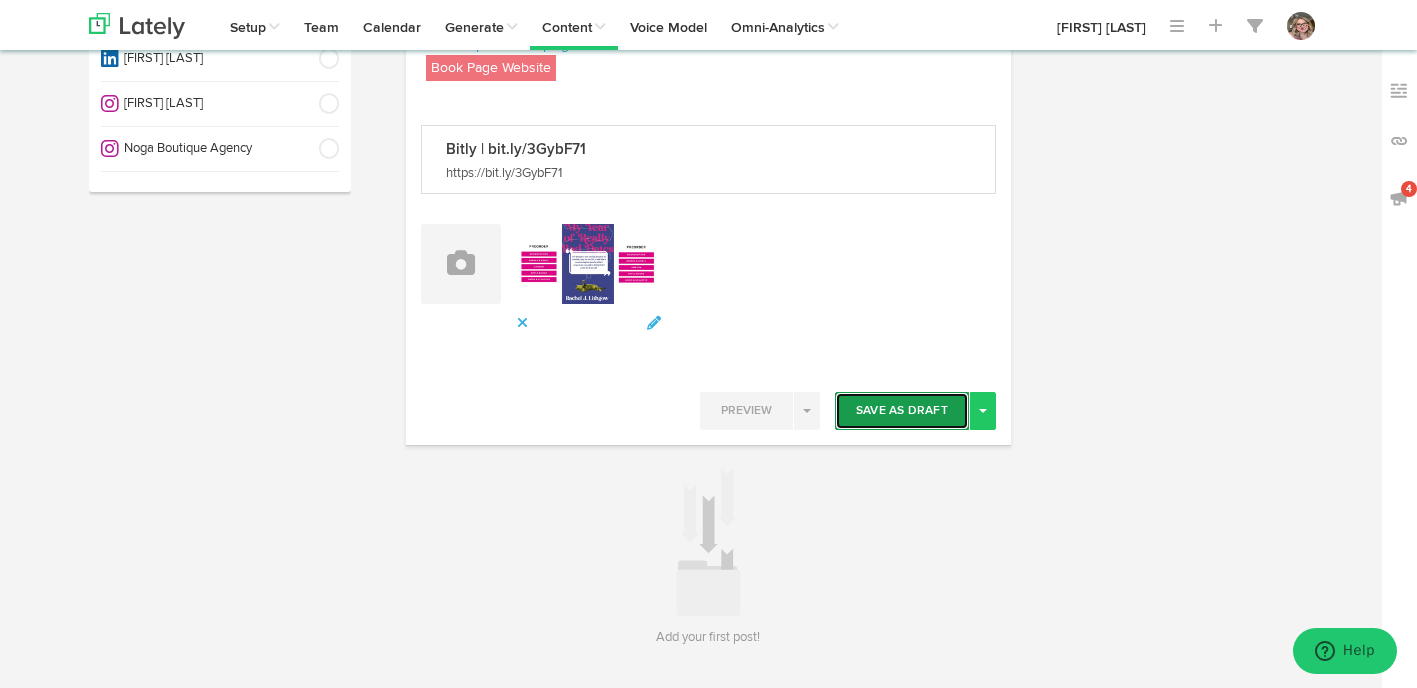 click on "Save As Draft" at bounding box center [902, 411] 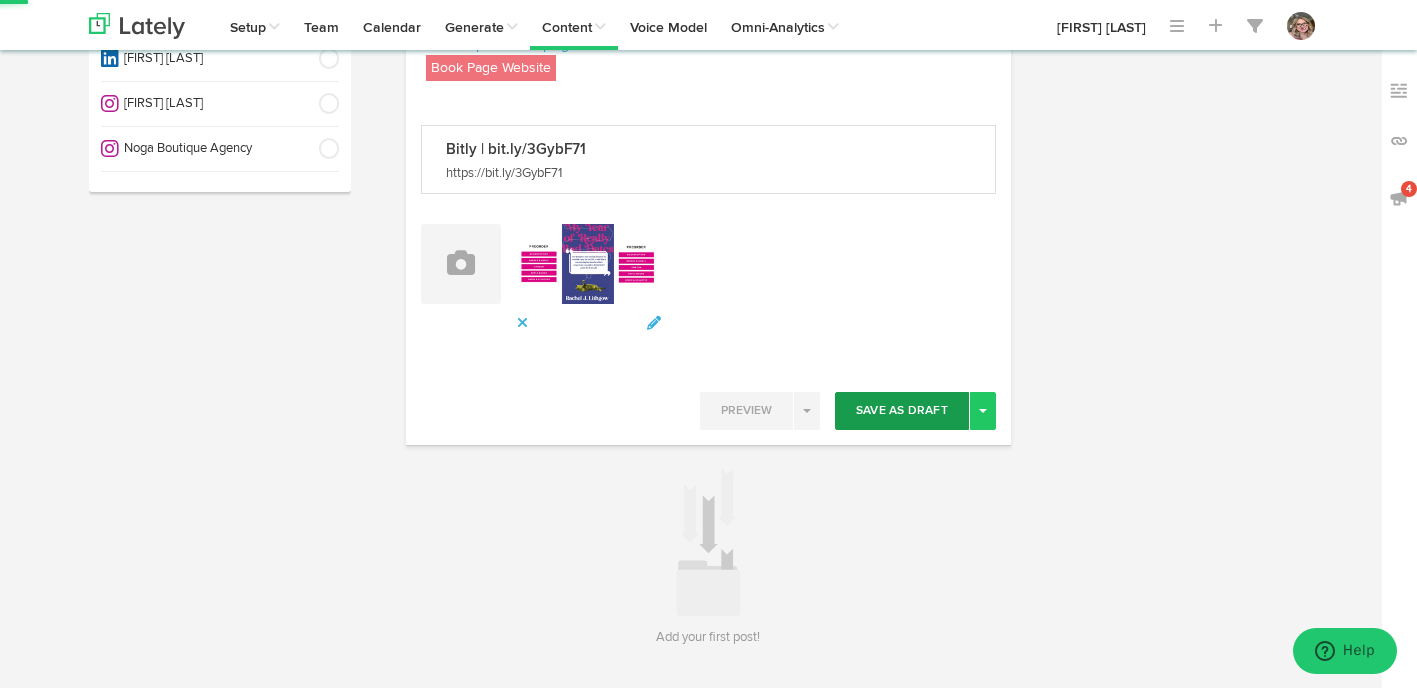 type 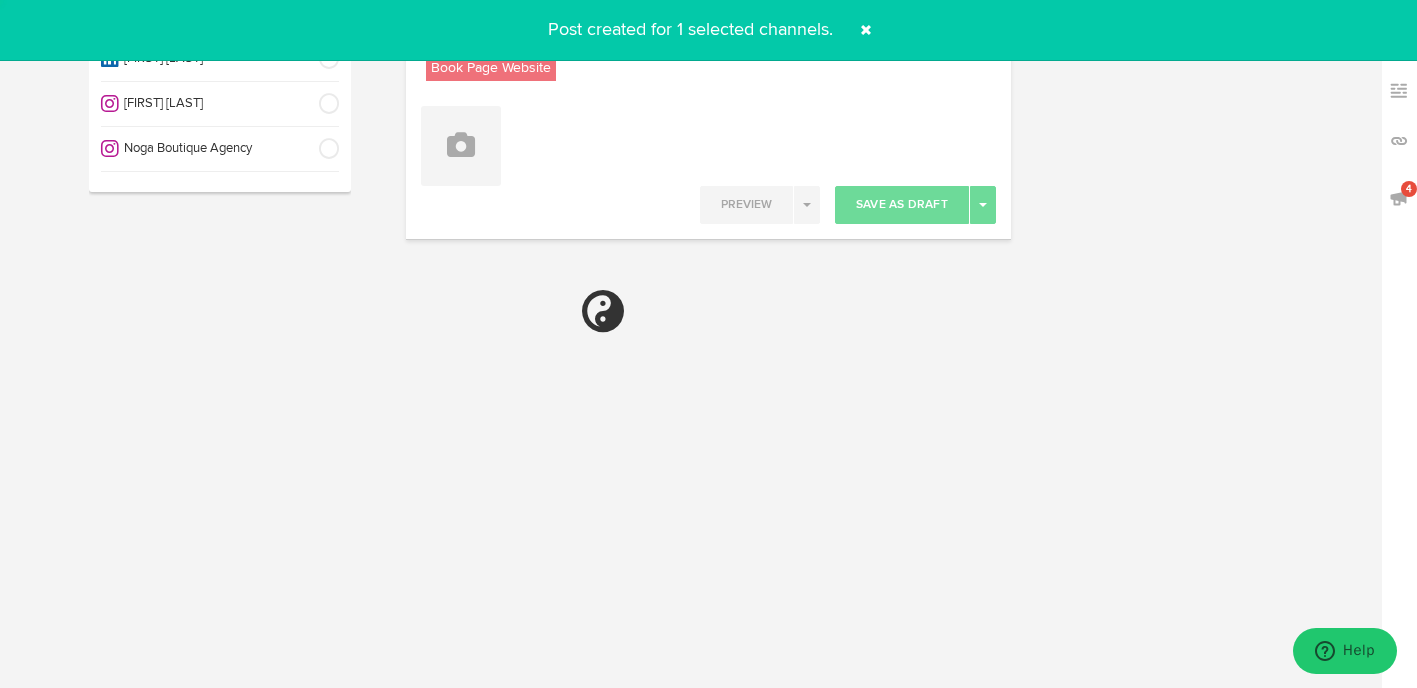 select on "11" 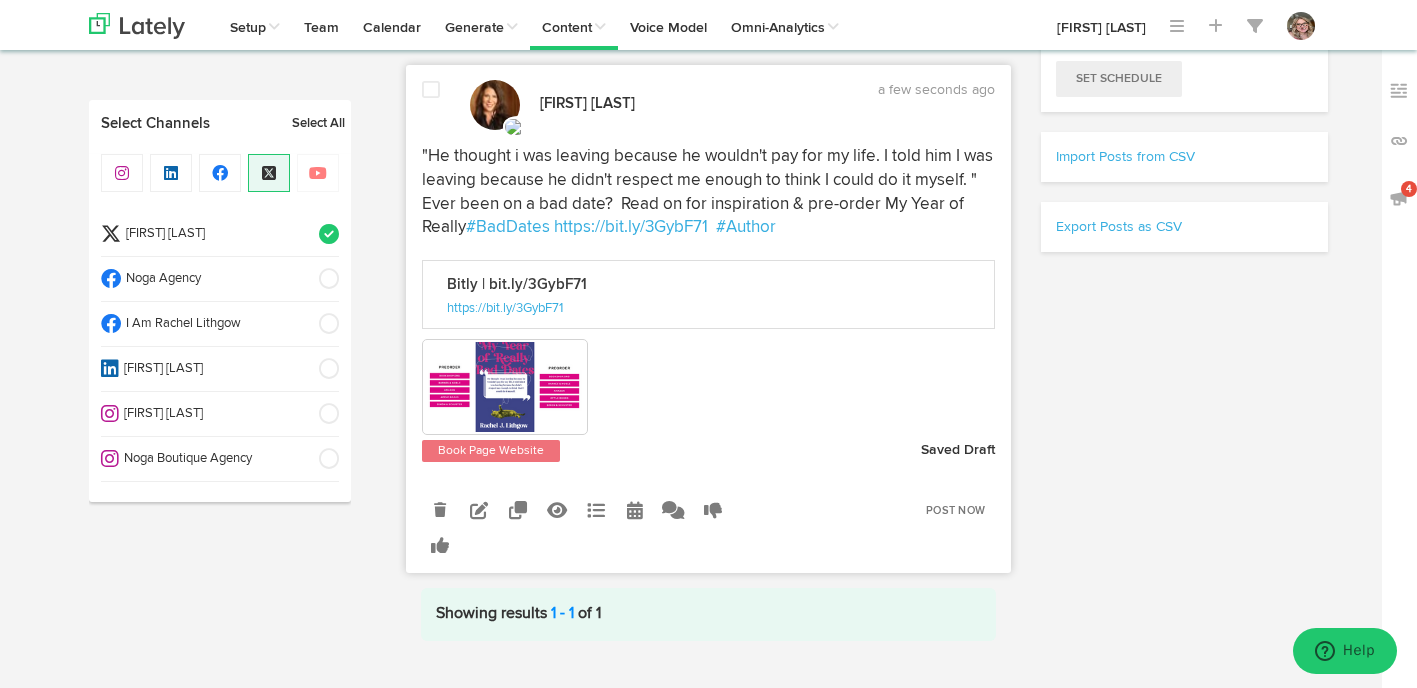 scroll, scrollTop: 549, scrollLeft: 0, axis: vertical 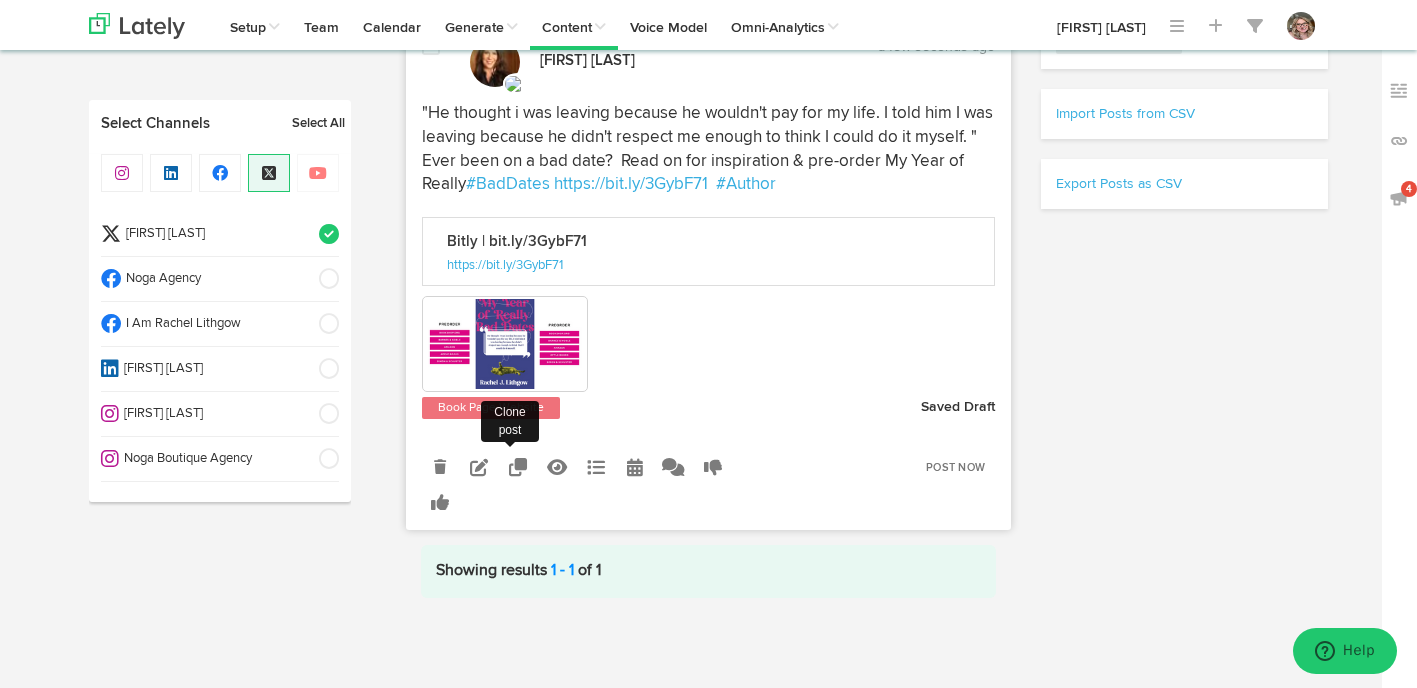 click at bounding box center [518, 467] 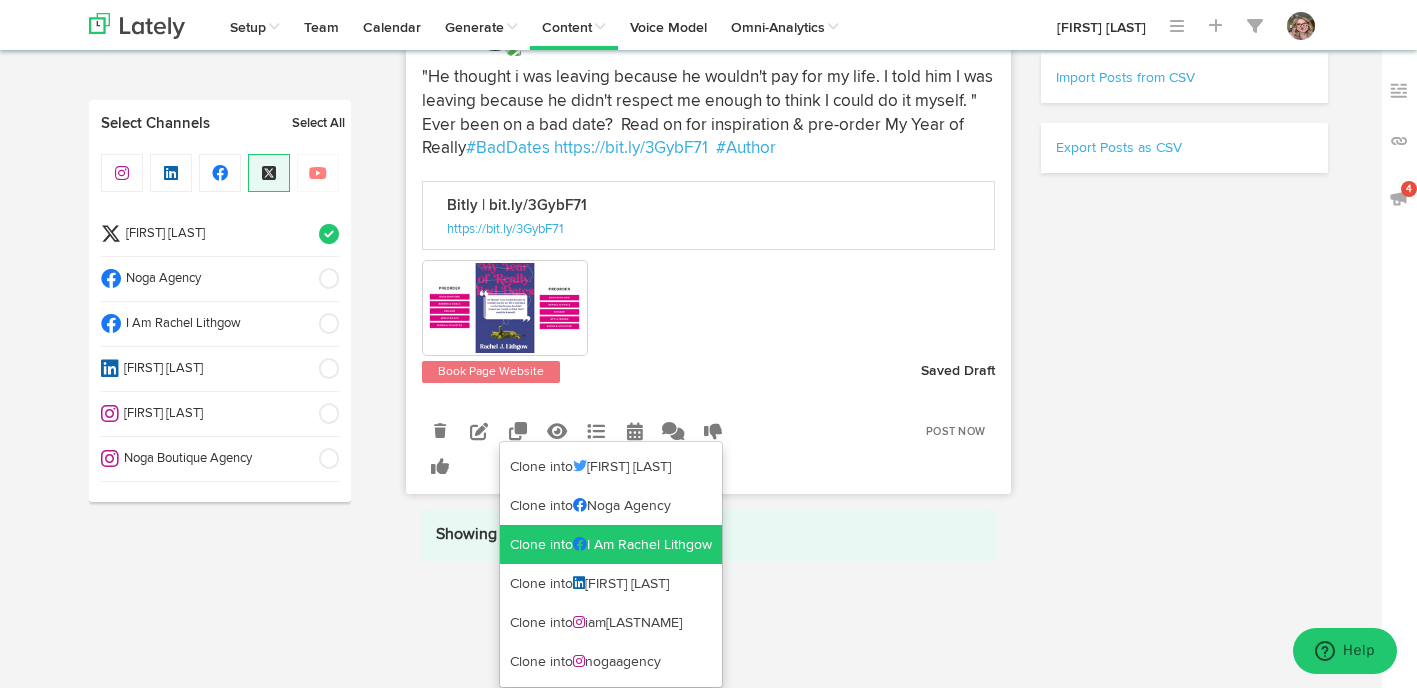 click on "Clone into   I Am Rachel Lithgow" at bounding box center (611, 545) 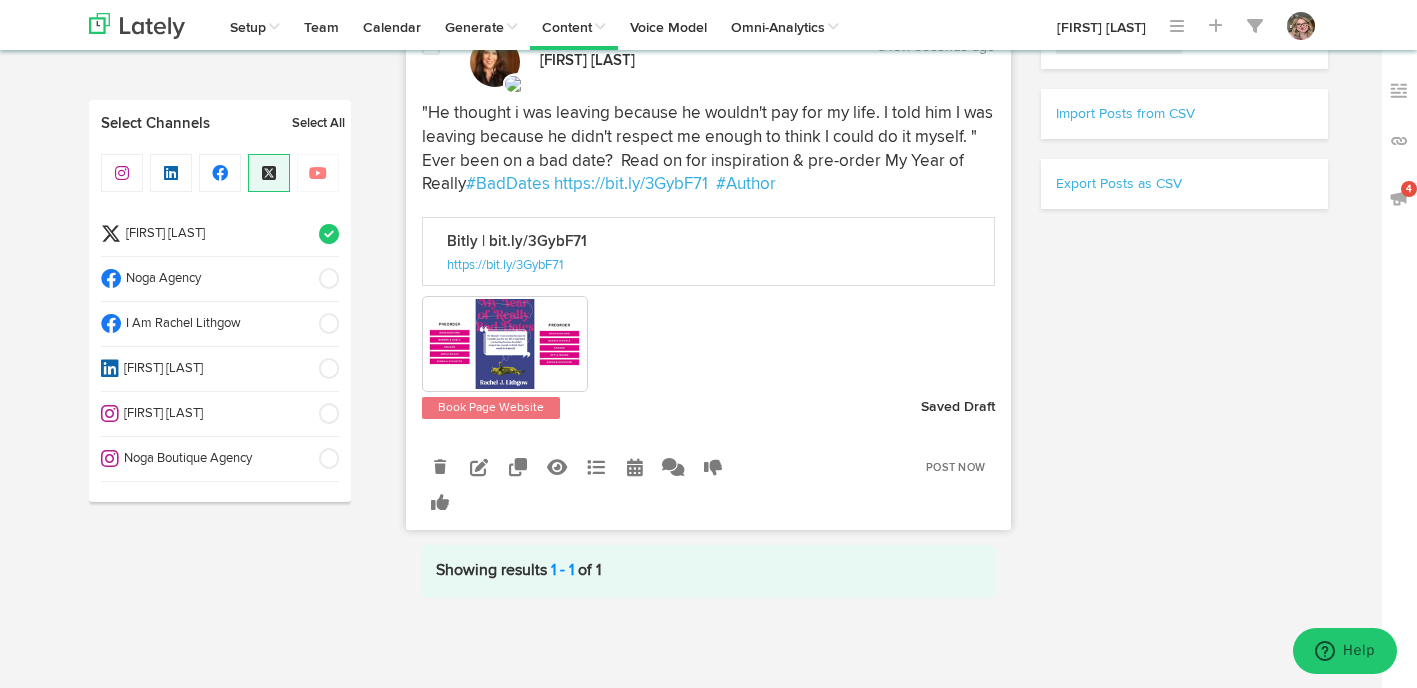 scroll, scrollTop: 549, scrollLeft: 0, axis: vertical 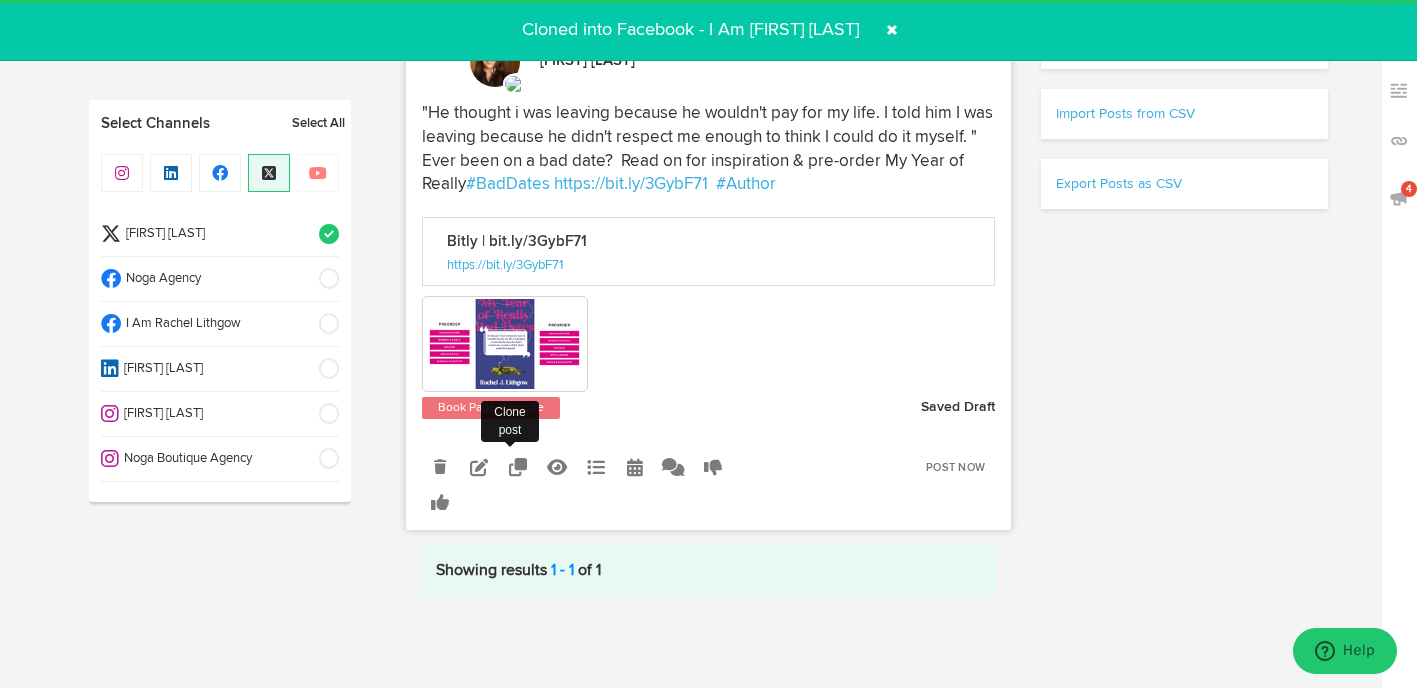 click at bounding box center (518, 467) 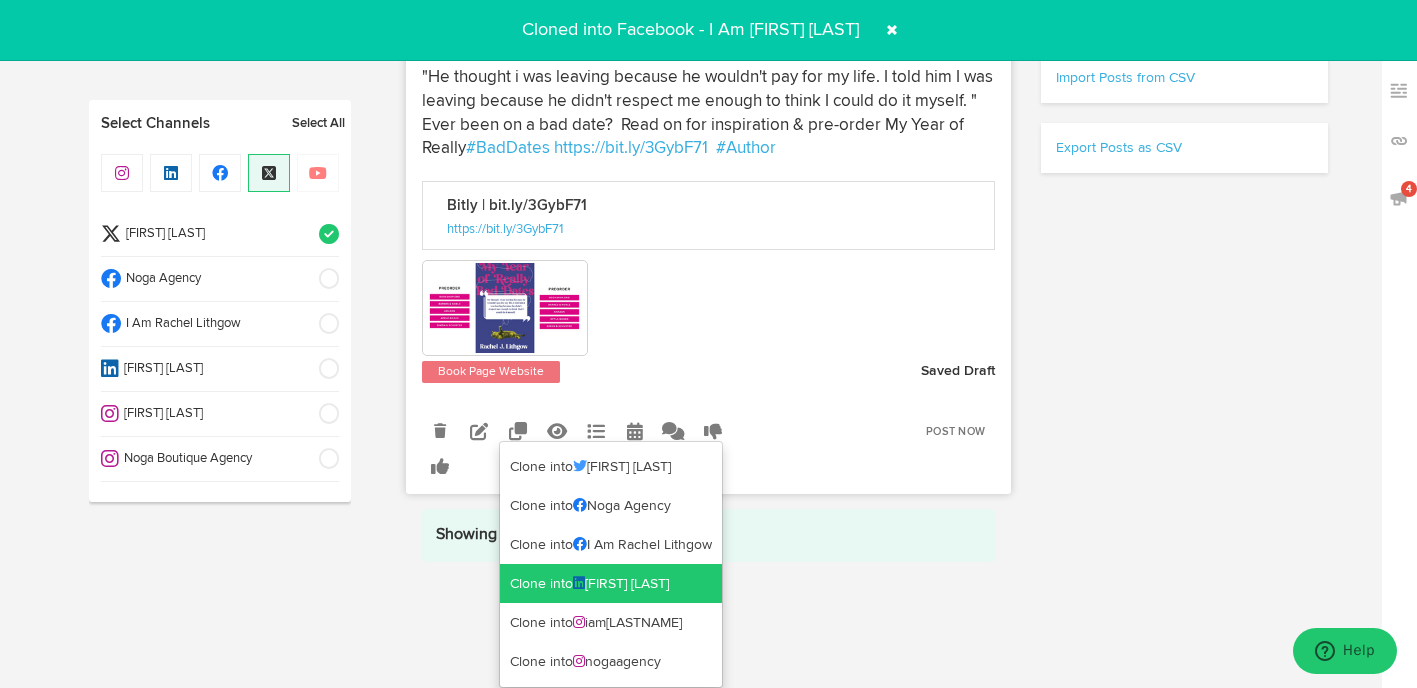 click on "Clone into   Rachel Lithgow" at bounding box center (611, 584) 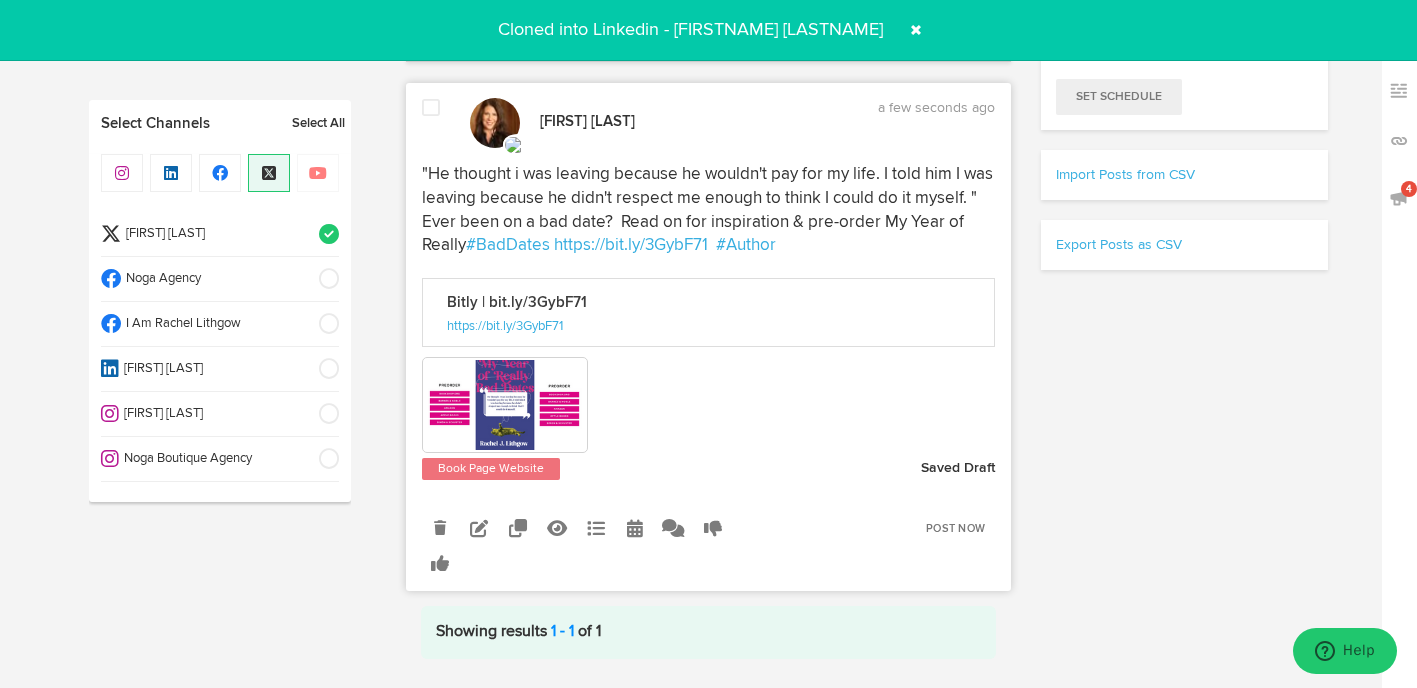 scroll, scrollTop: 549, scrollLeft: 0, axis: vertical 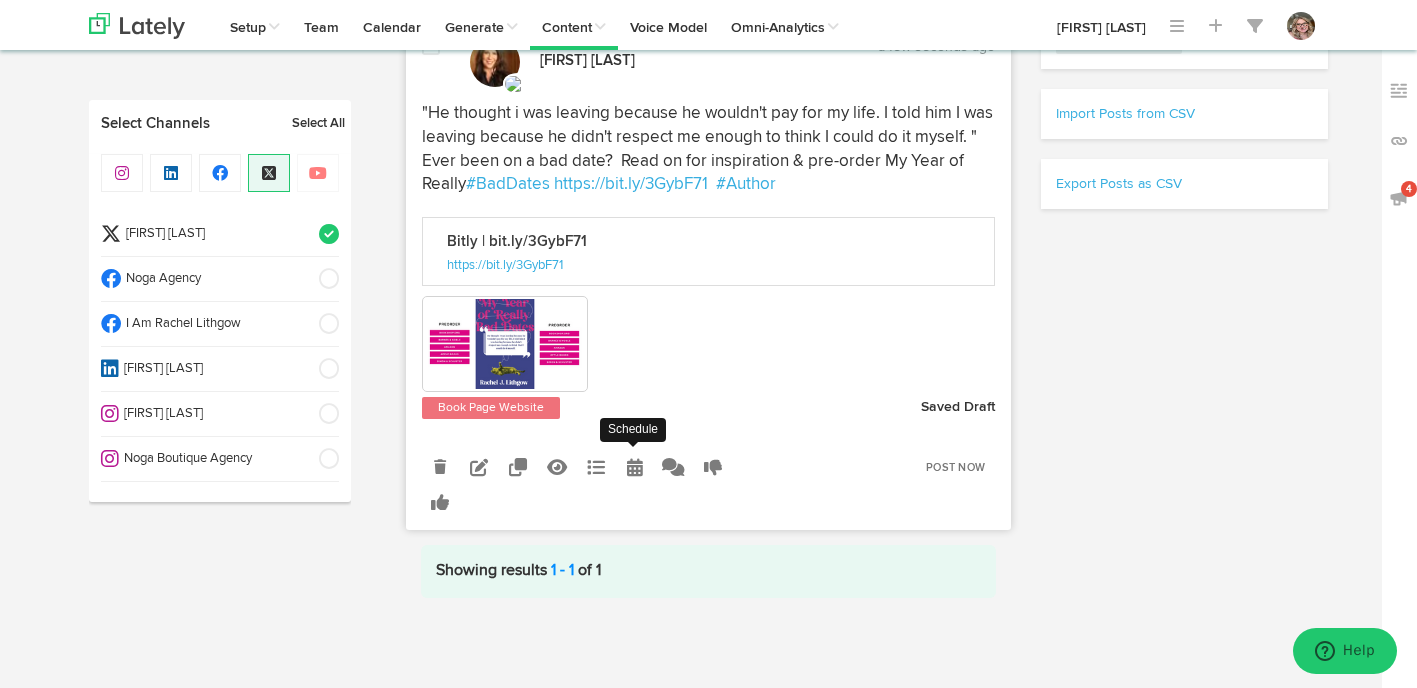 click at bounding box center [635, 467] 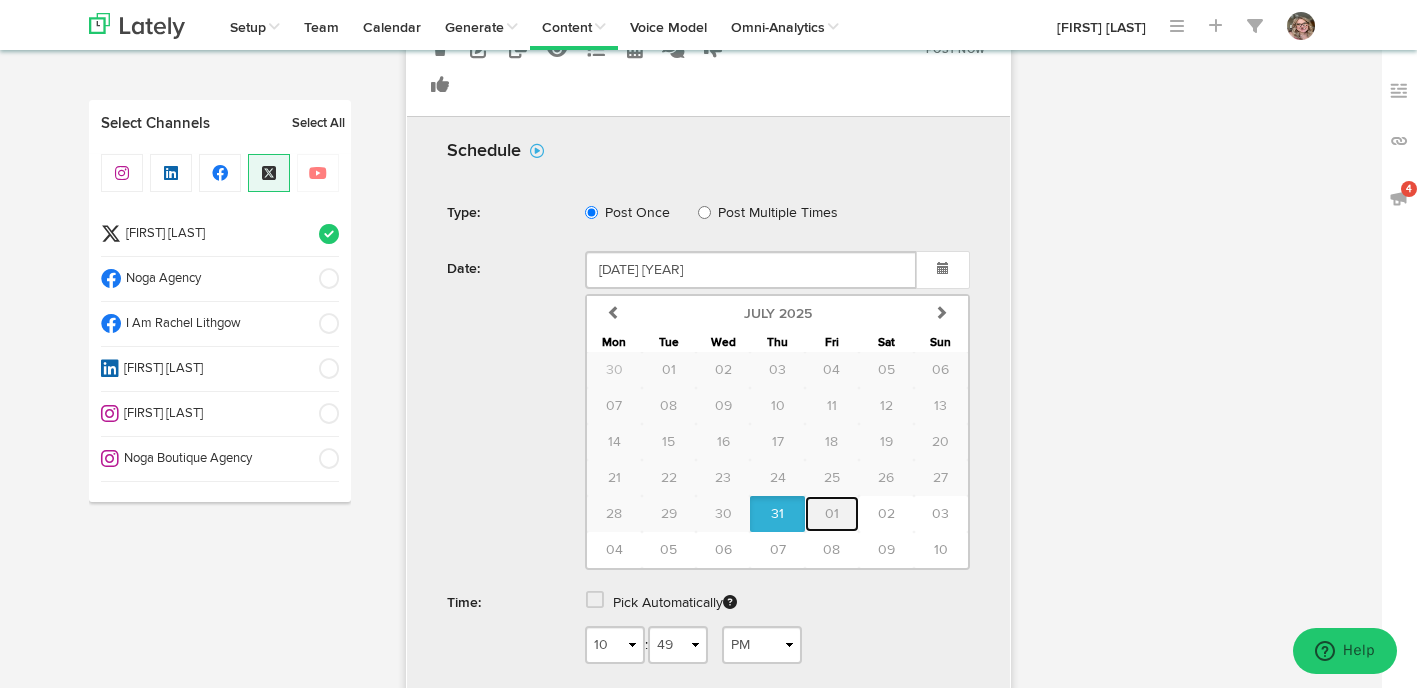 click on "01" at bounding box center (832, 514) 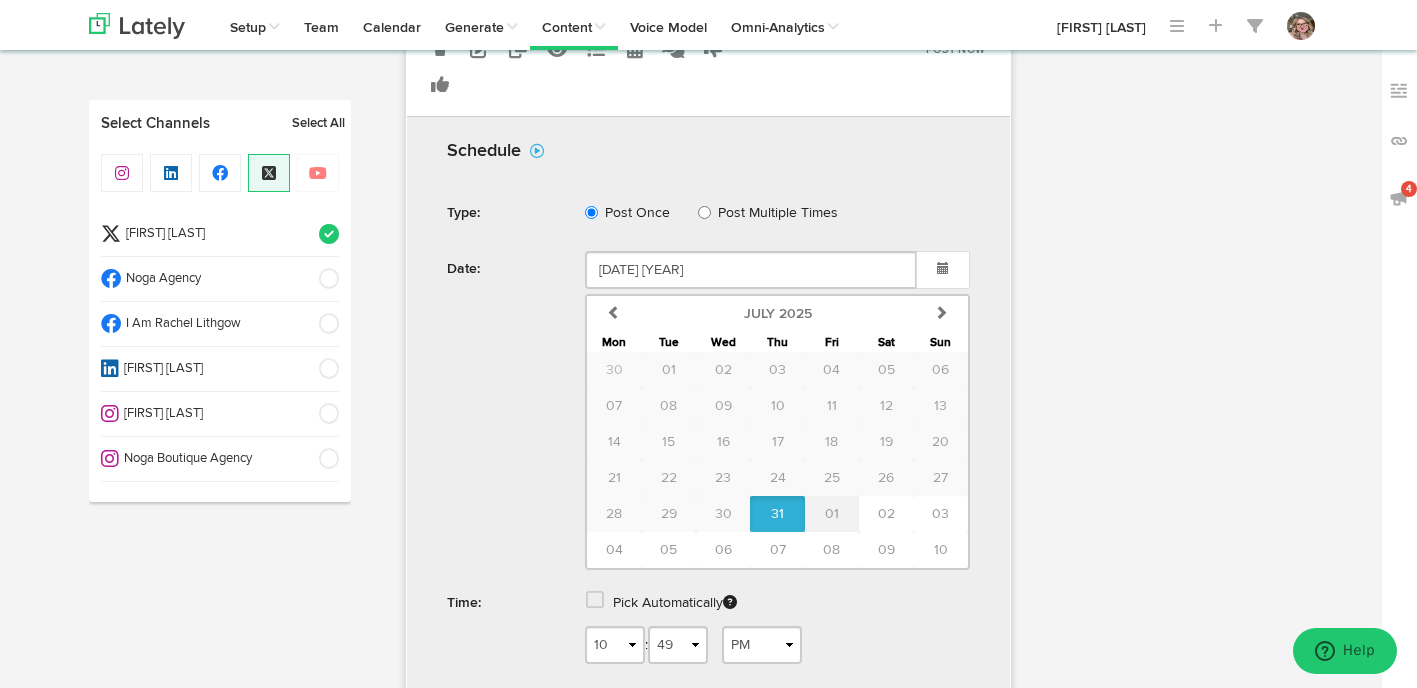 type on "August 01 2025" 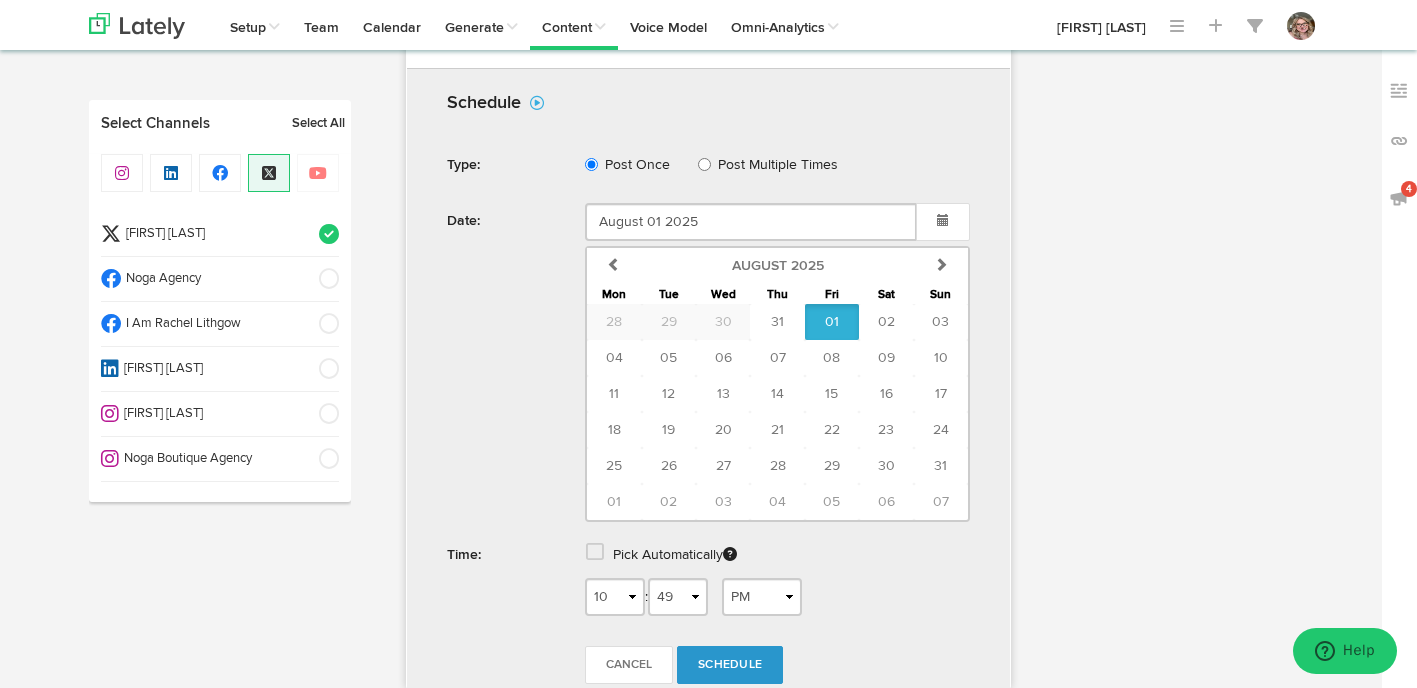 scroll, scrollTop: 1083, scrollLeft: 0, axis: vertical 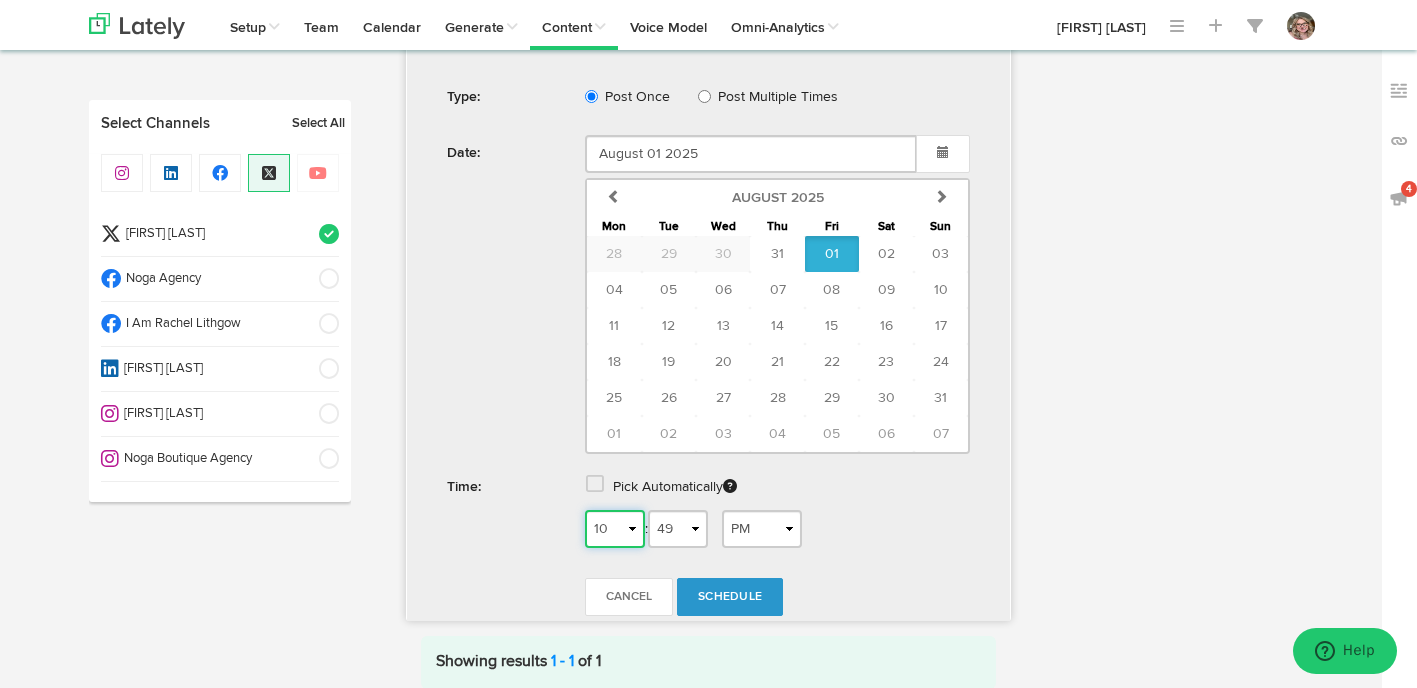 click on "1 2 3 4 5 6 7 8 9 10 11 12" at bounding box center [615, 529] 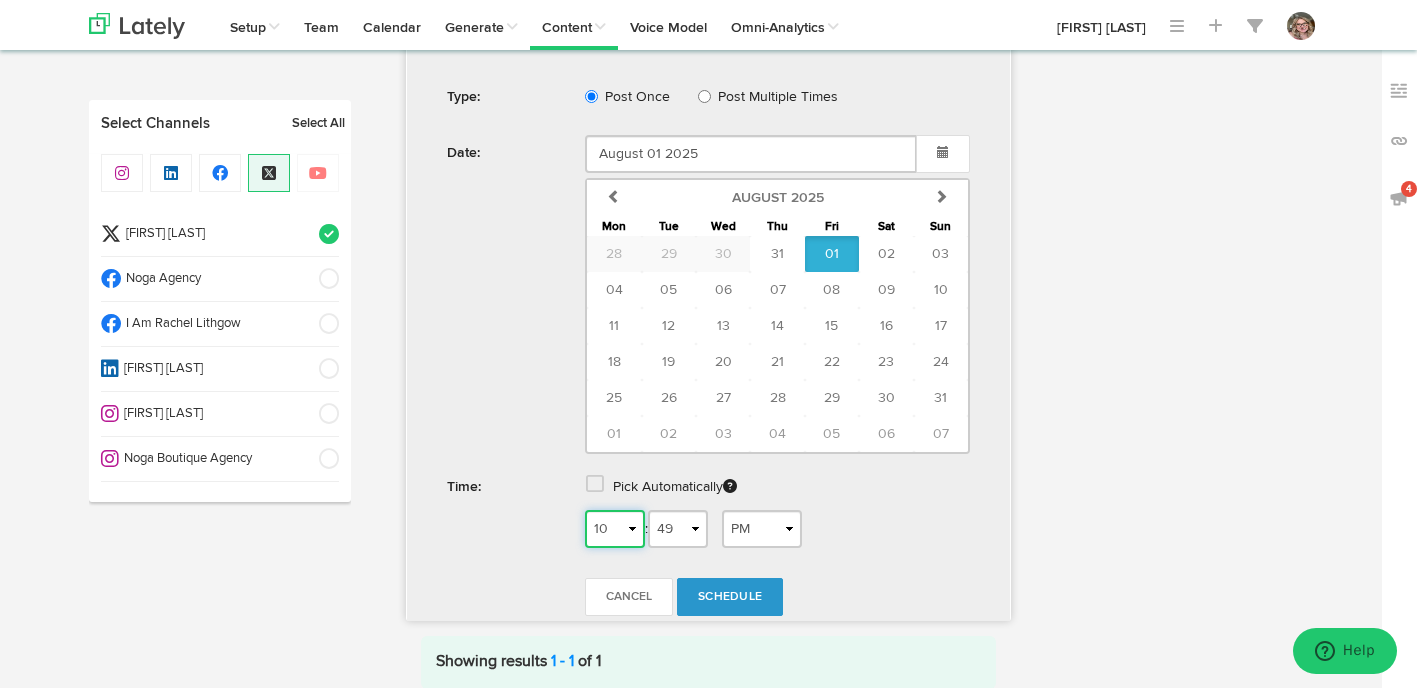 select on "4" 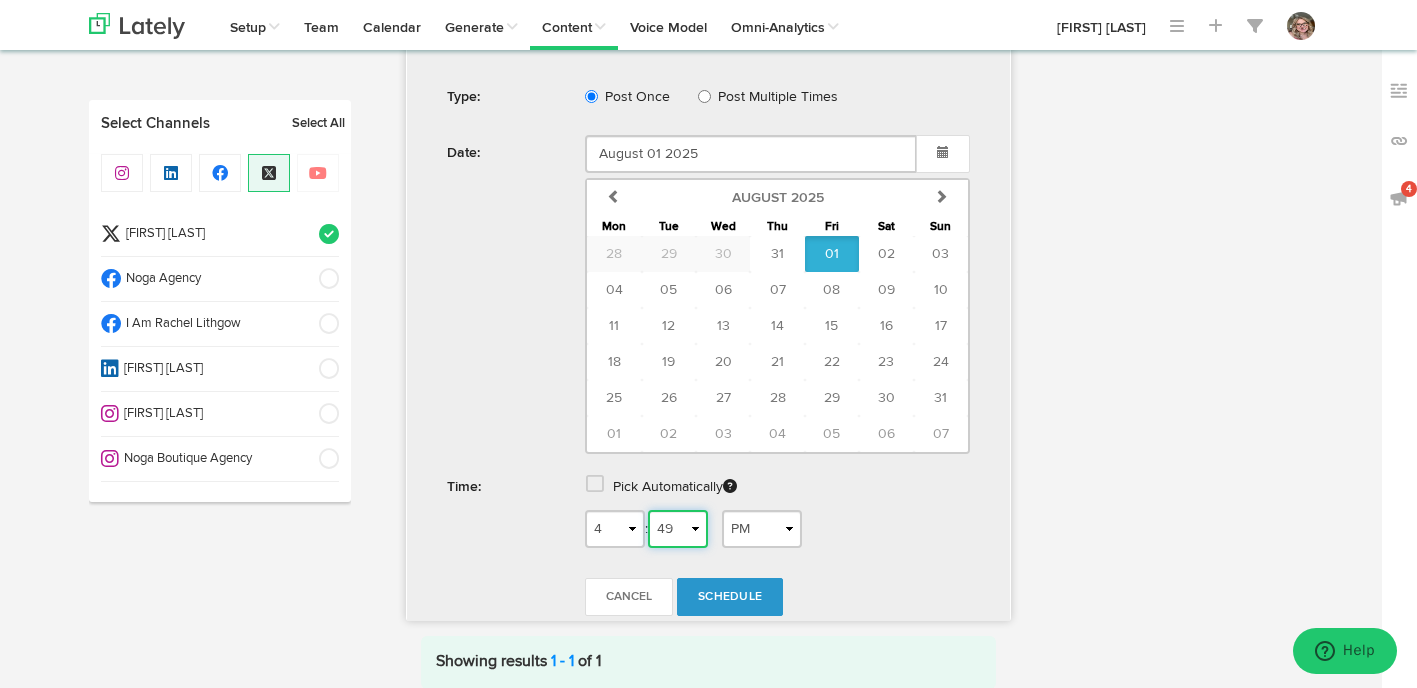click on "00 01 02 03 04 05 06 07 08 09 10 11 12 13 14 15 16 17 18 19 20 21 22 23 24 25 26 27 28 29 30 31 32 33 34 35 36 37 38 39 40 41 42 43 44 45 46 47 48 49 50 51 52 53 54 55 56 57 58 59" at bounding box center (678, 529) 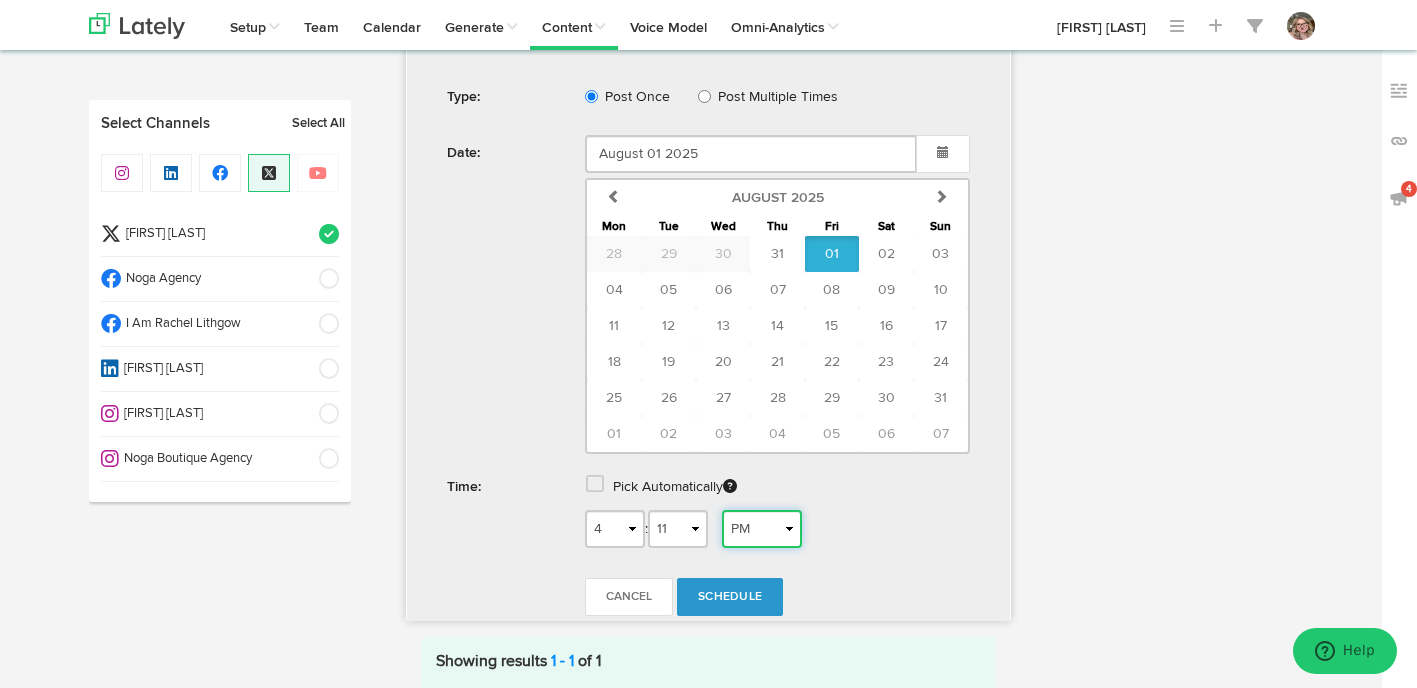 click on "AM PM" at bounding box center [762, 529] 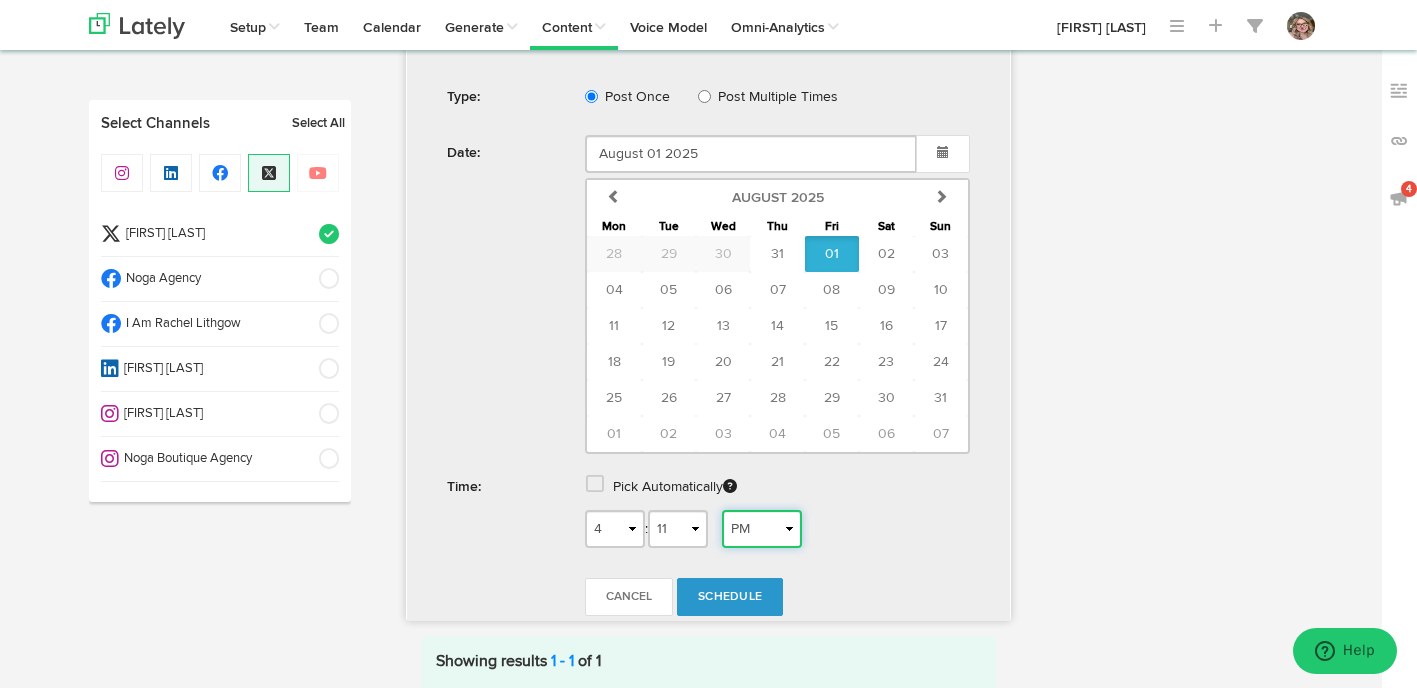 select on "AM" 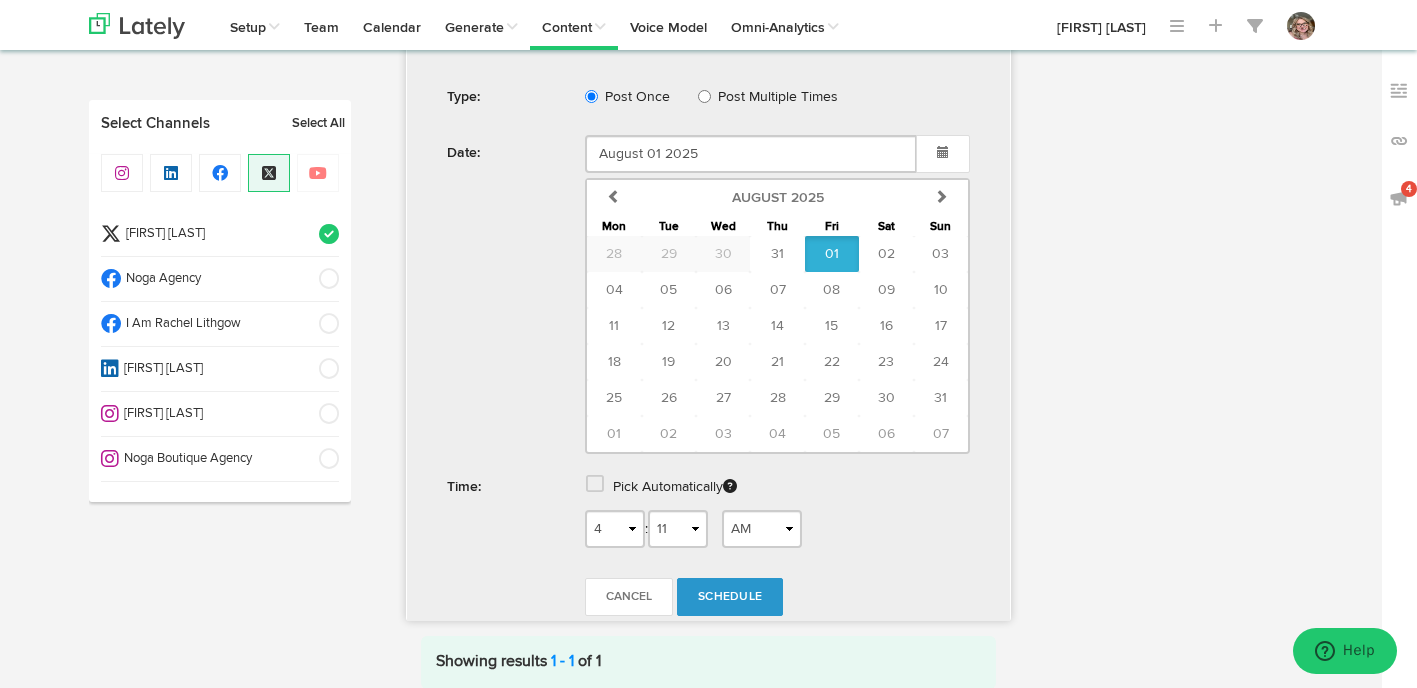click on "Schedule
Type:
Post Once
Post Multiple Times
Date:
August 01 2025
previous
August 2025
next
Mon Tue Wed Thu Fri Sat Sun
28
29
30
31
01
02
03
04
05
06
07
08
09
10
11
12
13
14
15
16
17
18
19
20" at bounding box center [708, 321] 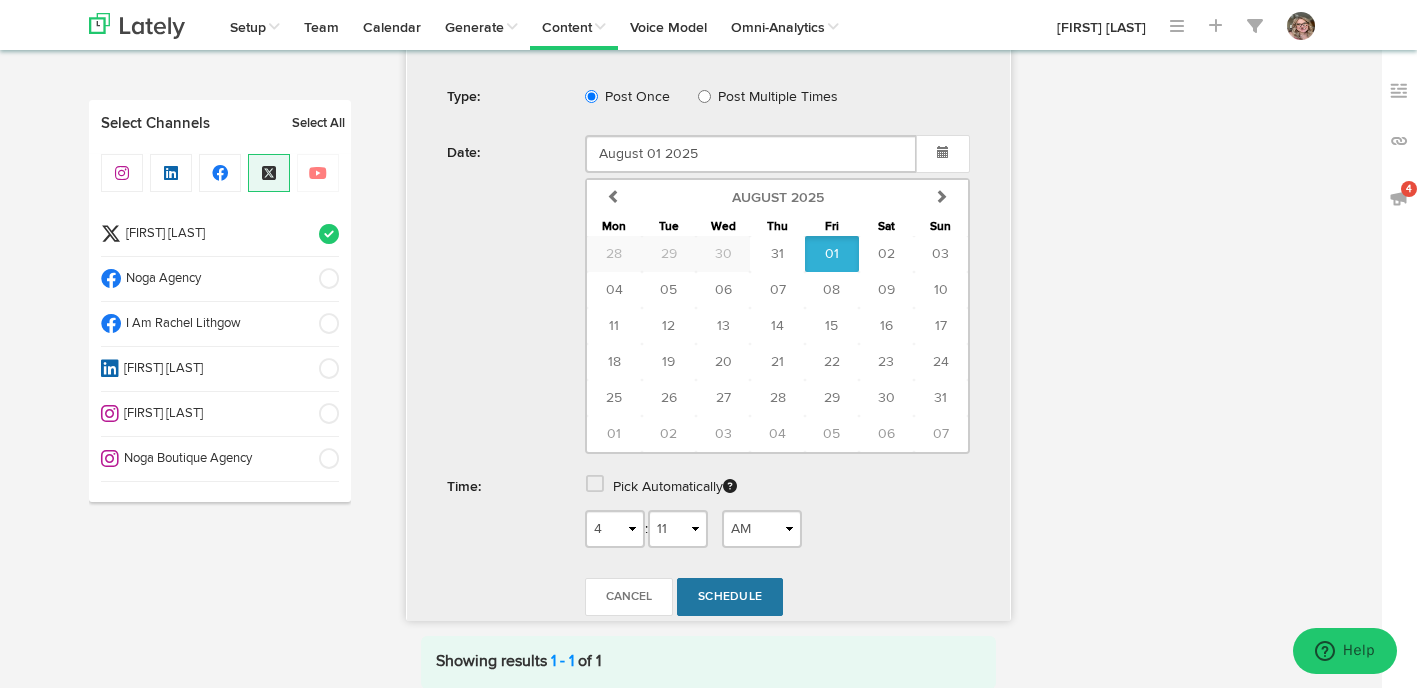 click on "Schedule" at bounding box center [730, 597] 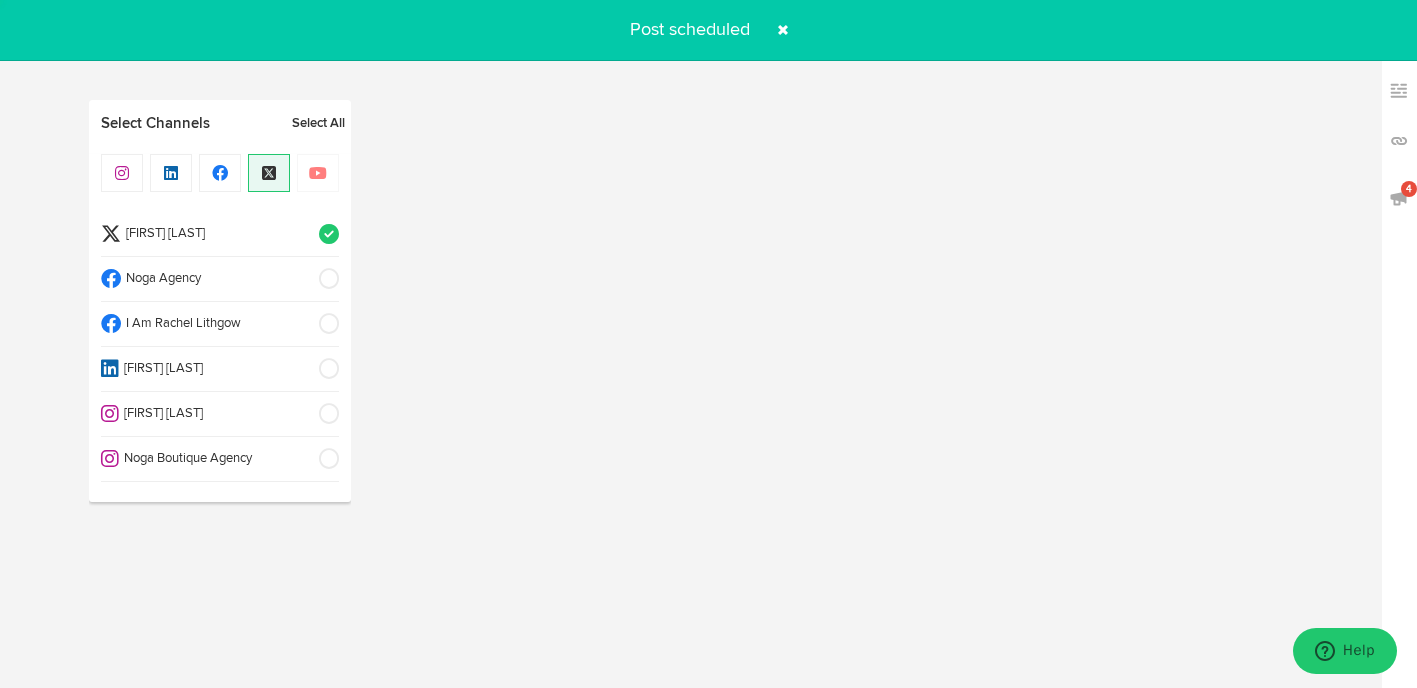 radio on "true" 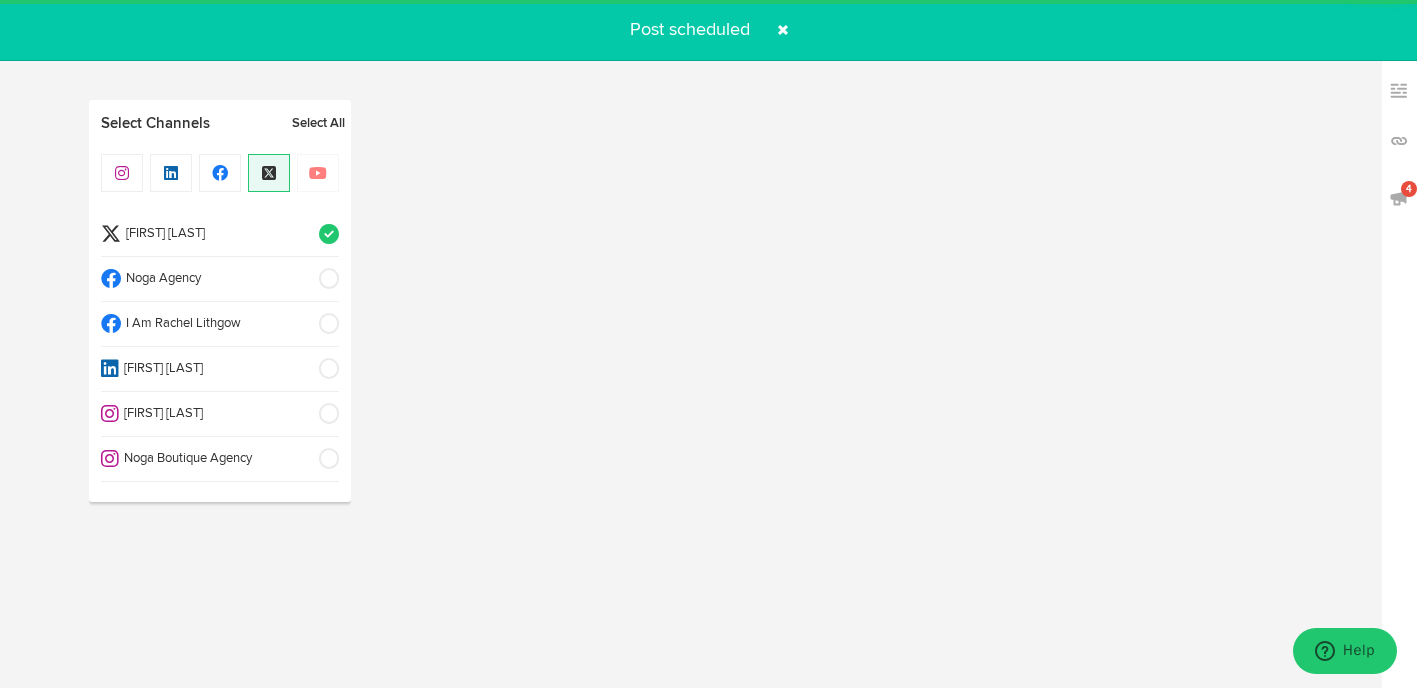 scroll, scrollTop: 160, scrollLeft: 0, axis: vertical 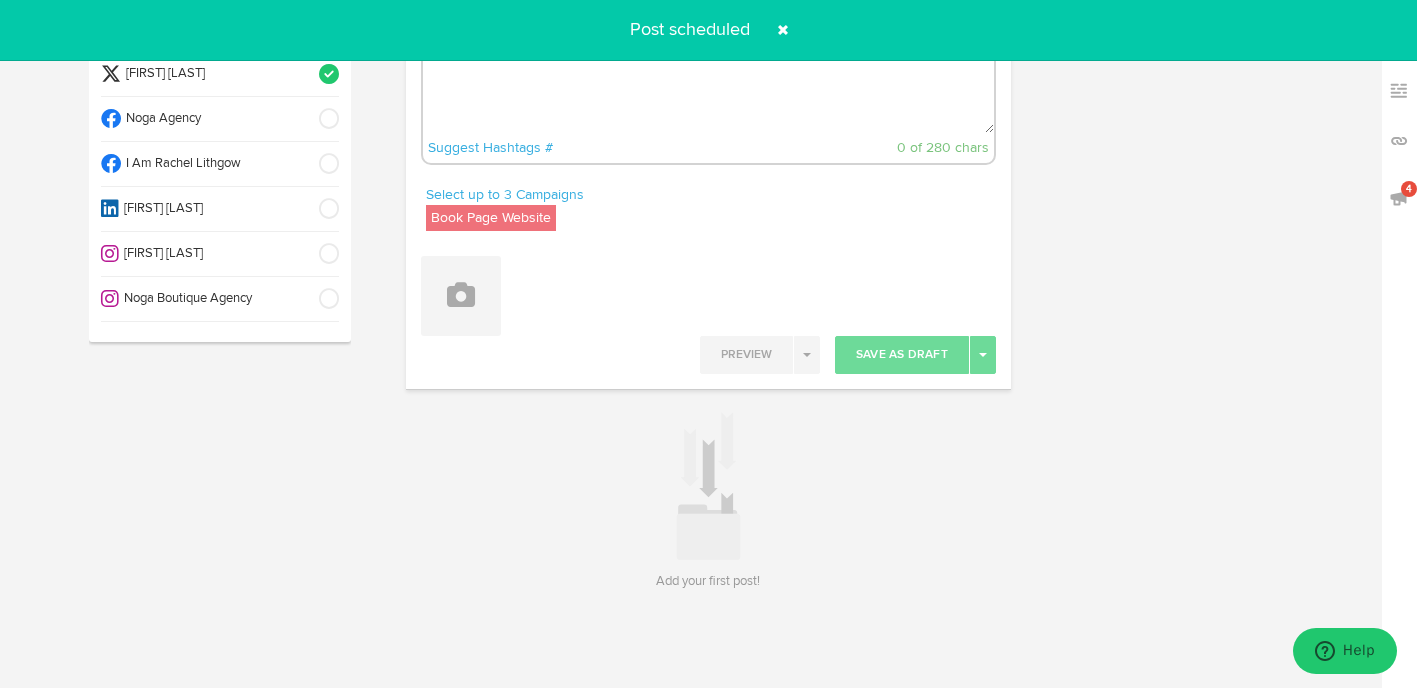 click 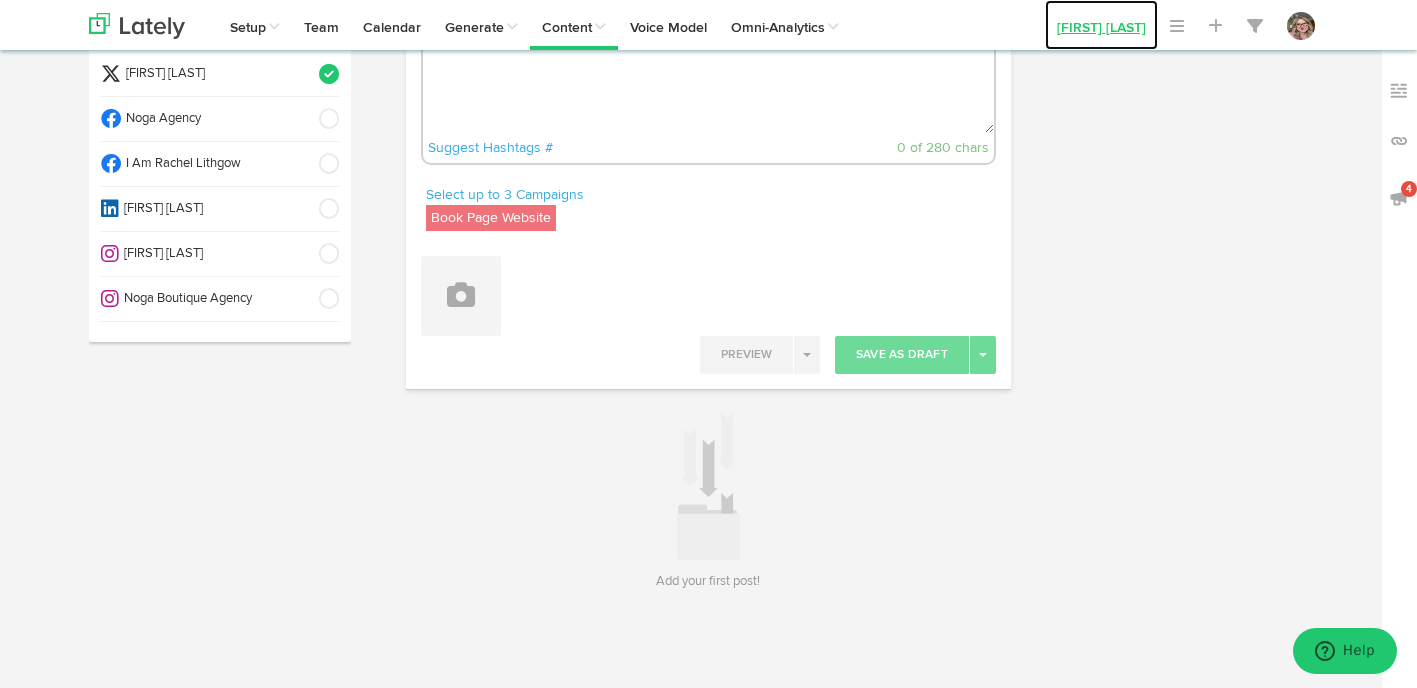 click on "[FIRST] [LAST]" at bounding box center (1101, 25) 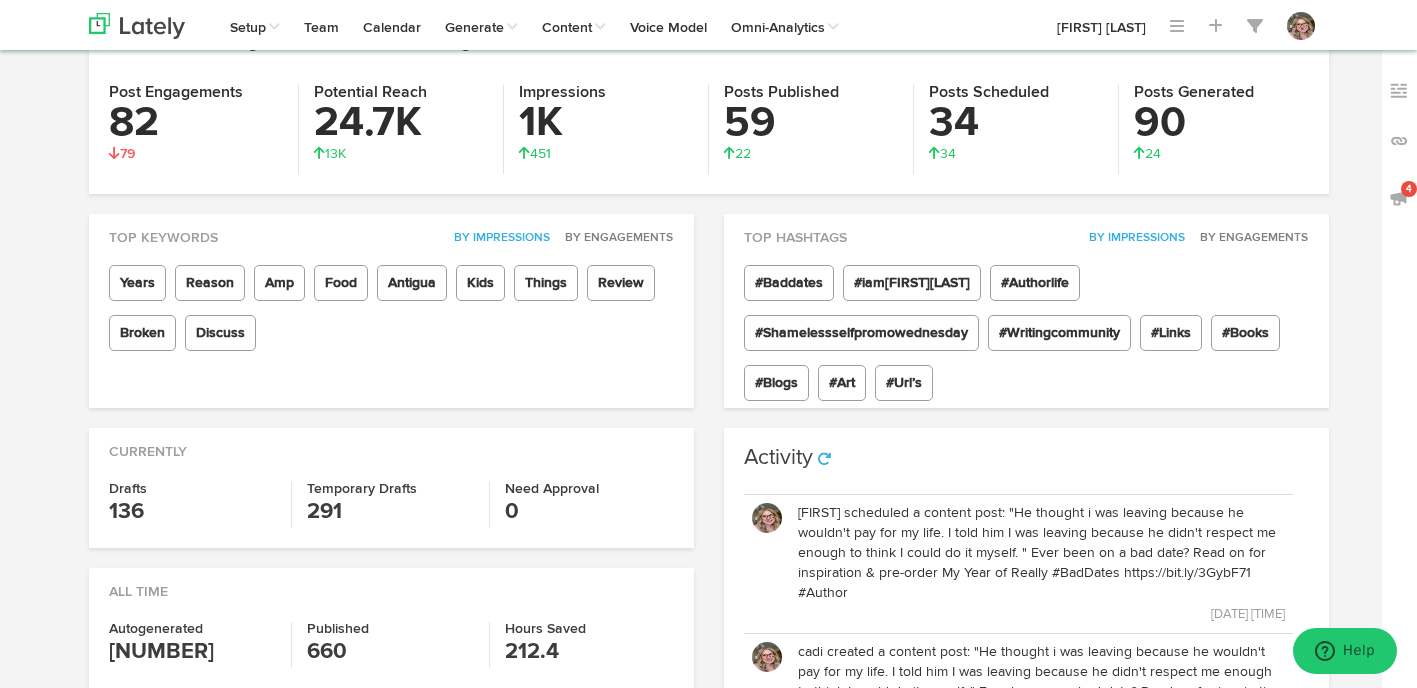 scroll, scrollTop: 0, scrollLeft: 0, axis: both 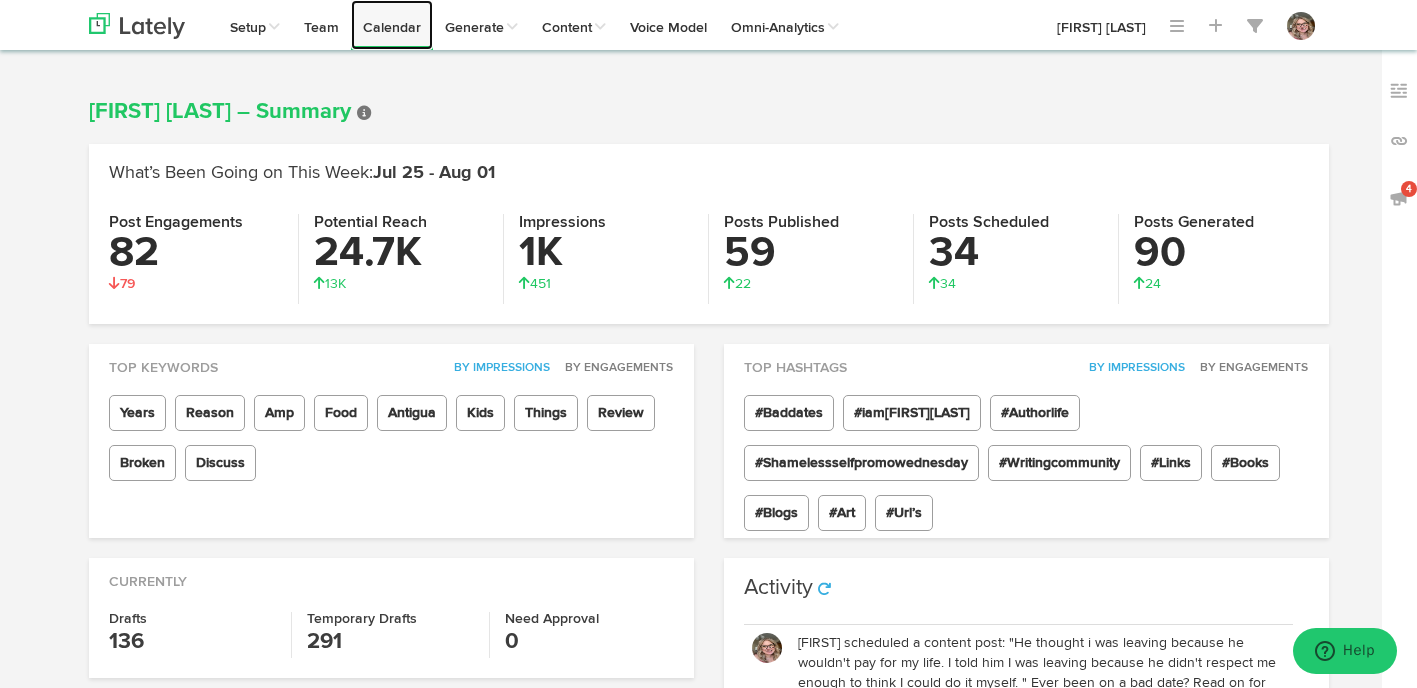 click on "Calendar" at bounding box center (392, 25) 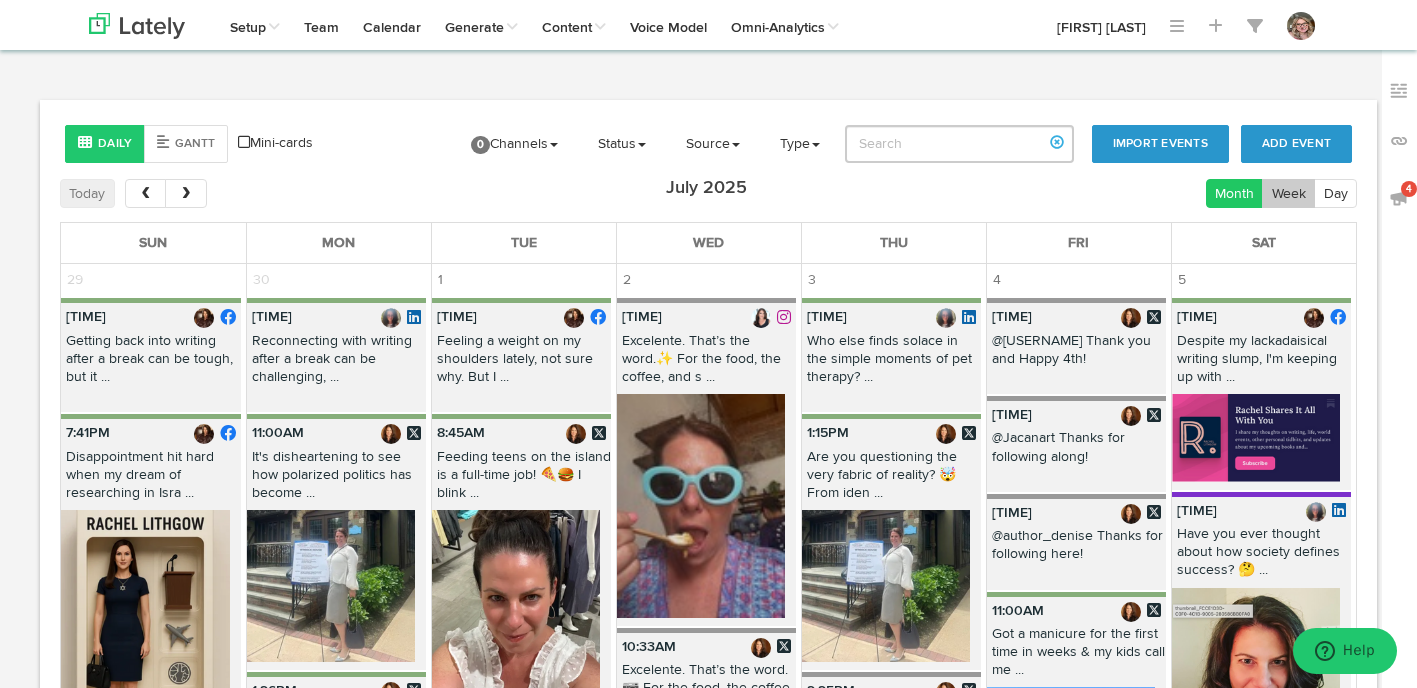click on "Week" at bounding box center [1288, 193] 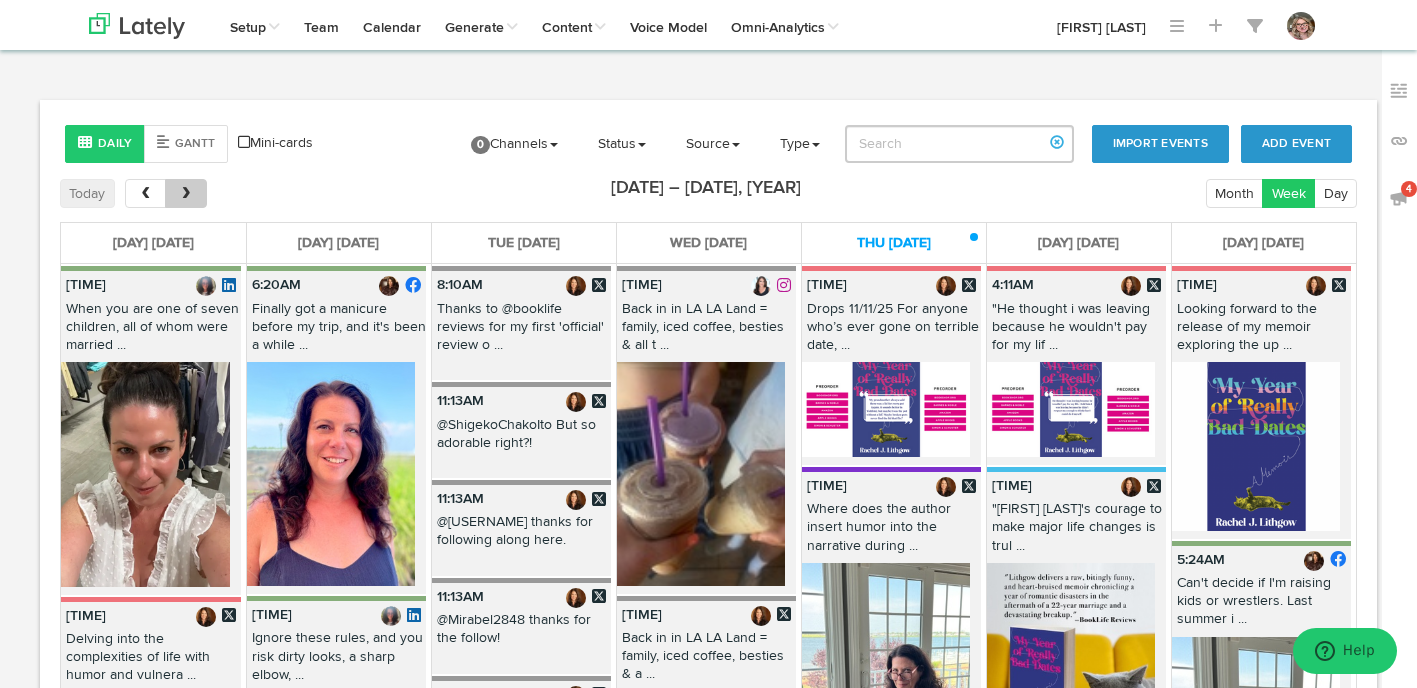 click at bounding box center [186, 194] 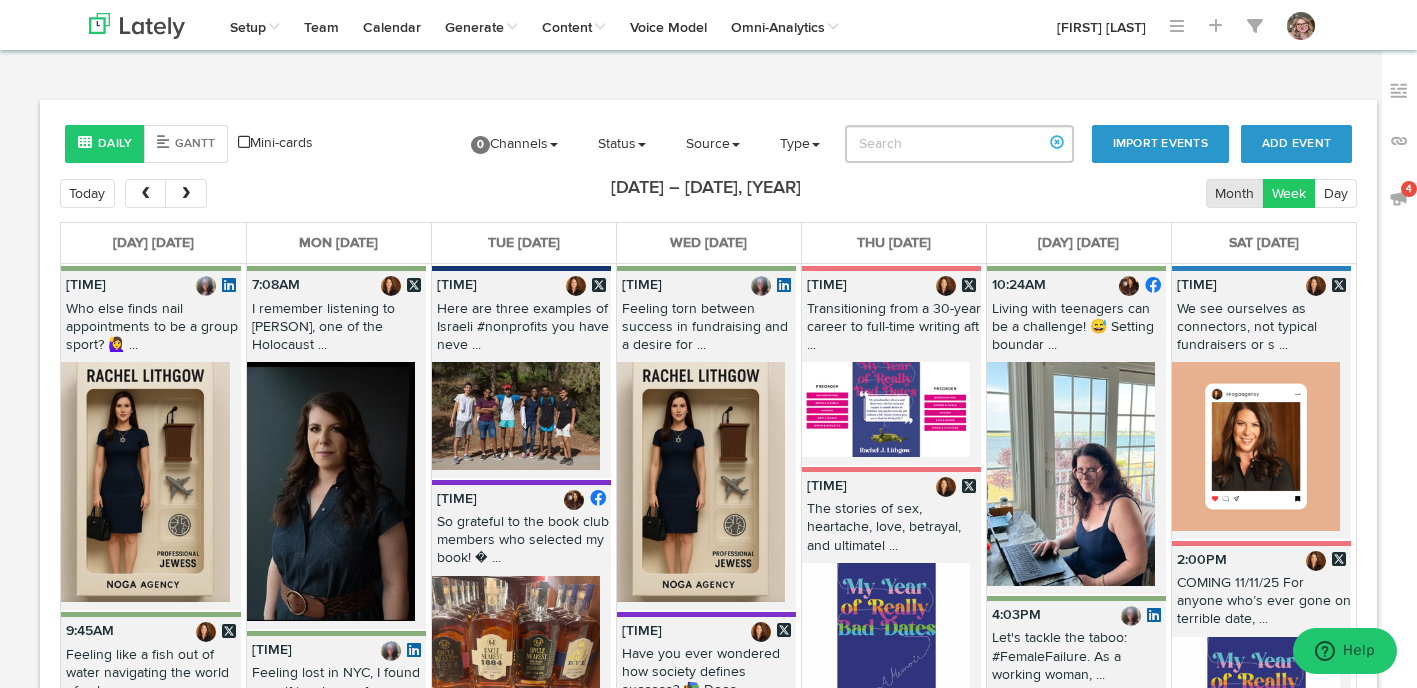 click on "Month" at bounding box center [1235, 193] 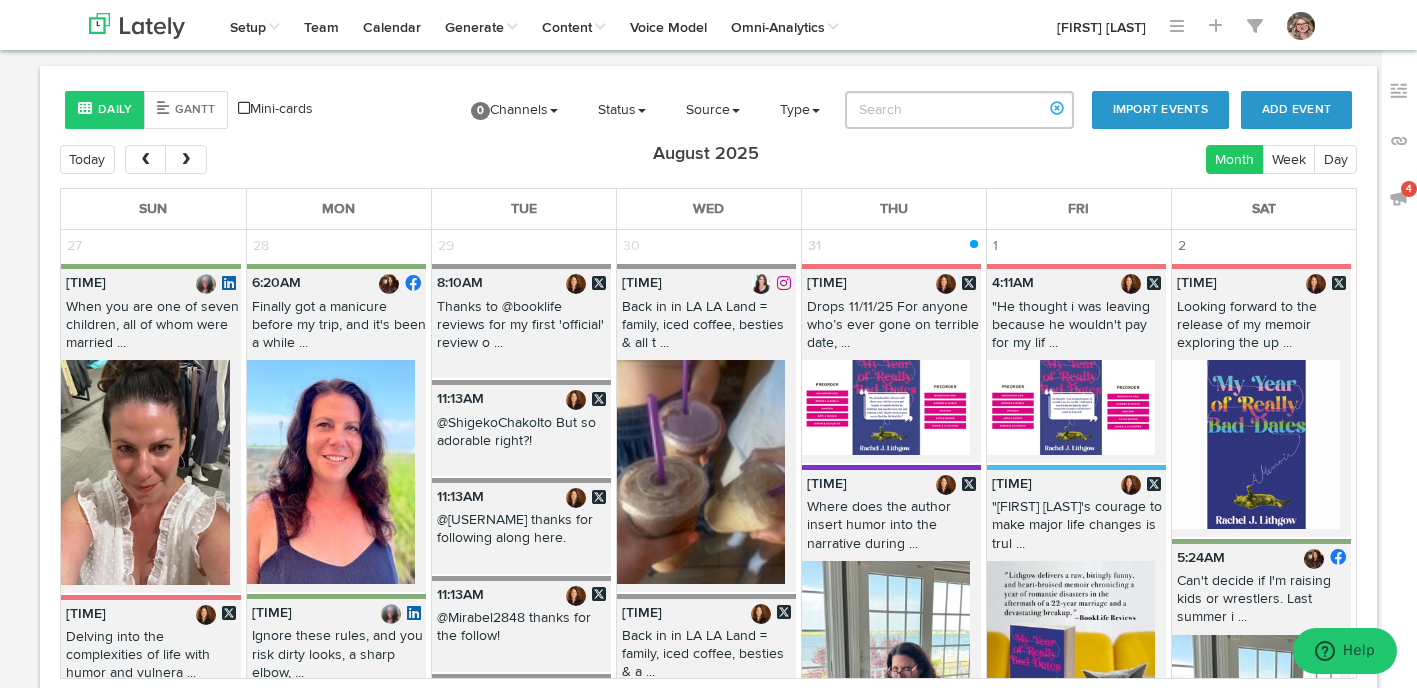 scroll, scrollTop: 76, scrollLeft: 0, axis: vertical 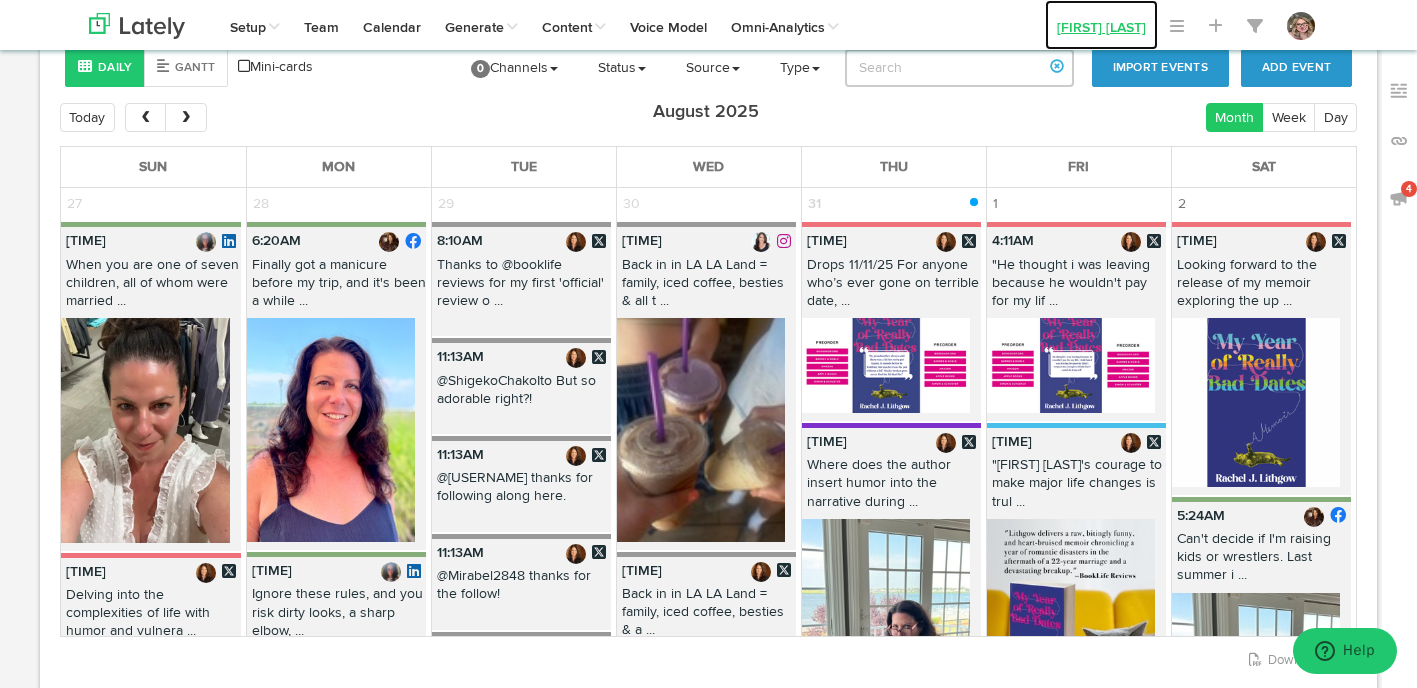 click on "[FIRST] [LAST]" at bounding box center [1101, 25] 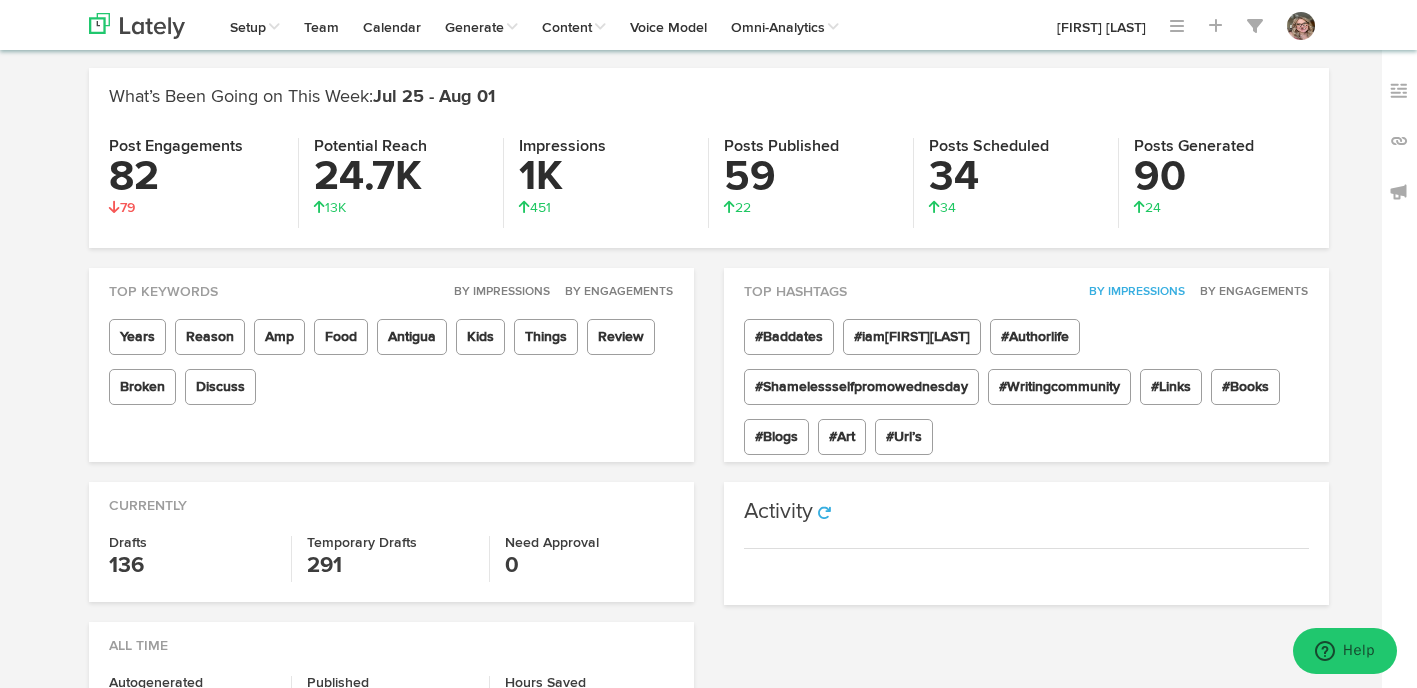 scroll, scrollTop: 0, scrollLeft: 0, axis: both 